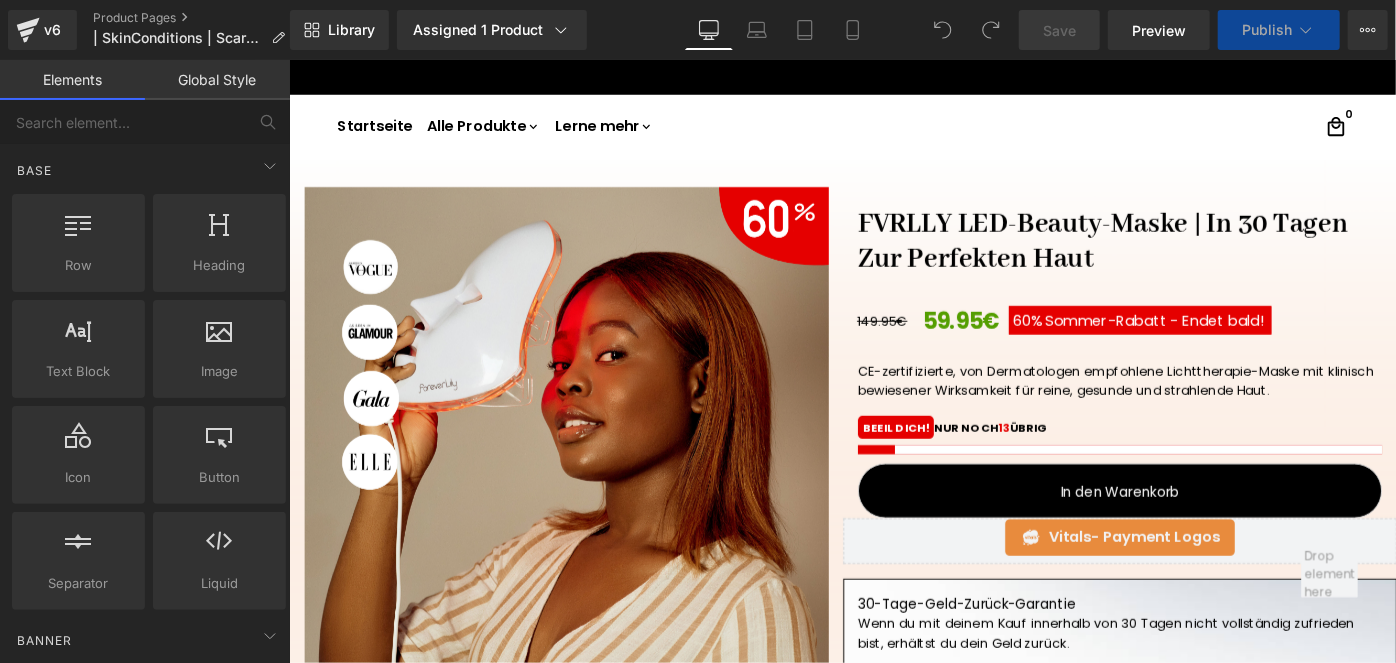 scroll, scrollTop: 0, scrollLeft: 0, axis: both 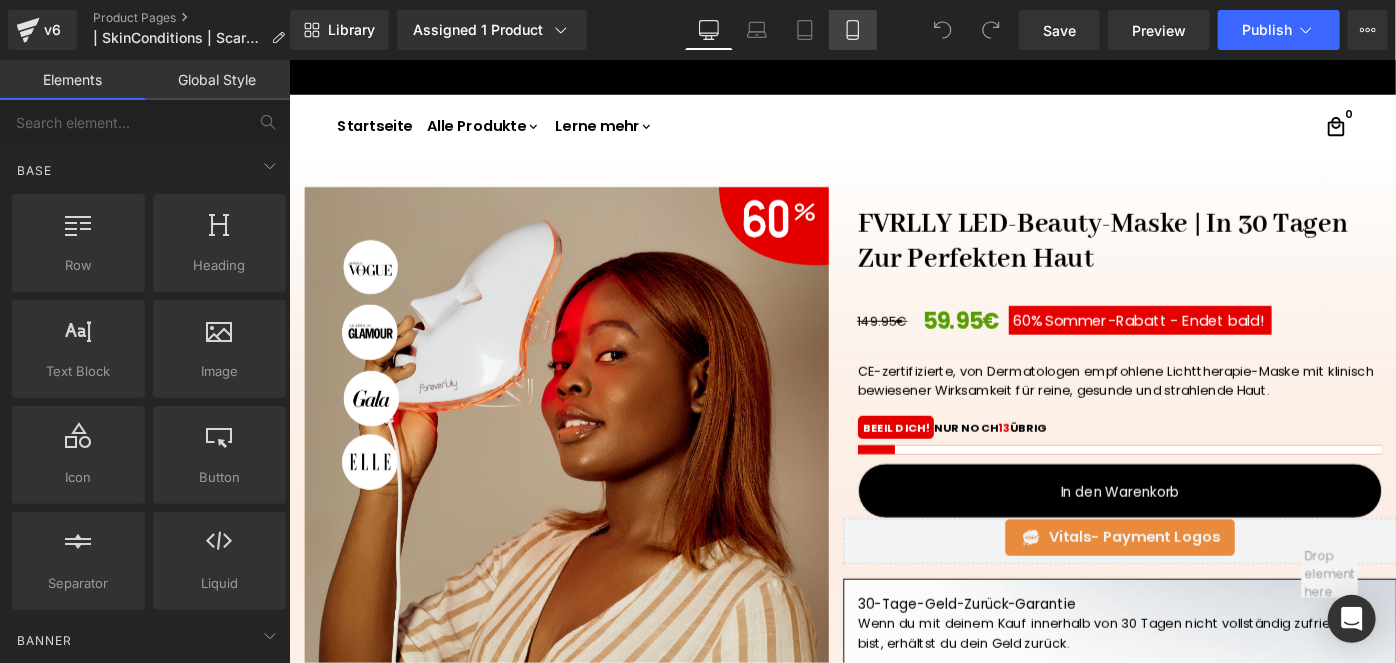 click 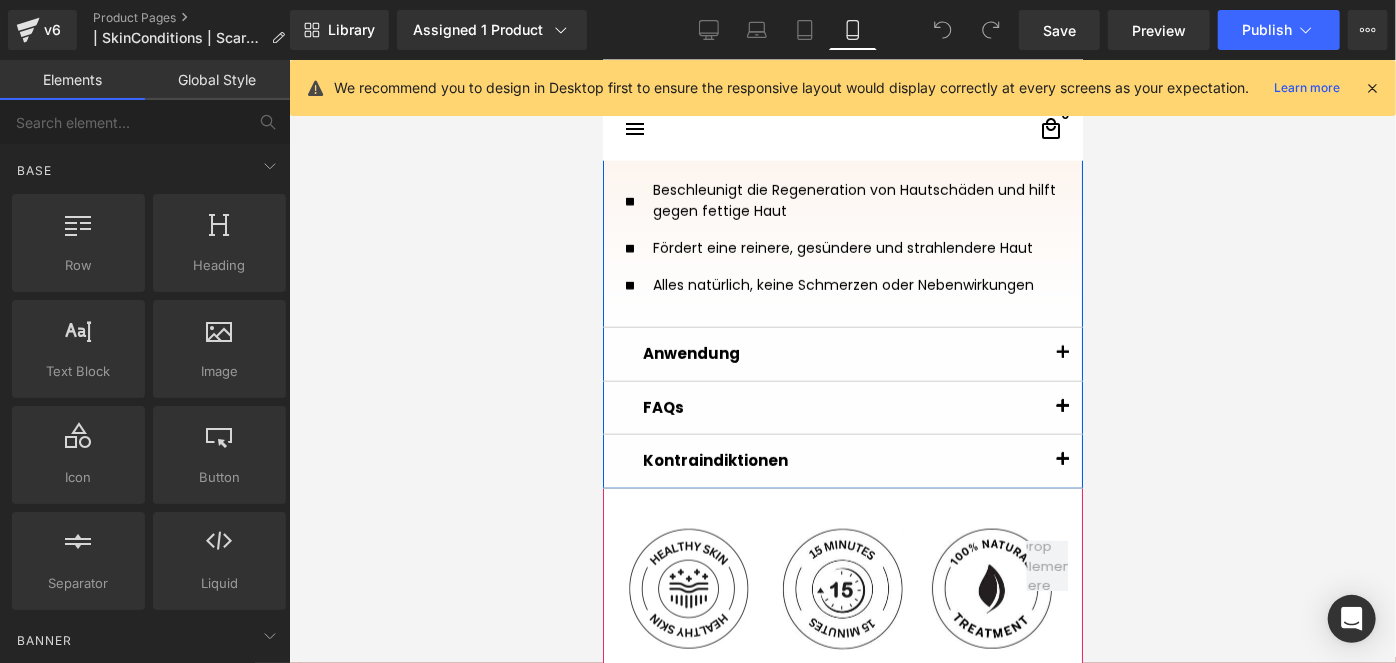 scroll, scrollTop: 1108, scrollLeft: 0, axis: vertical 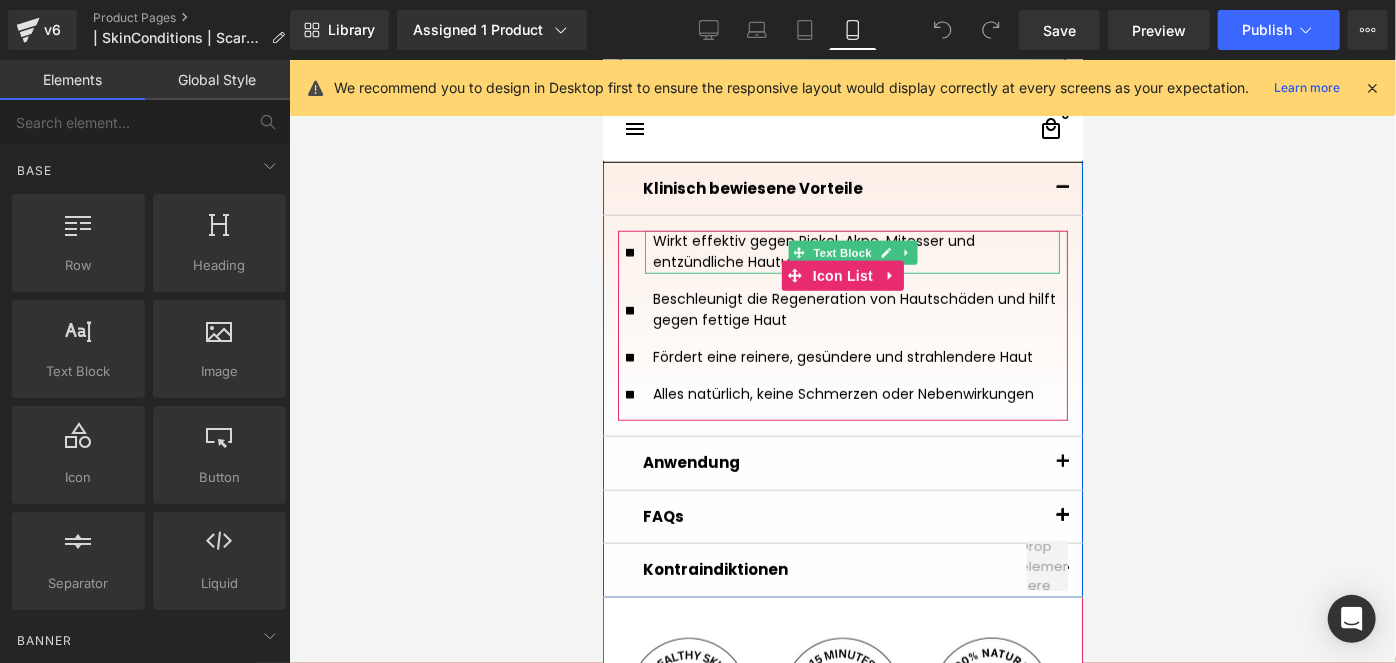click on "Wirkt effektiv gegen Pickel, Akne, Mitesser und entzündliche Hautunreinheiten" at bounding box center (851, 251) 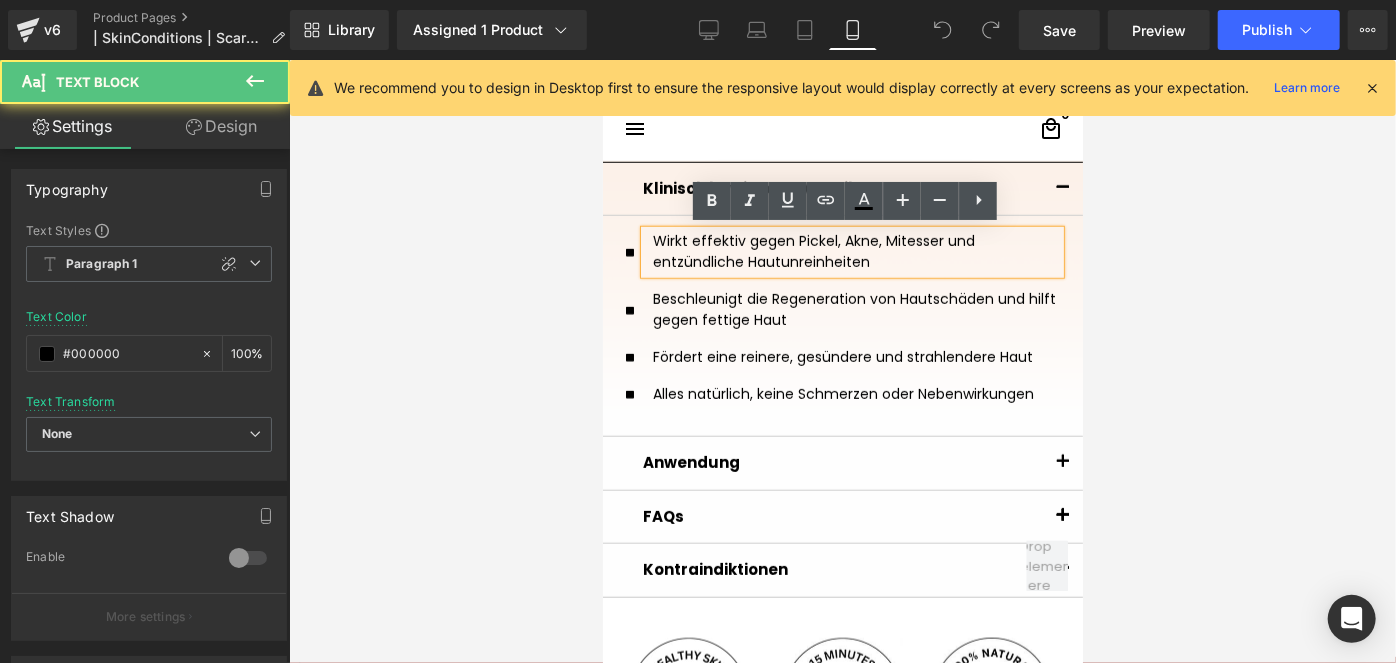 drag, startPoint x: 896, startPoint y: 267, endPoint x: 624, endPoint y: 234, distance: 273.99454 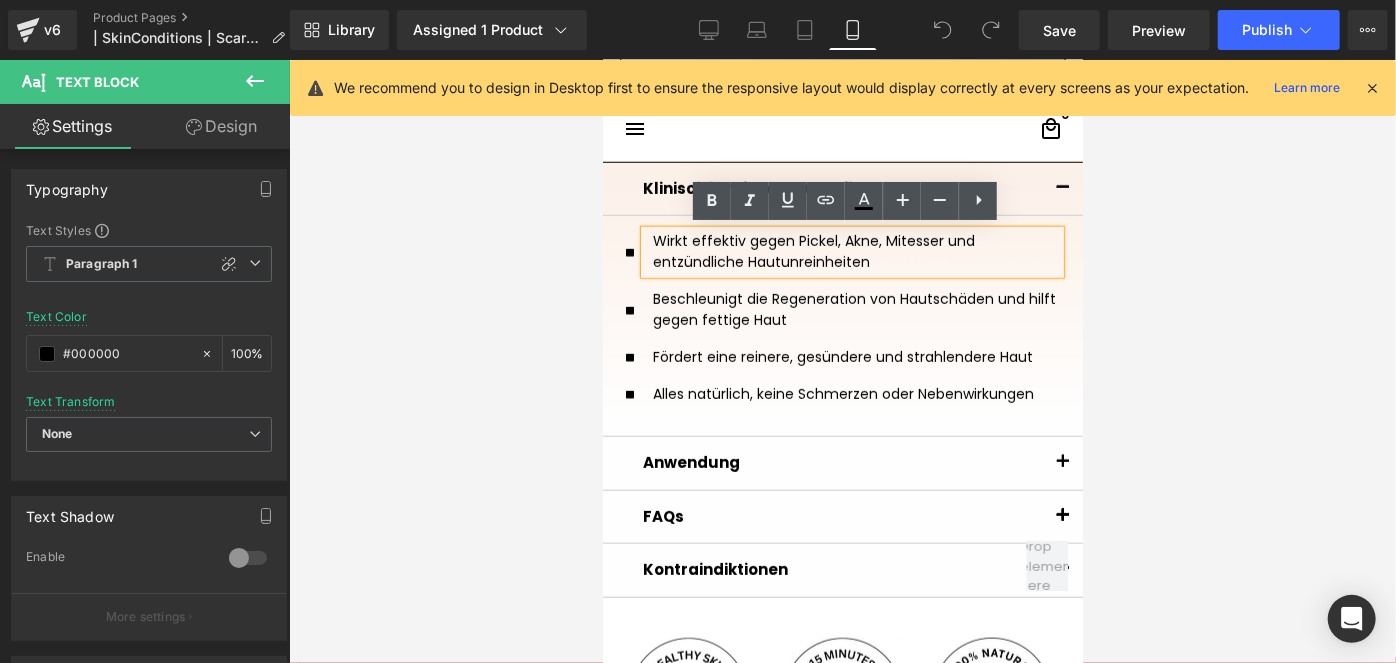 type 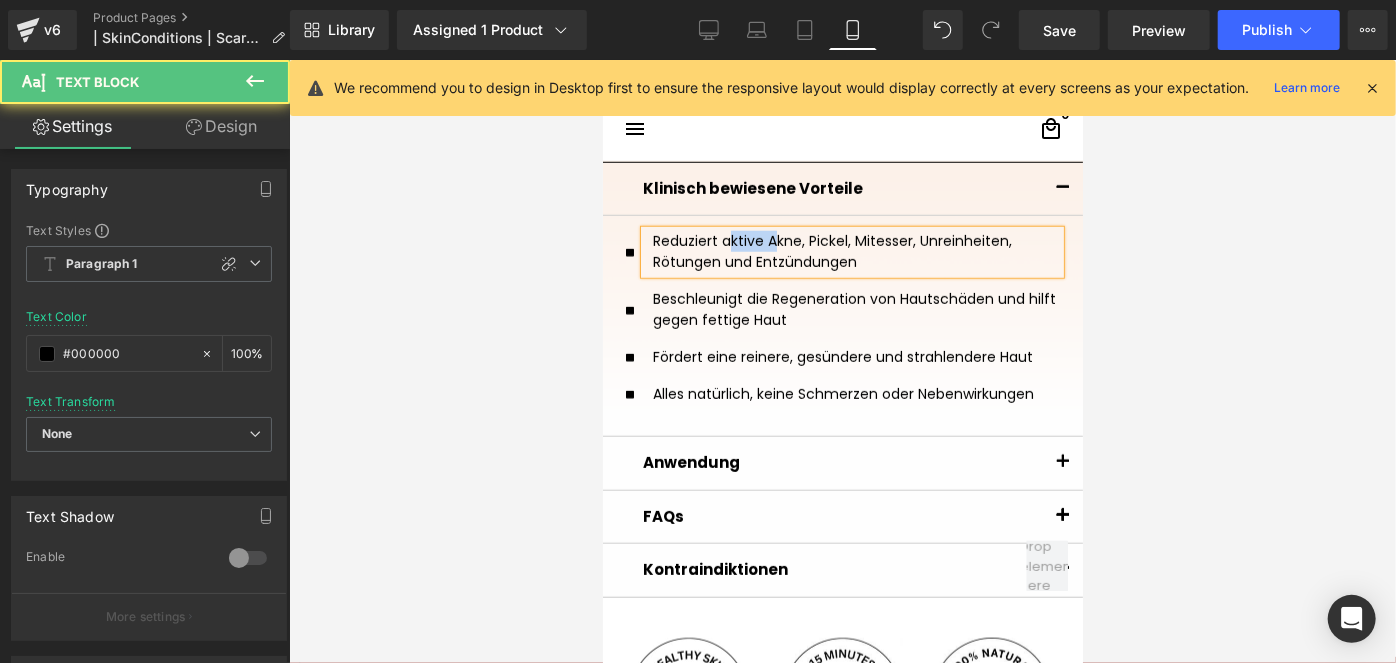 drag, startPoint x: 756, startPoint y: 234, endPoint x: 710, endPoint y: 236, distance: 46.043457 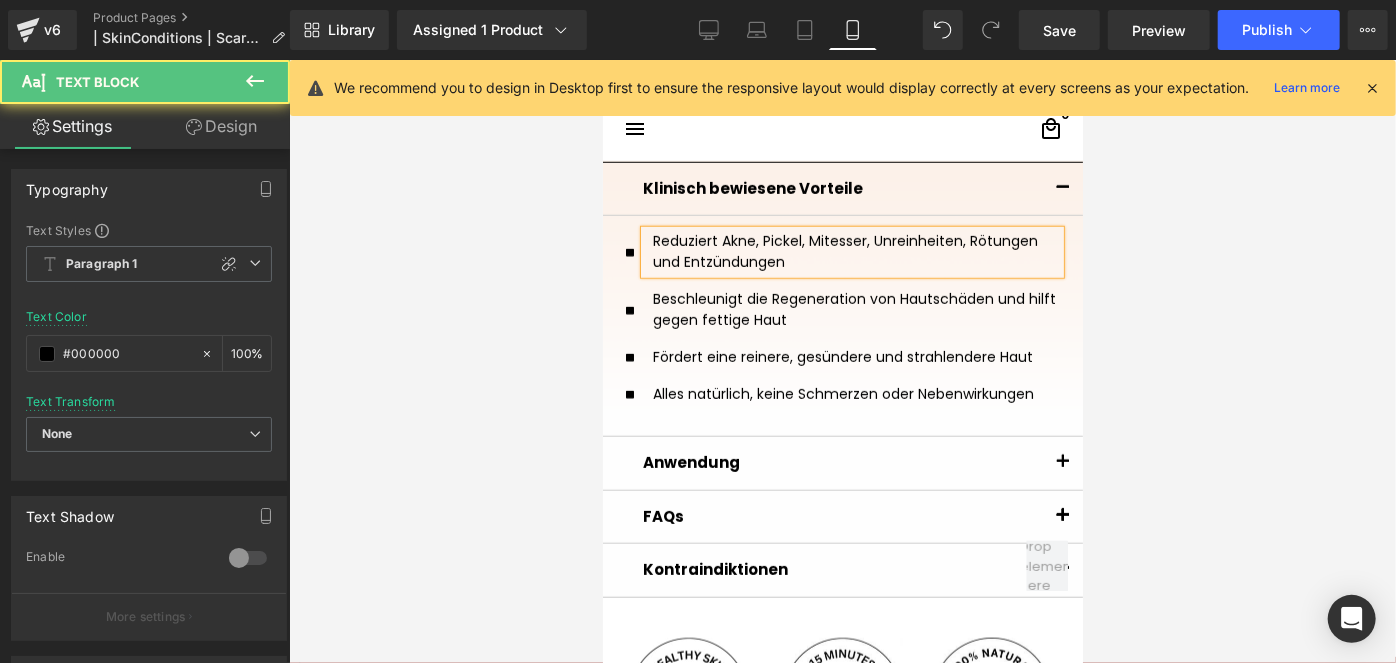 click on "Reduziert Akne, Pickel, Mitesser, Unreinheiten, Rötungen und Entzündungen" at bounding box center (851, 251) 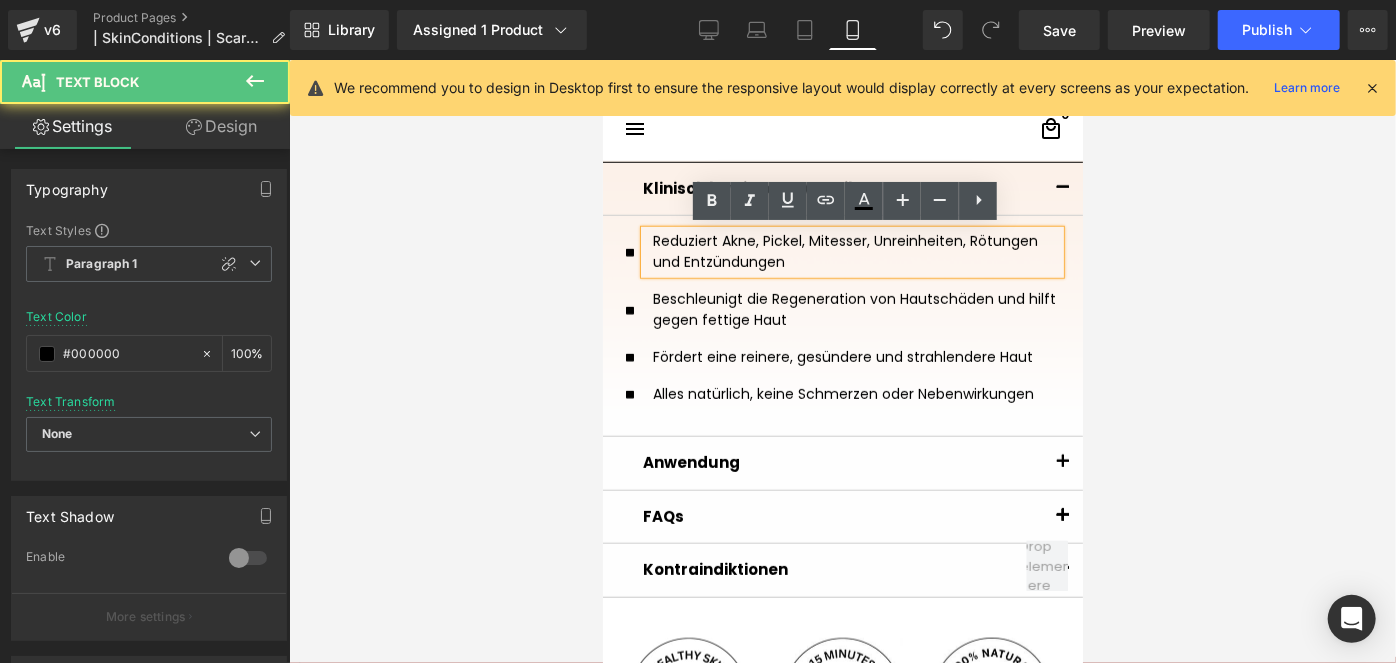 click on "Reduziert Akne, Pickel, Mitesser, Unreinheiten, Rötungen und Entzündungen" at bounding box center [851, 251] 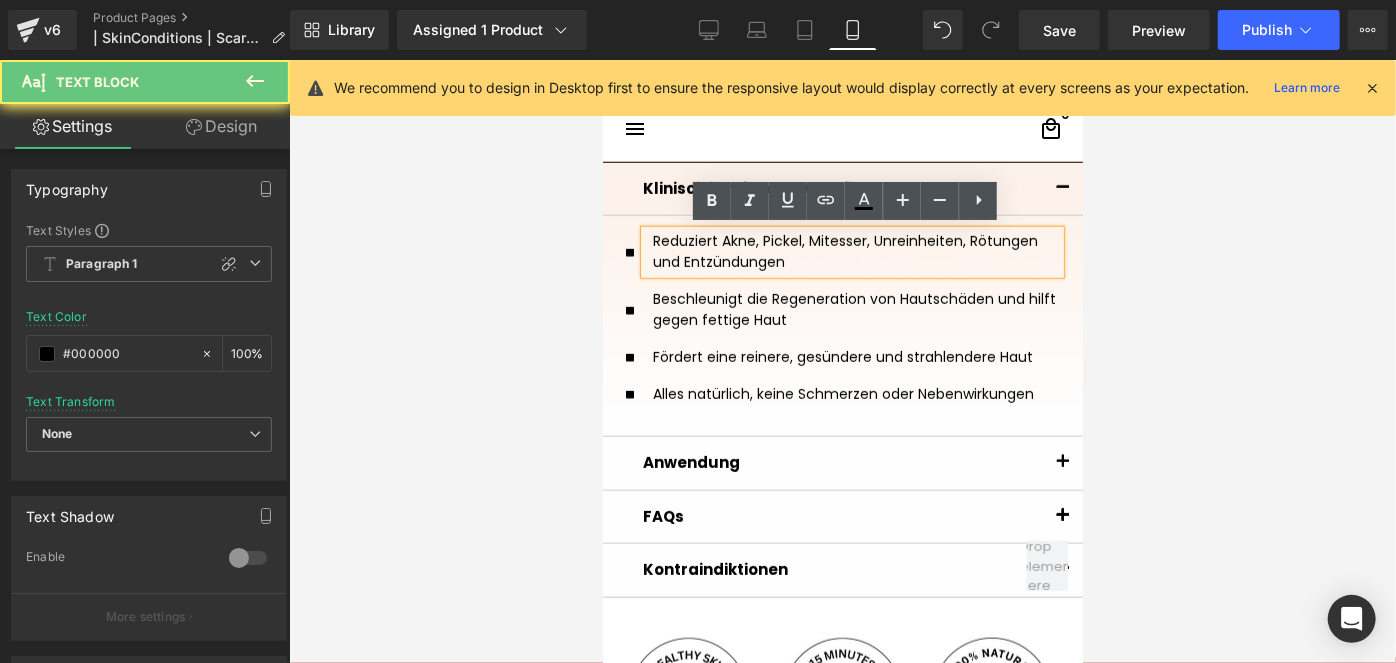click on "Reduziert Akne, Pickel, Mitesser, Unreinheiten, Rötungen und Entzündungen" at bounding box center (851, 251) 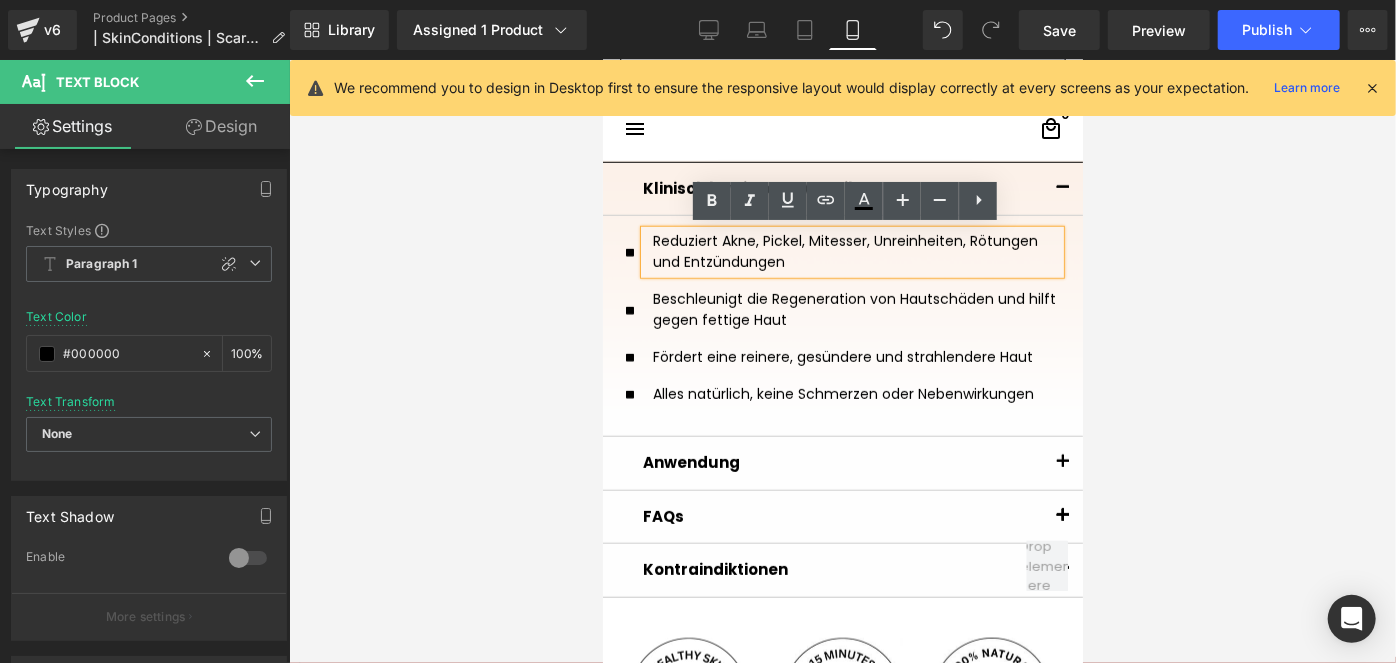 click on "Reduziert Akne, Pickel, Mitesser, Unreinheiten, Rötungen und Entzündungen" at bounding box center [851, 251] 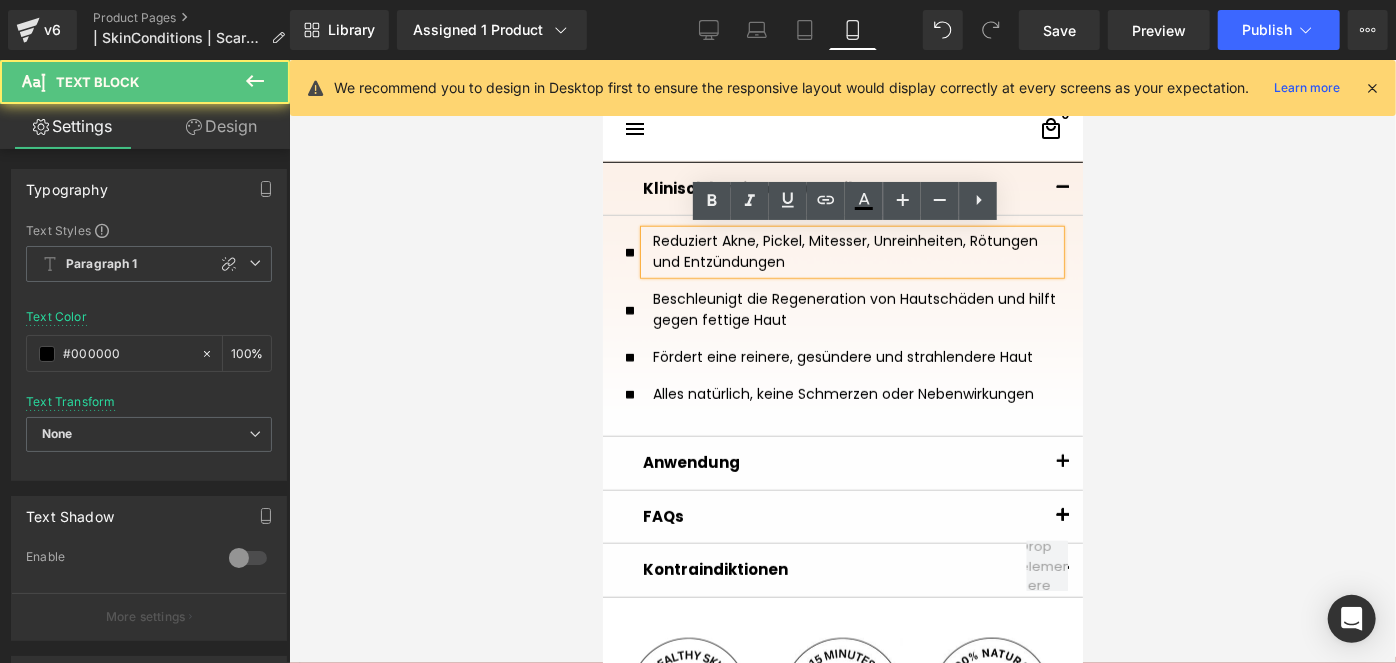 click on "Reduziert Akne, Pickel, Mitesser, Unreinheiten, Rötungen und Entzündungen" at bounding box center (851, 251) 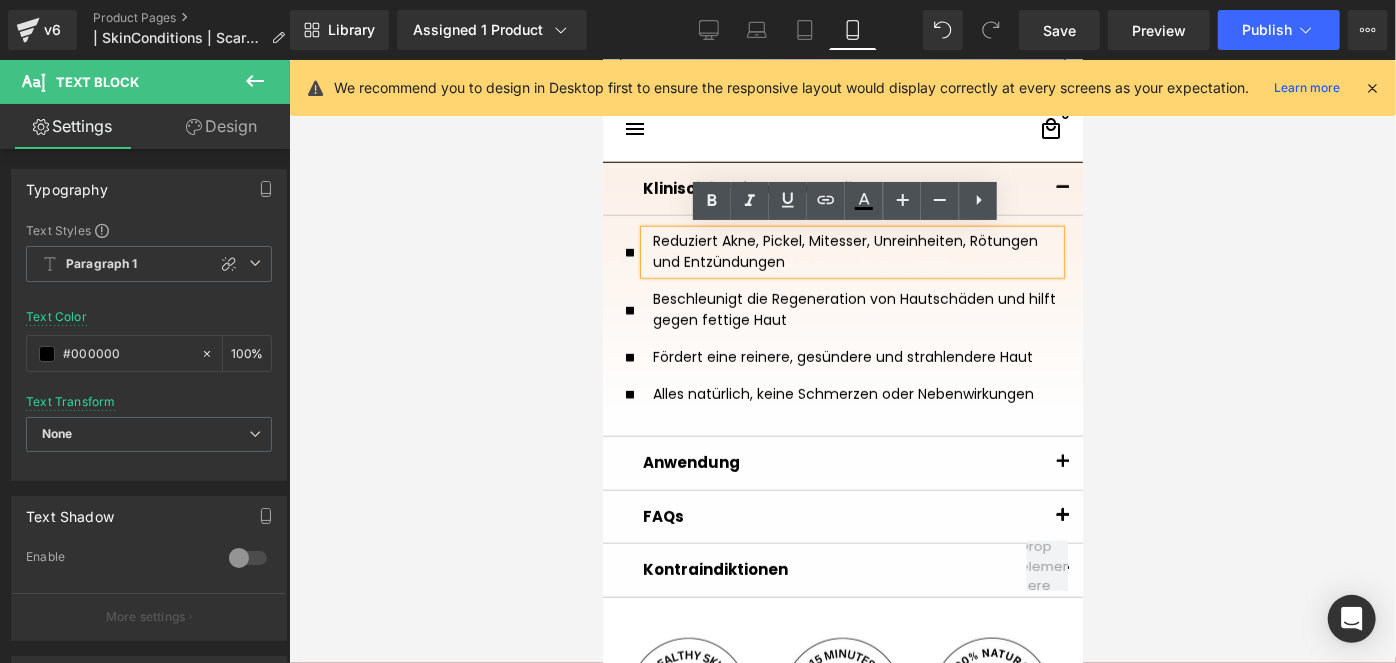 click on "Reduziert Akne, Pickel, Mitesser, Unreinheiten, Rötungen und Entzündungen" at bounding box center [851, 251] 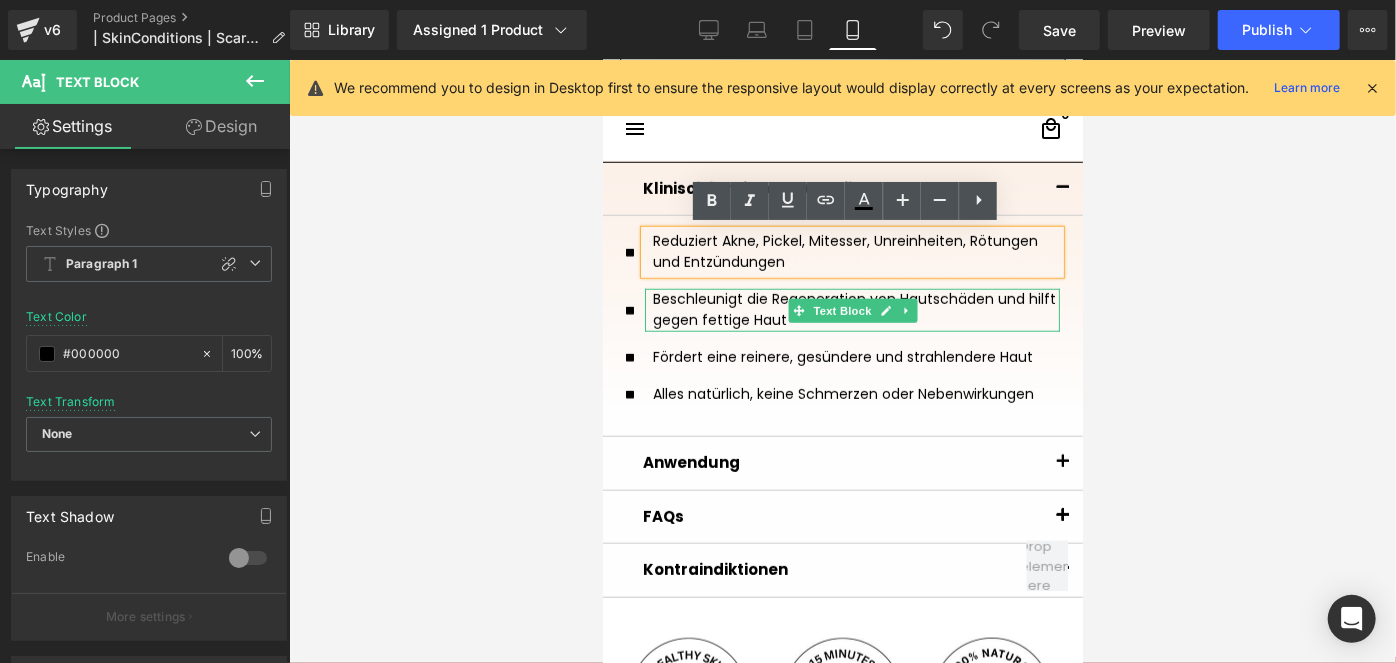 click on "Beschleunigt die Regeneration von Hautschäden und hilft gegen fettige Haut" at bounding box center [851, 309] 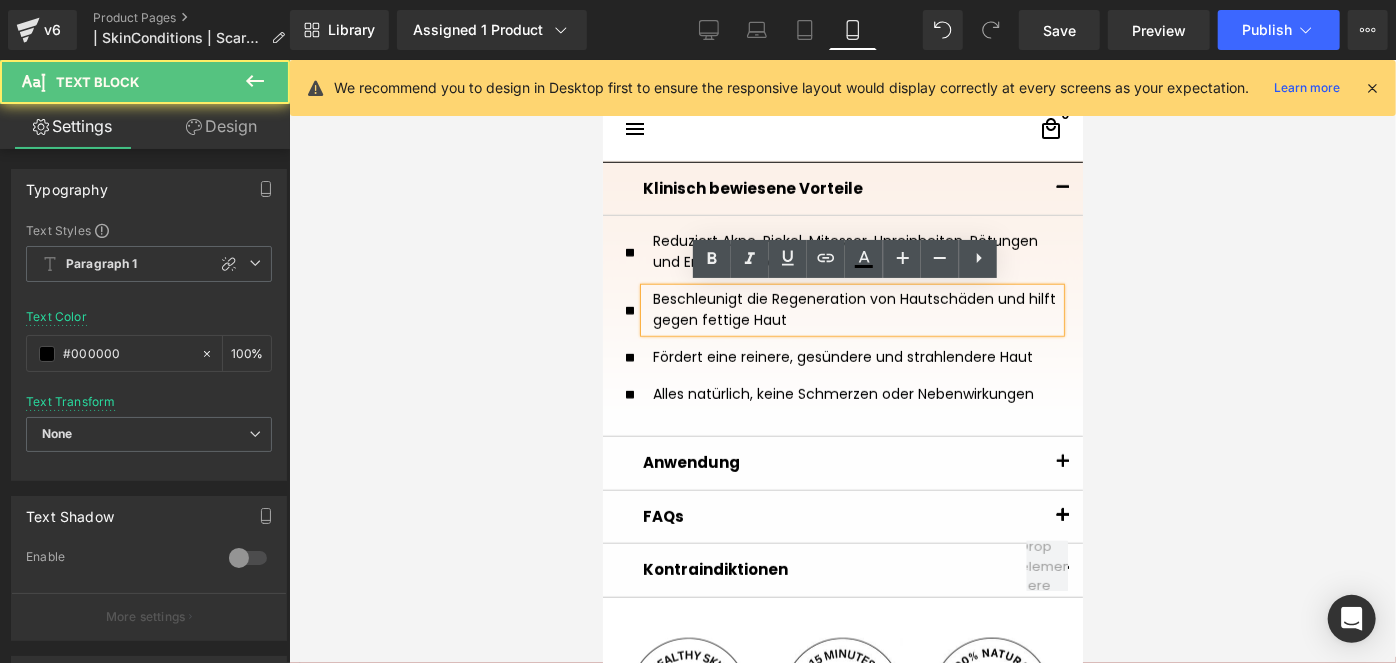 click on "Beschleunigt die Regeneration von Hautschäden und hilft gegen fettige Haut" at bounding box center [851, 309] 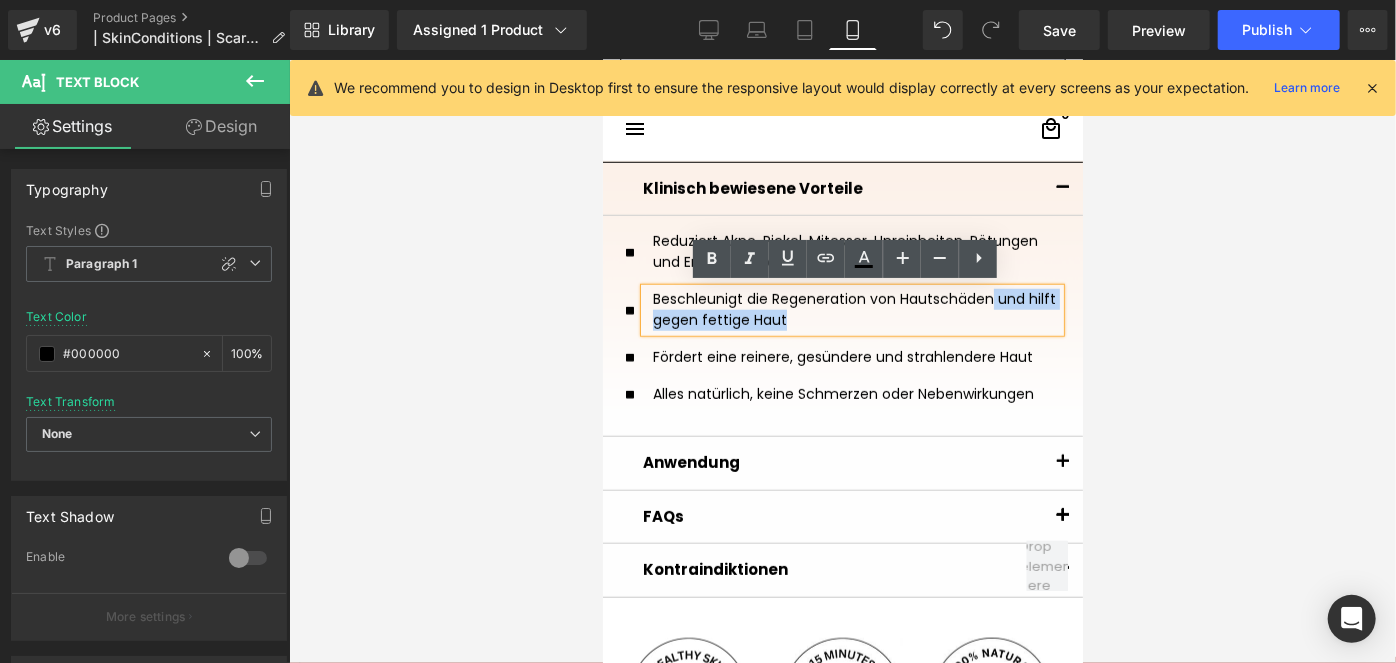 drag, startPoint x: 825, startPoint y: 317, endPoint x: 986, endPoint y: 295, distance: 162.49615 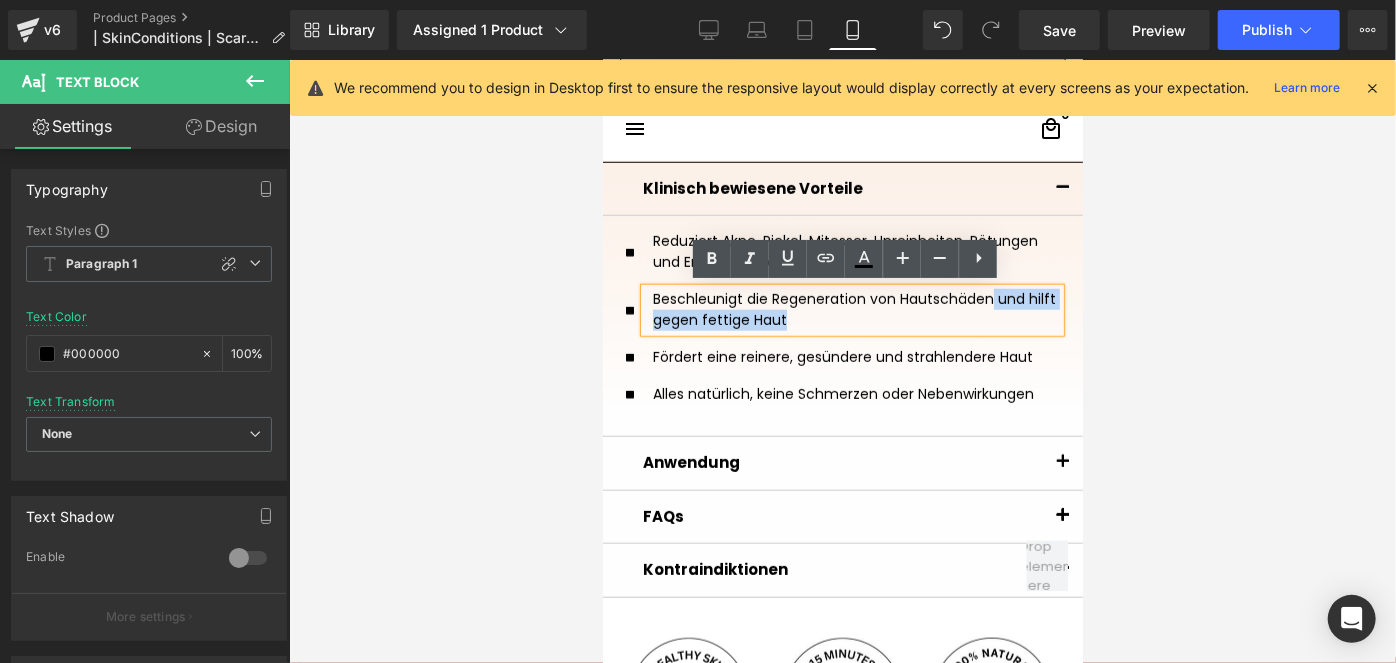 type 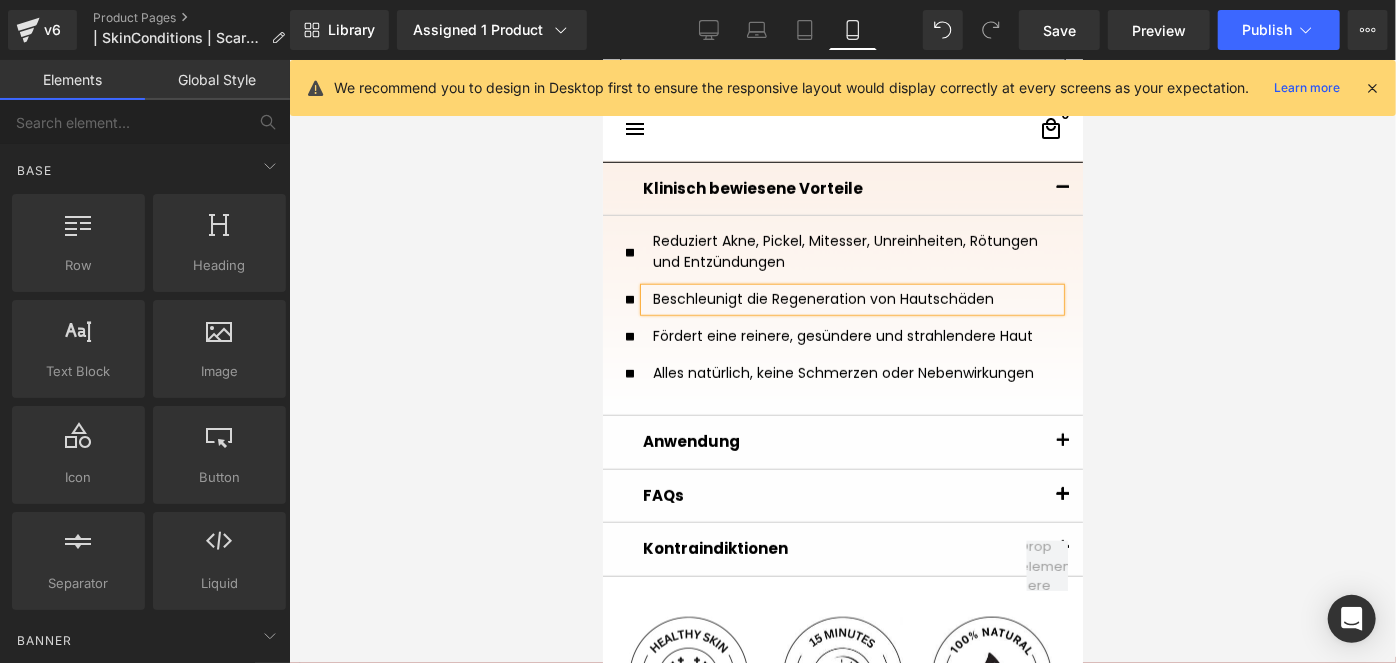 click at bounding box center [842, 361] 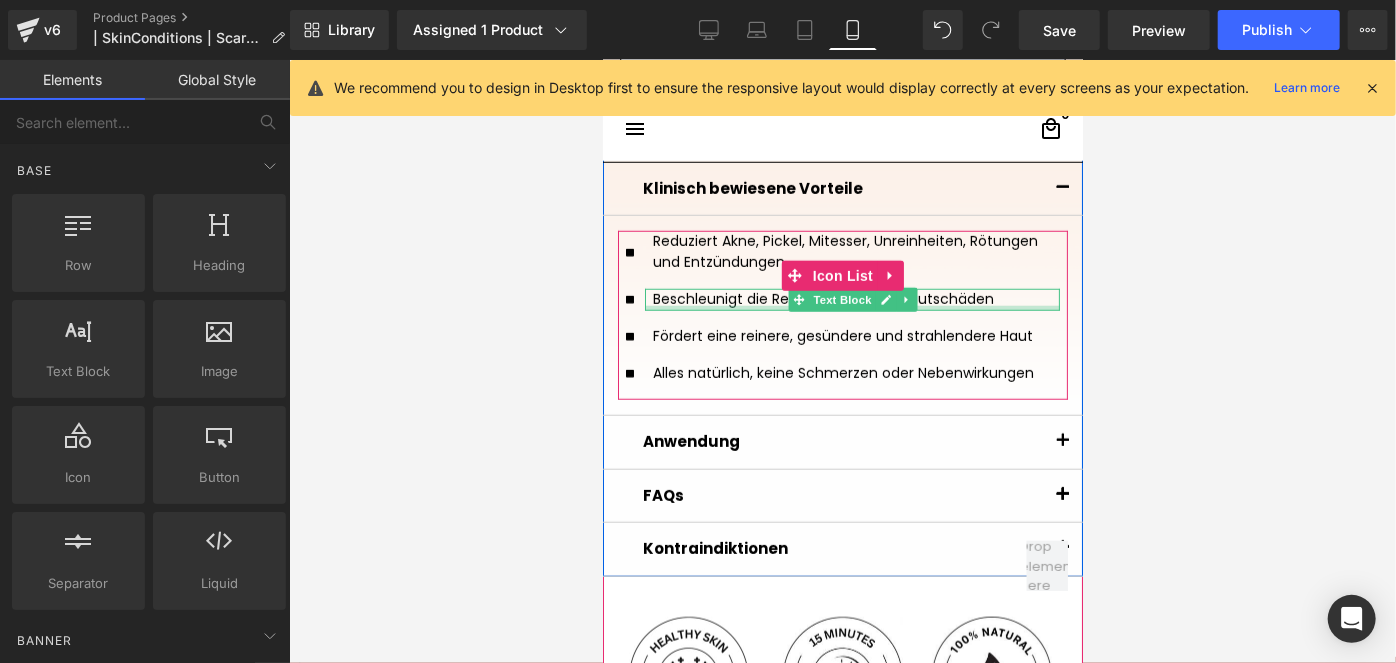 click at bounding box center [851, 307] 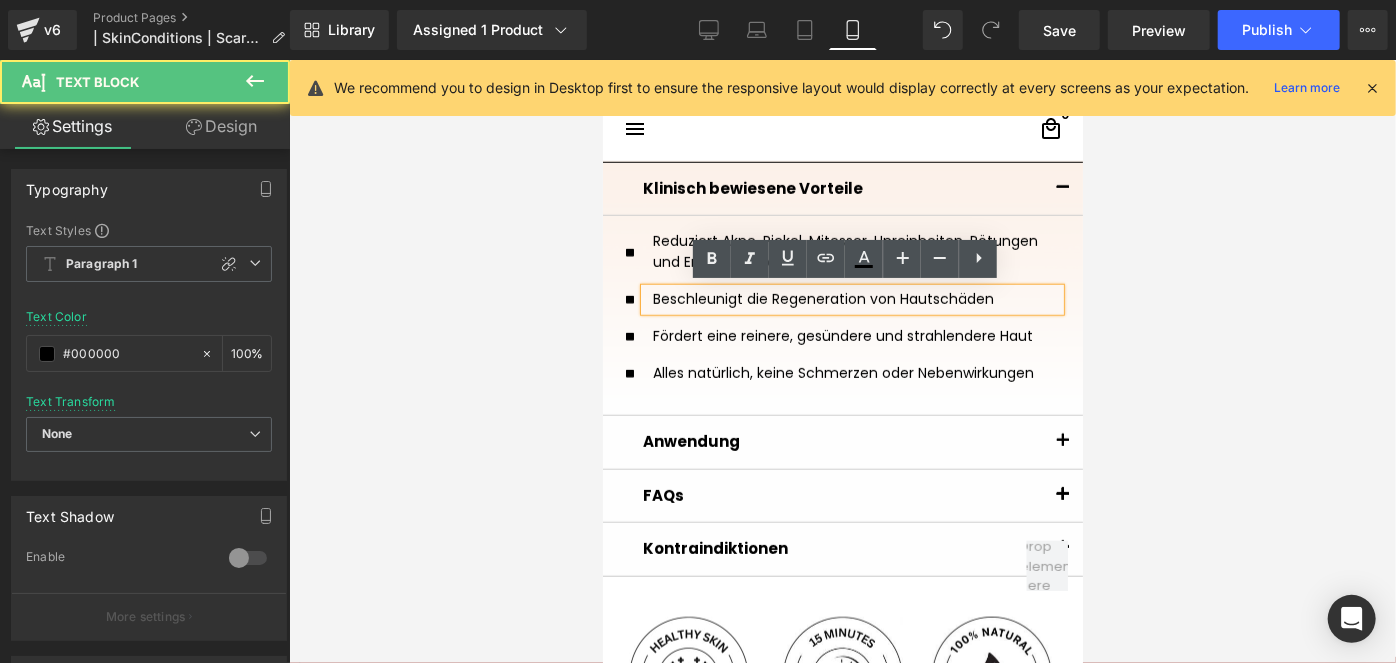 click on "Beschleunigt die Regeneration von Hautschäden" at bounding box center [851, 299] 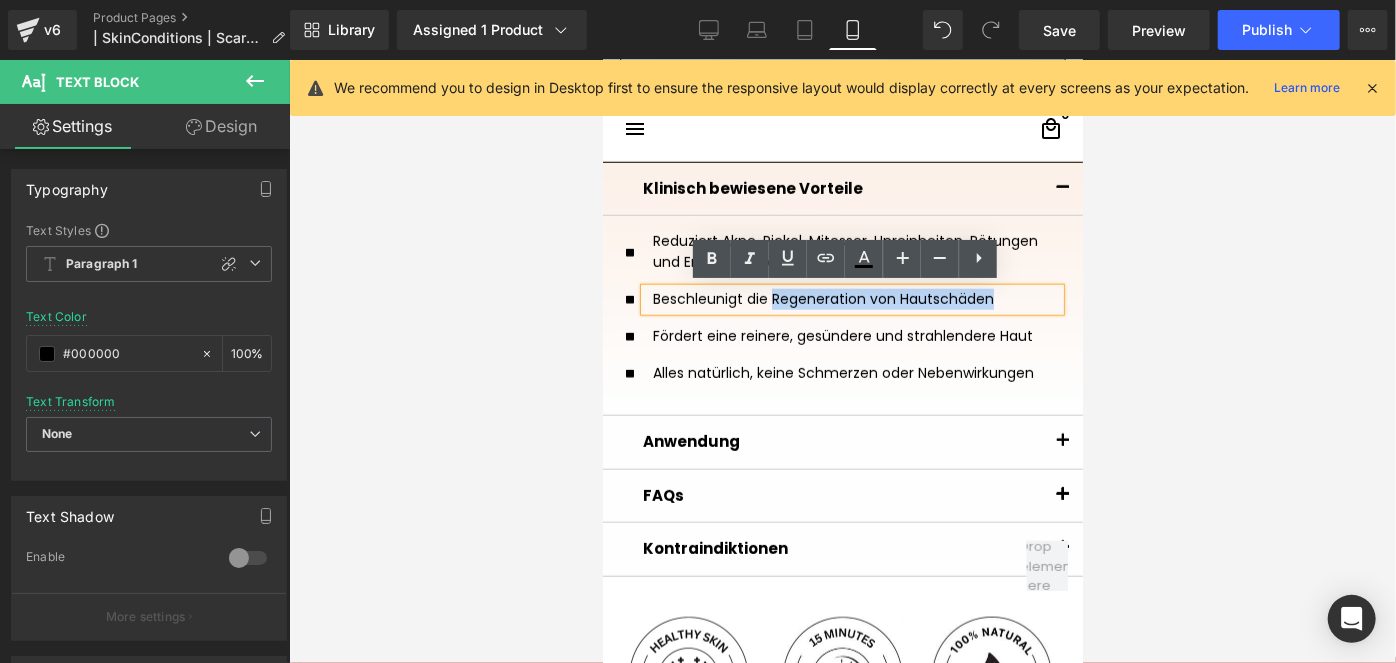 drag, startPoint x: 1010, startPoint y: 302, endPoint x: 764, endPoint y: 297, distance: 246.05081 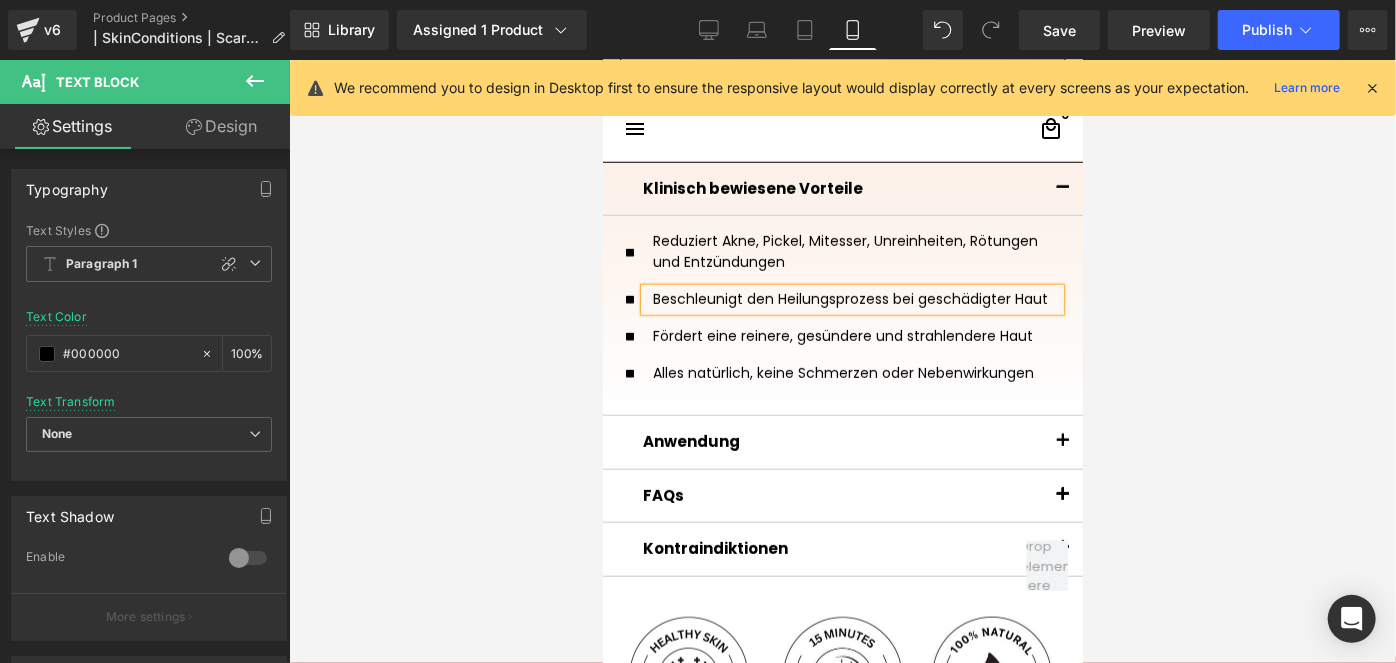 click on "Beschleunigt den Heilungsprozess bei geschädigter Haut" at bounding box center (851, 299) 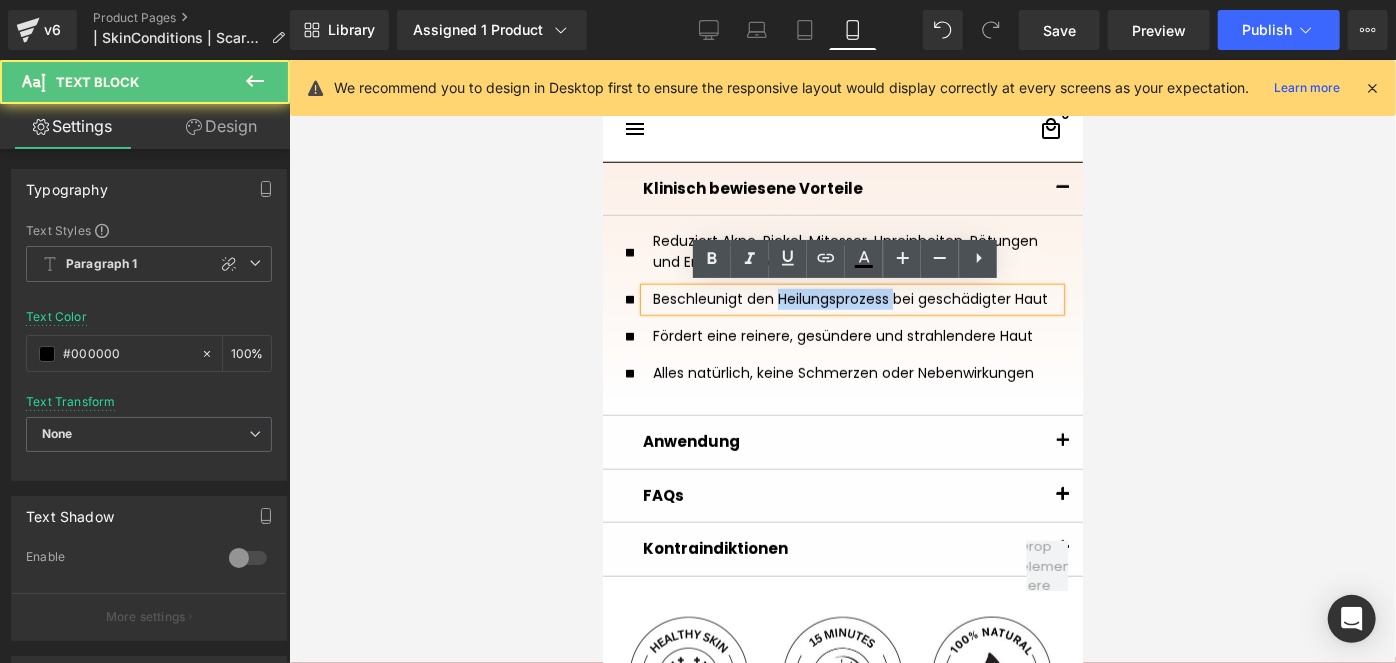 click on "Beschleunigt den Heilungsprozess bei geschädigter Haut" at bounding box center (851, 299) 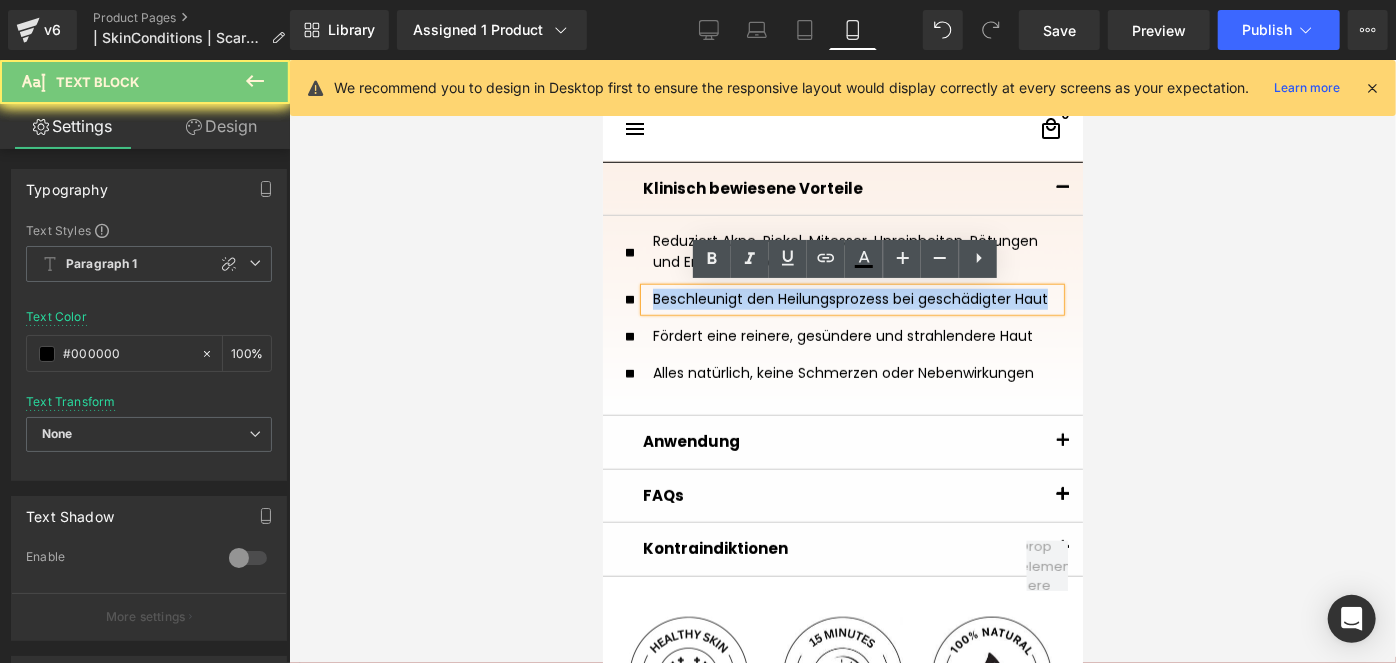 click on "Beschleunigt den Heilungsprozess bei geschädigter Haut" at bounding box center [851, 299] 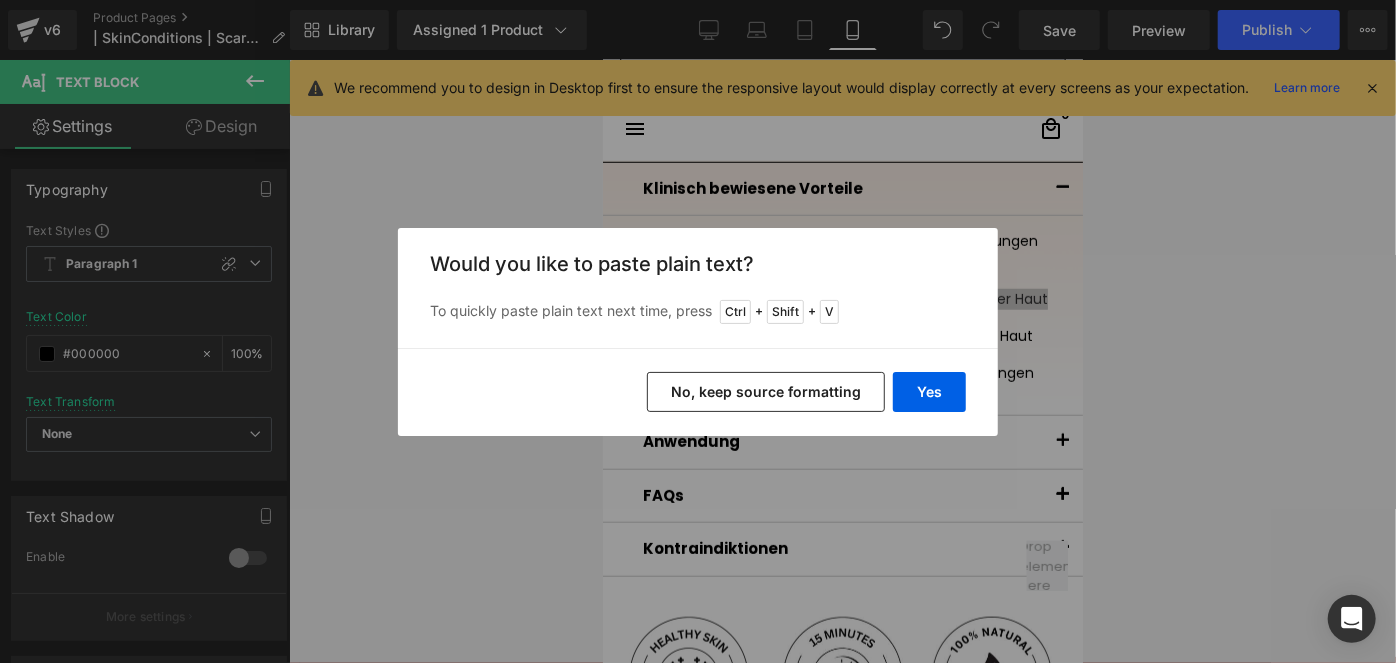 click on "No, keep source formatting" at bounding box center [766, 392] 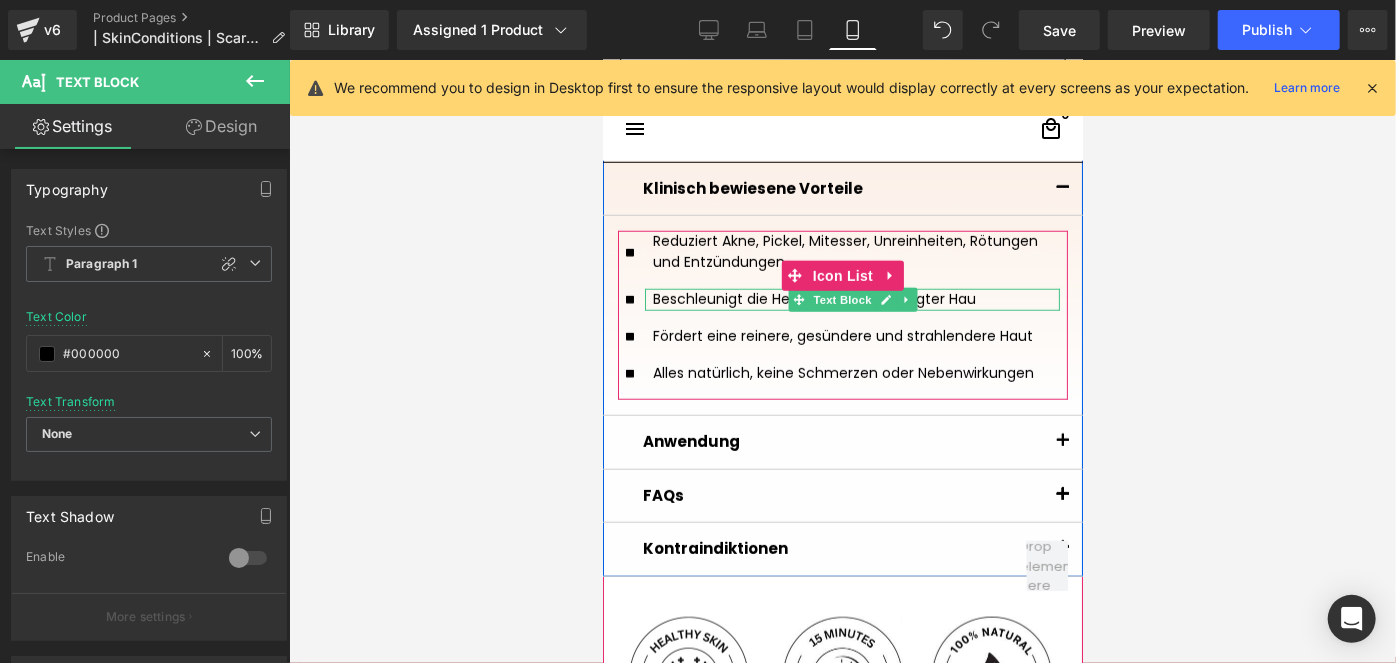 click on "Beschleunigt die Heilung bei geschädigter Hau" at bounding box center (851, 299) 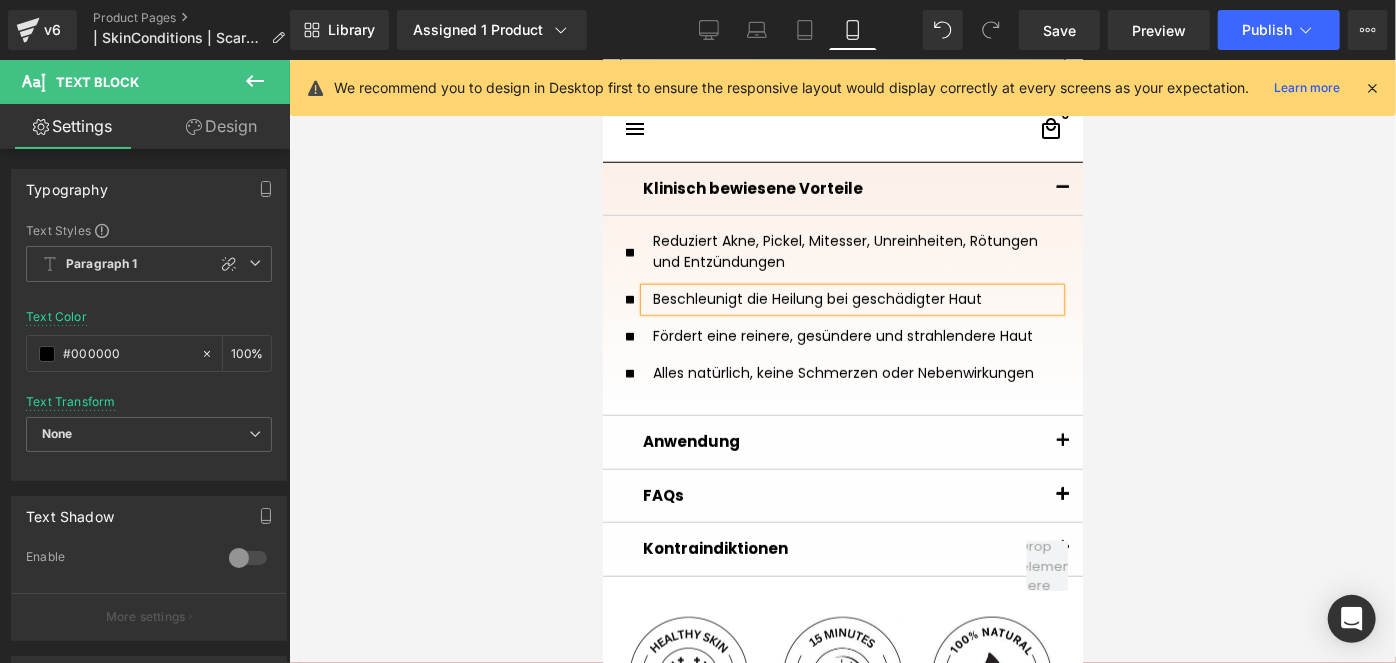 click at bounding box center (842, 361) 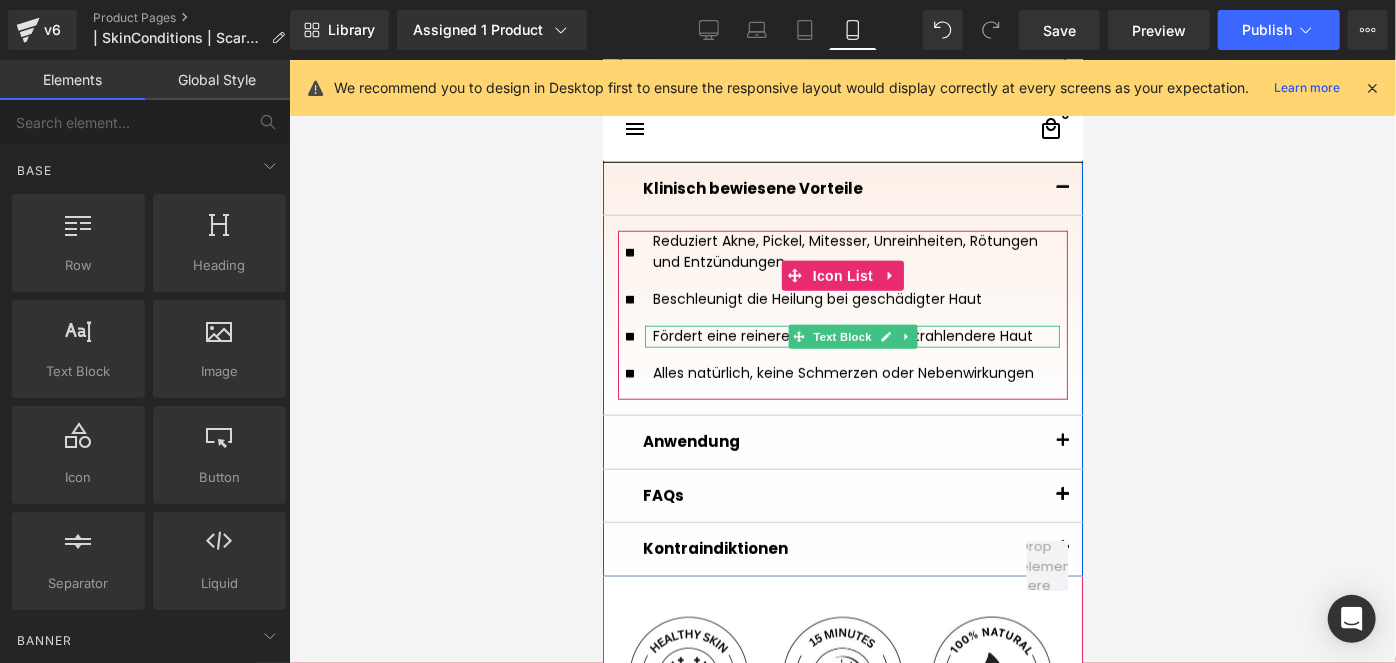 click on "Fördert eine reinere, gesündere und strahlendere Haut" at bounding box center (855, 335) 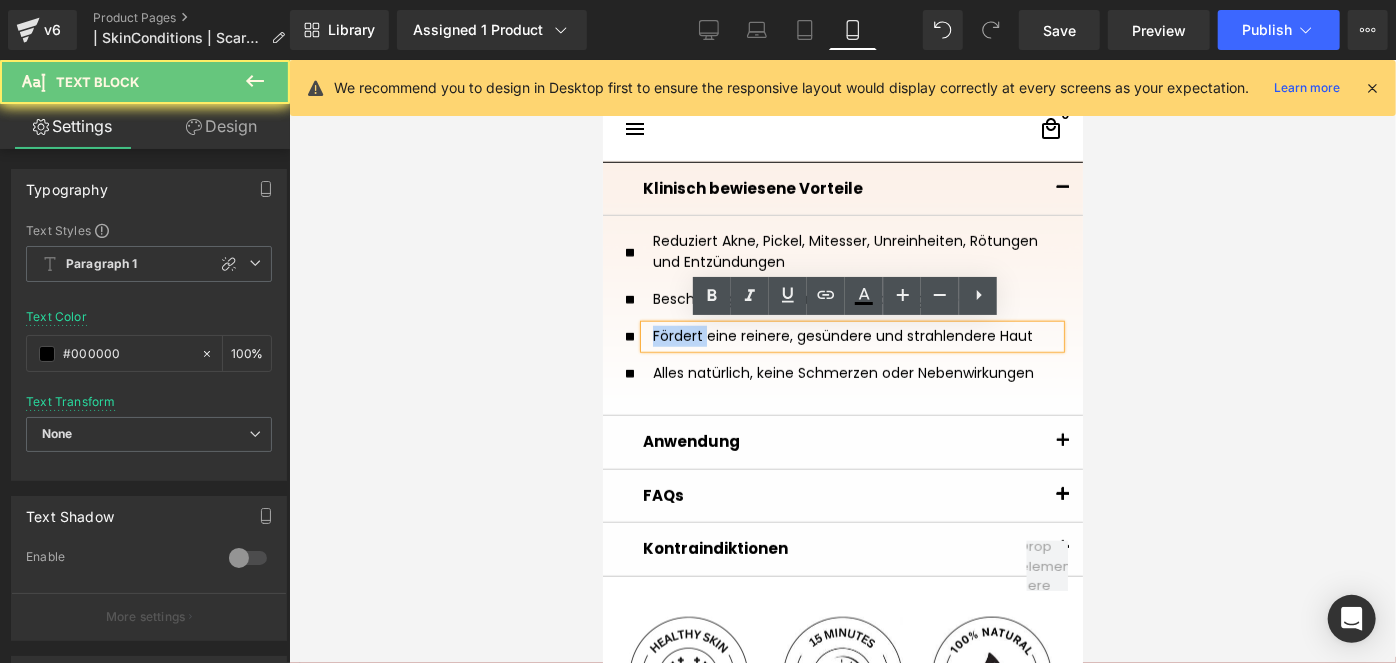 click on "Fördert eine reinere, gesündere und strahlendere Haut" at bounding box center (855, 335) 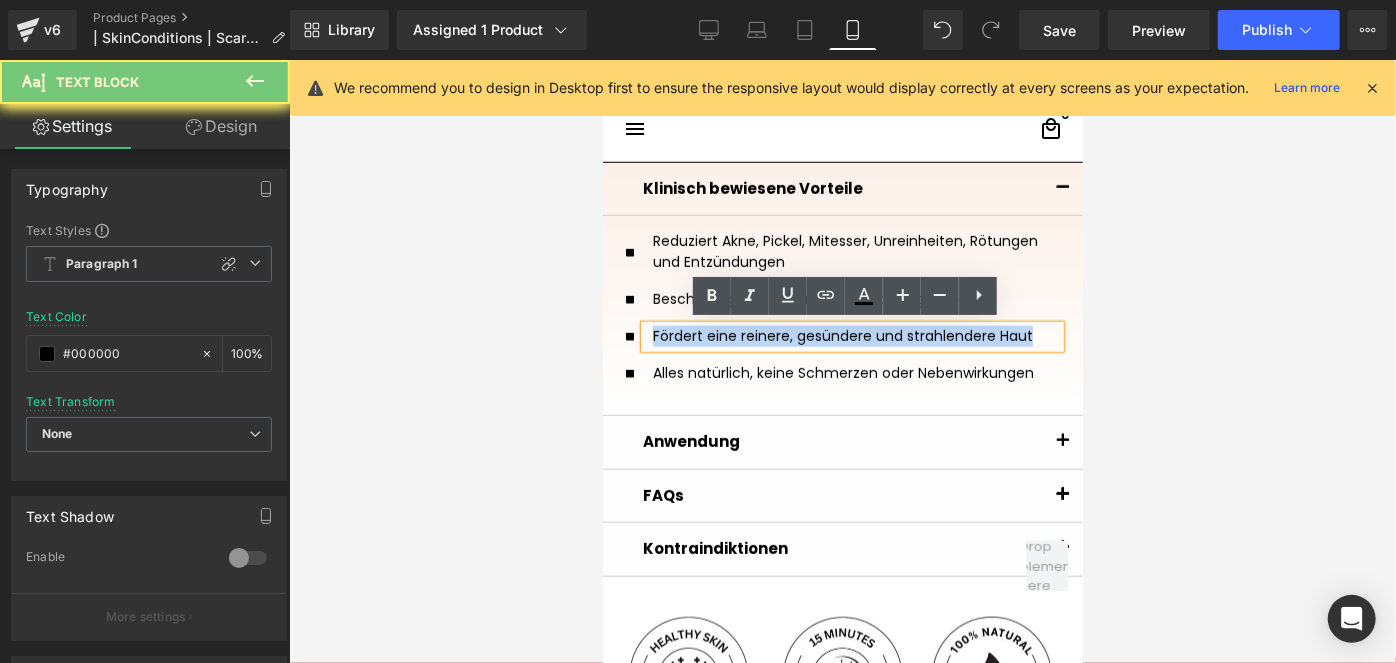 click on "Fördert eine reinere, gesündere und strahlendere Haut" at bounding box center [855, 335] 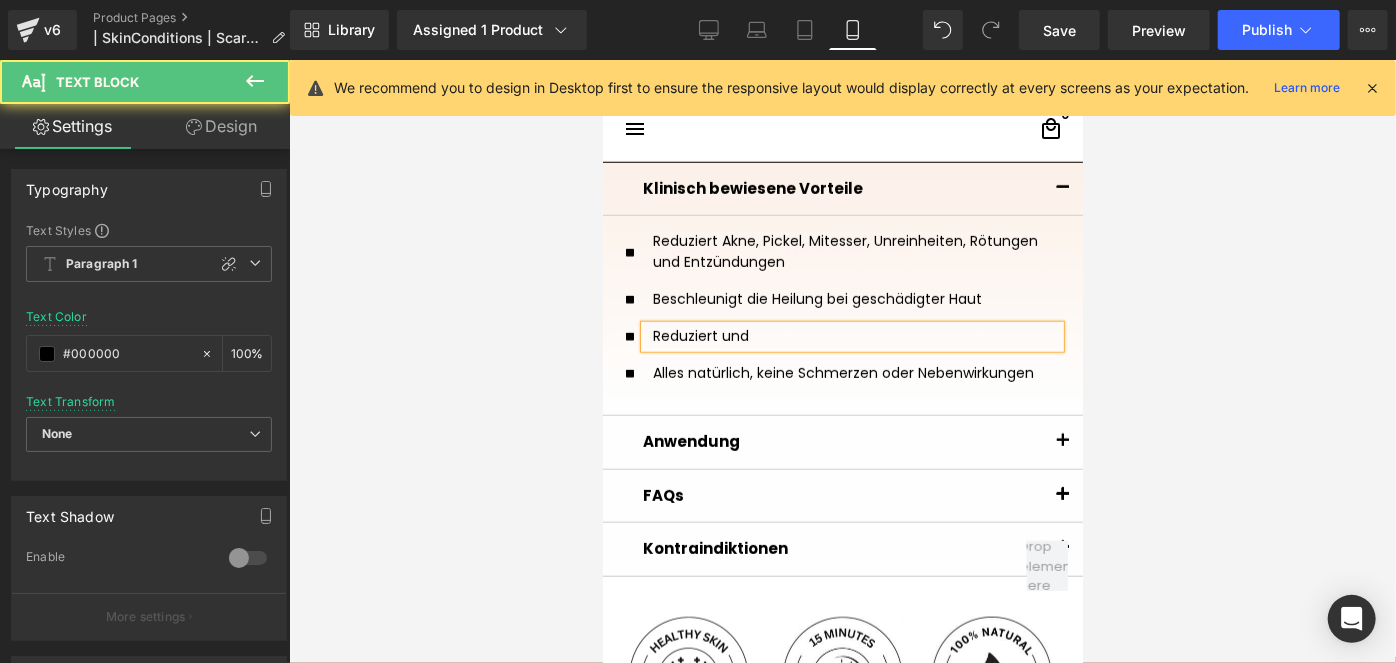 drag, startPoint x: 746, startPoint y: 331, endPoint x: 633, endPoint y: 325, distance: 113.15918 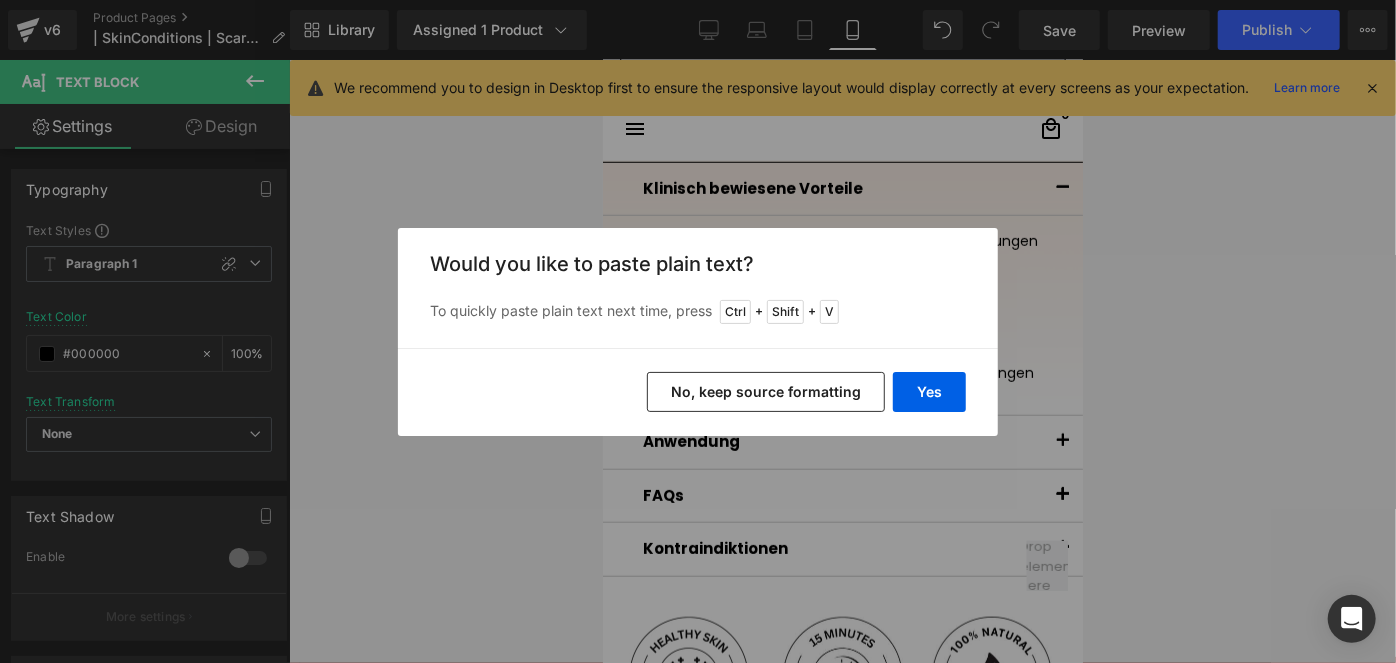 drag, startPoint x: 740, startPoint y: 386, endPoint x: 133, endPoint y: 321, distance: 610.47034 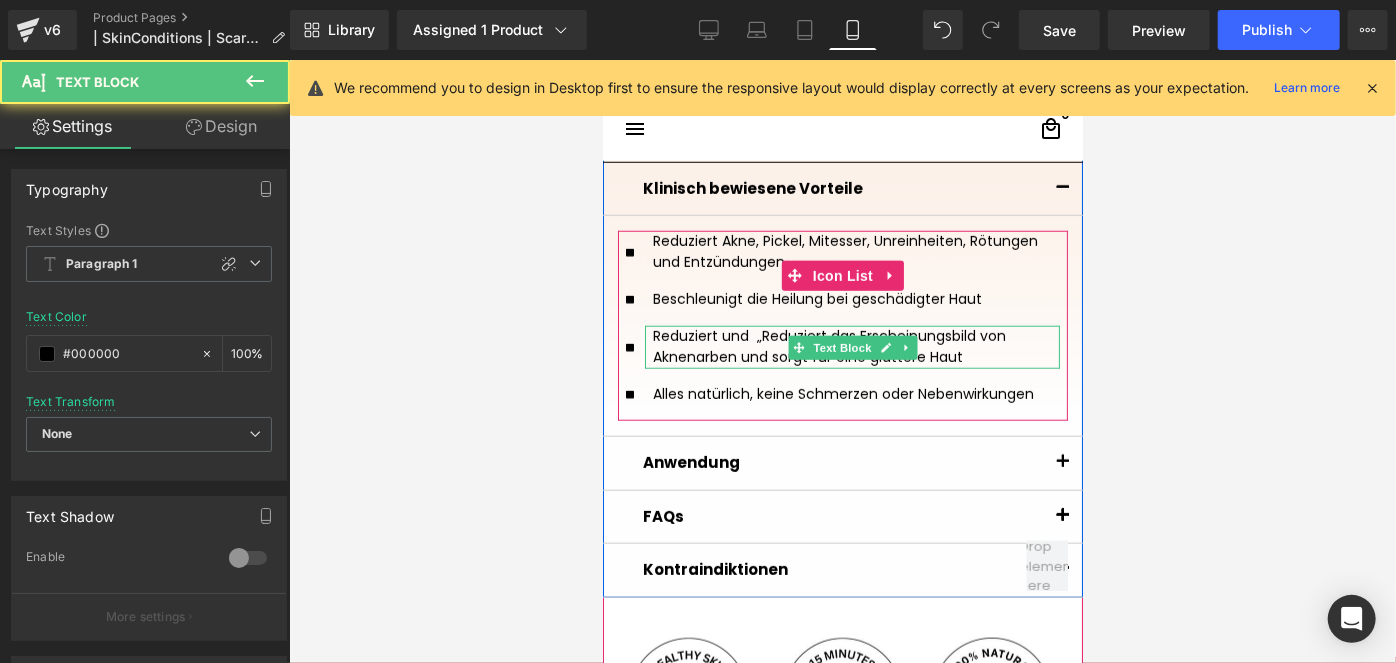 click on "Reduziert und
„Reduziert das Erscheinungsbild von Aknenarben und sorgt für eine glattere Haut" at bounding box center (855, 346) 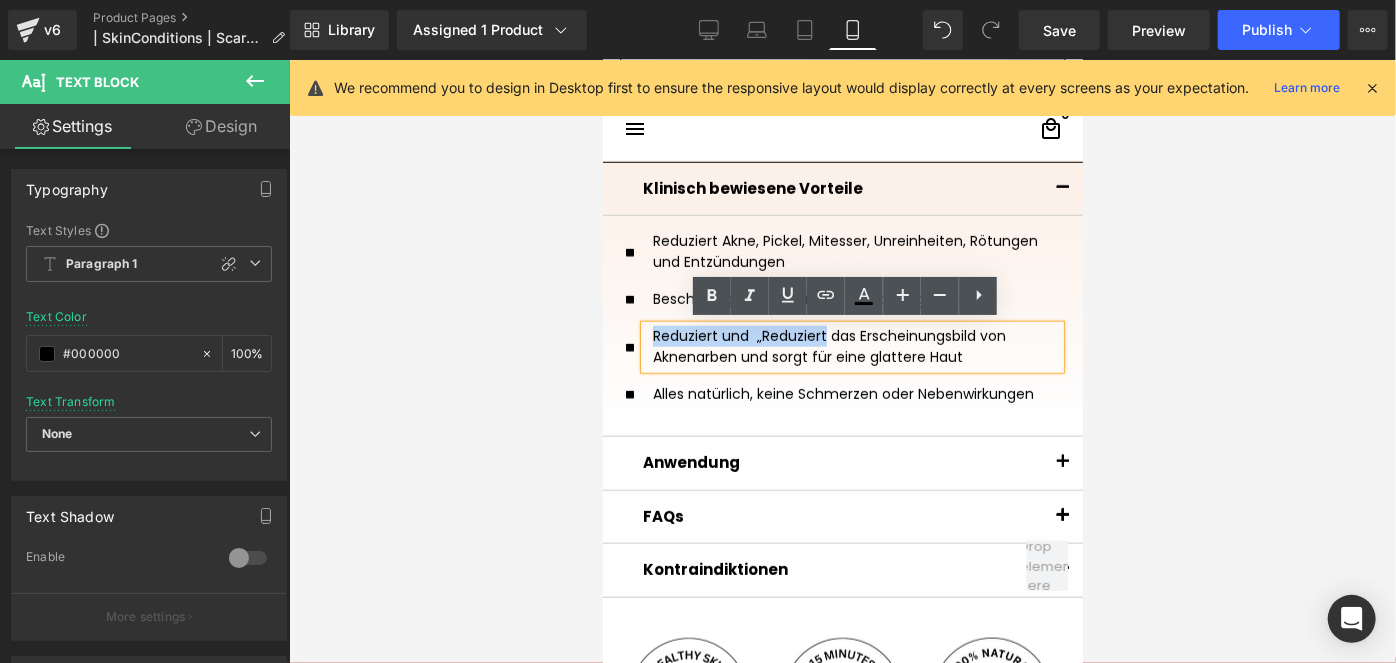 drag, startPoint x: 754, startPoint y: 331, endPoint x: 654, endPoint y: 325, distance: 100.17984 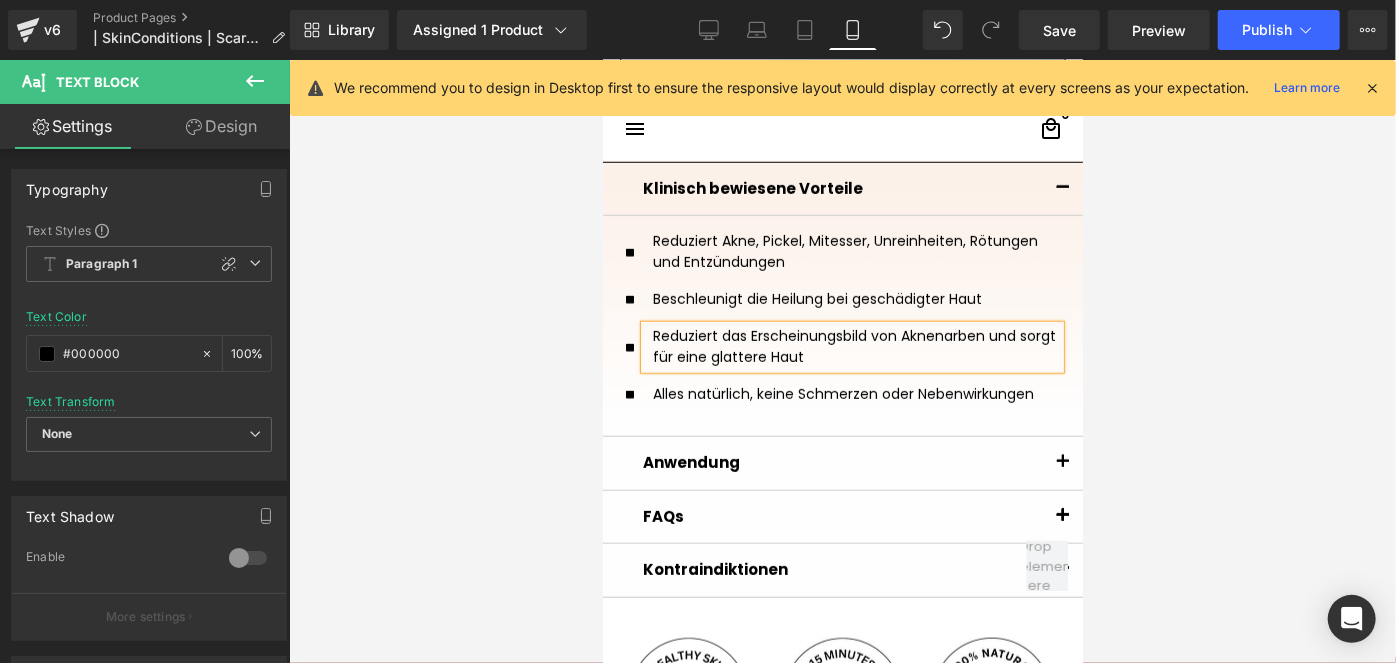 click at bounding box center [842, 361] 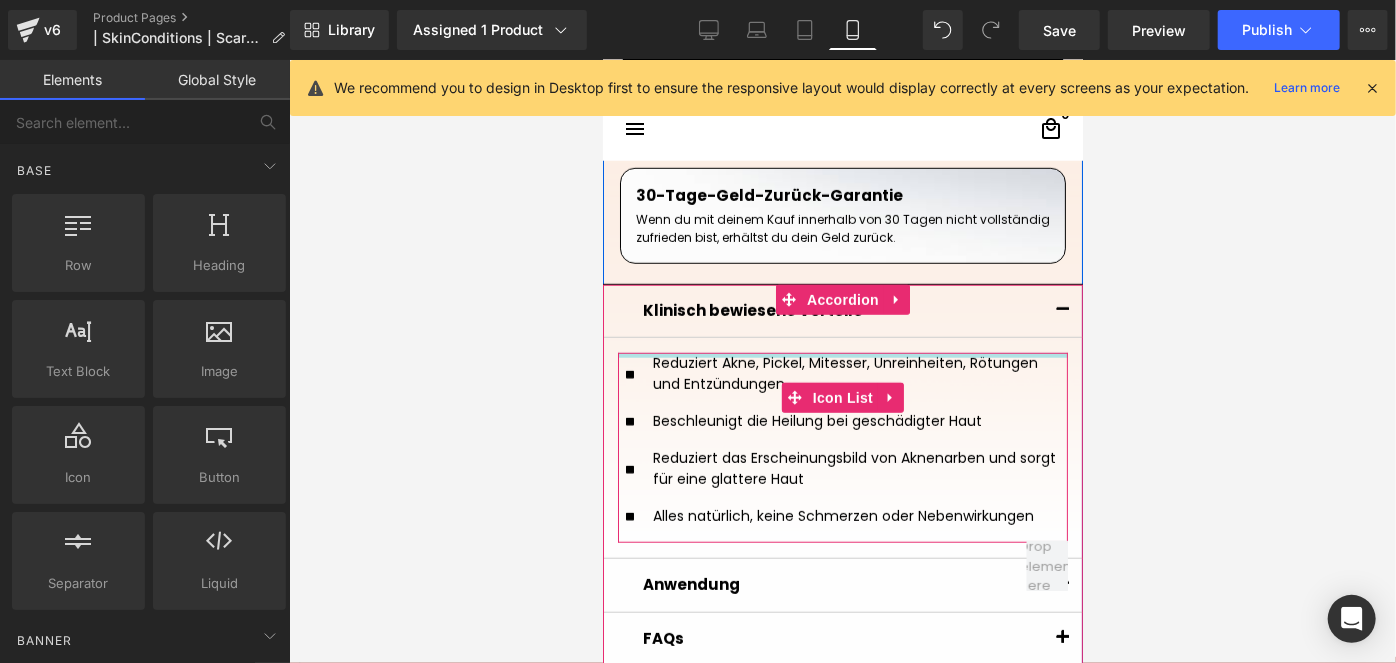 scroll, scrollTop: 1017, scrollLeft: 0, axis: vertical 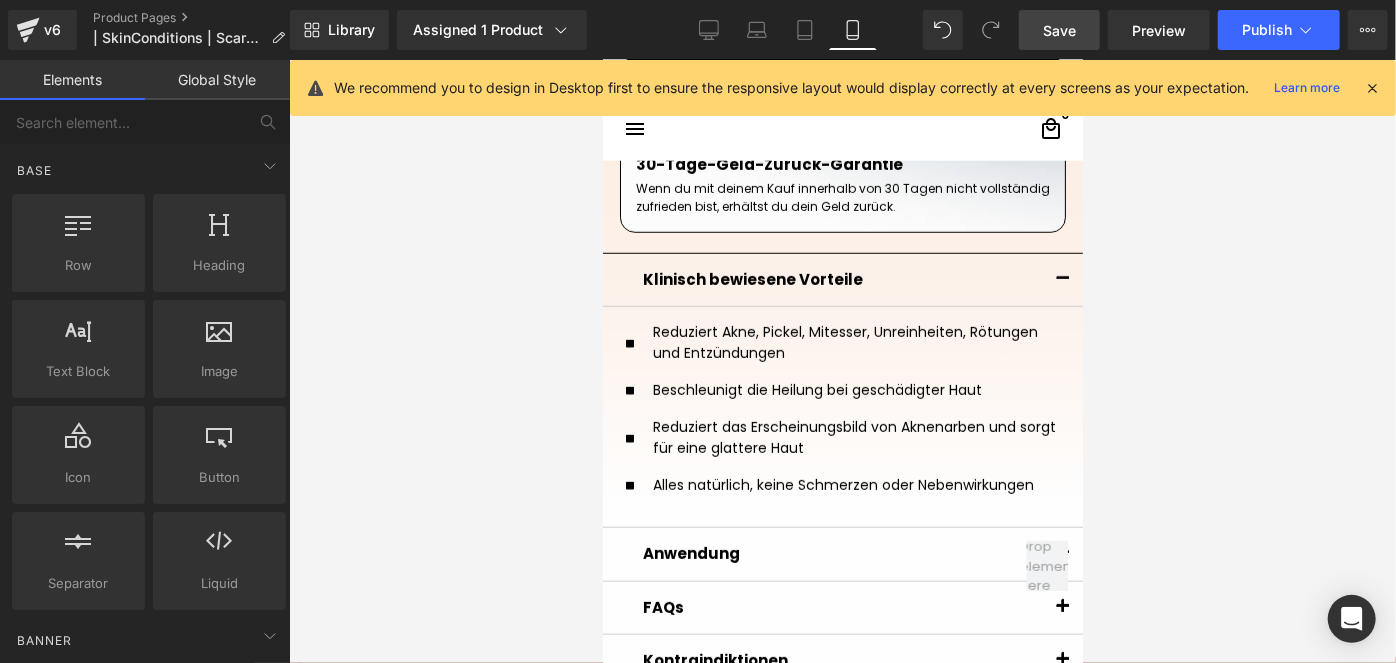 click on "Save" at bounding box center [1059, 30] 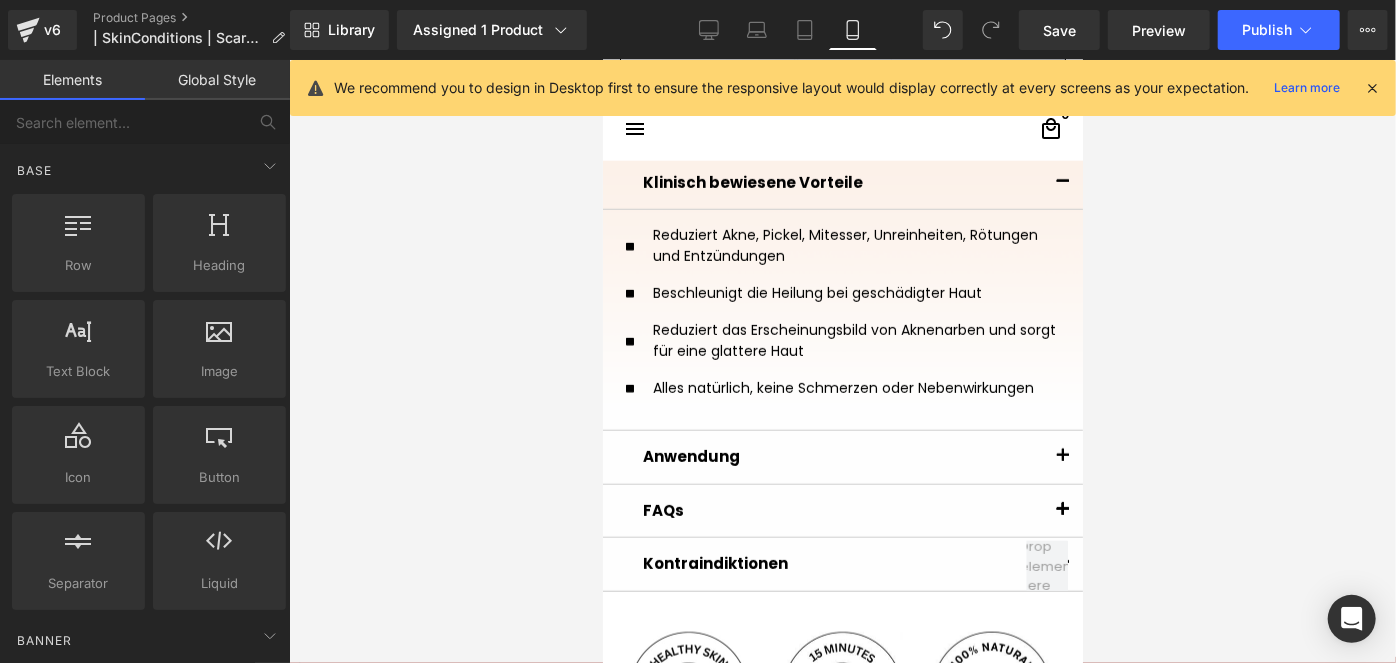 scroll, scrollTop: 1199, scrollLeft: 0, axis: vertical 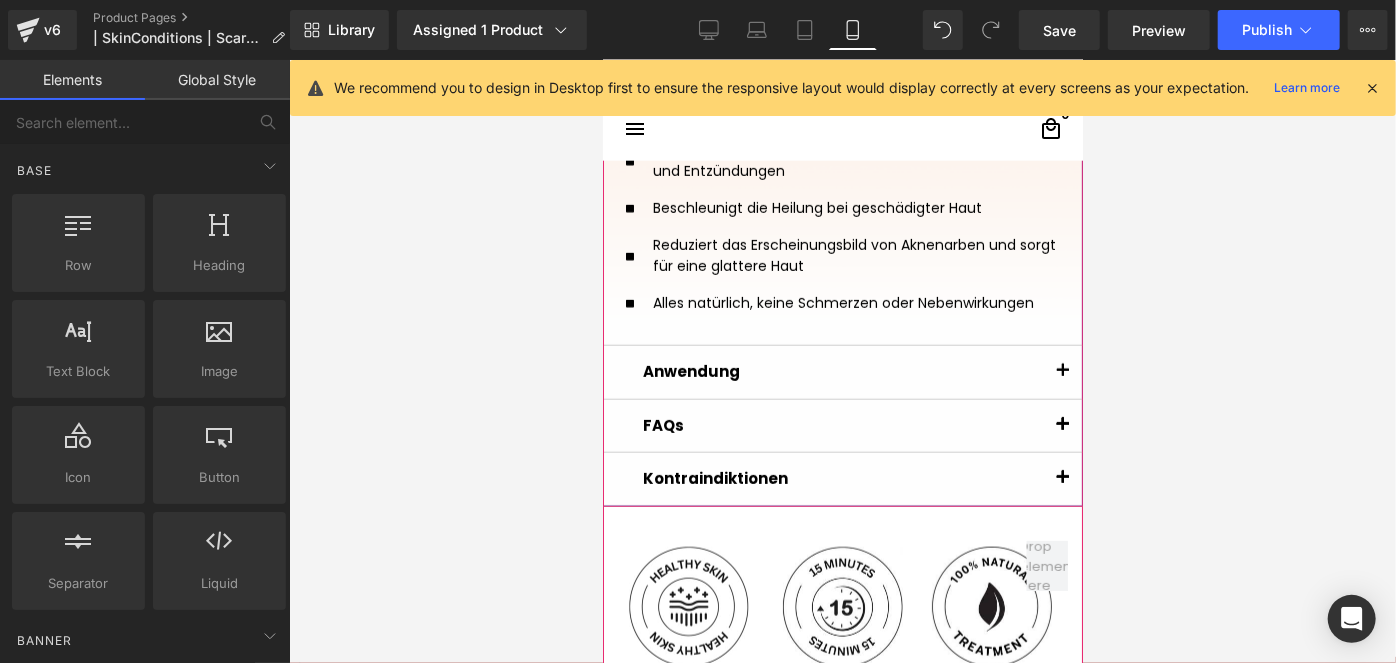 click at bounding box center [1062, 425] 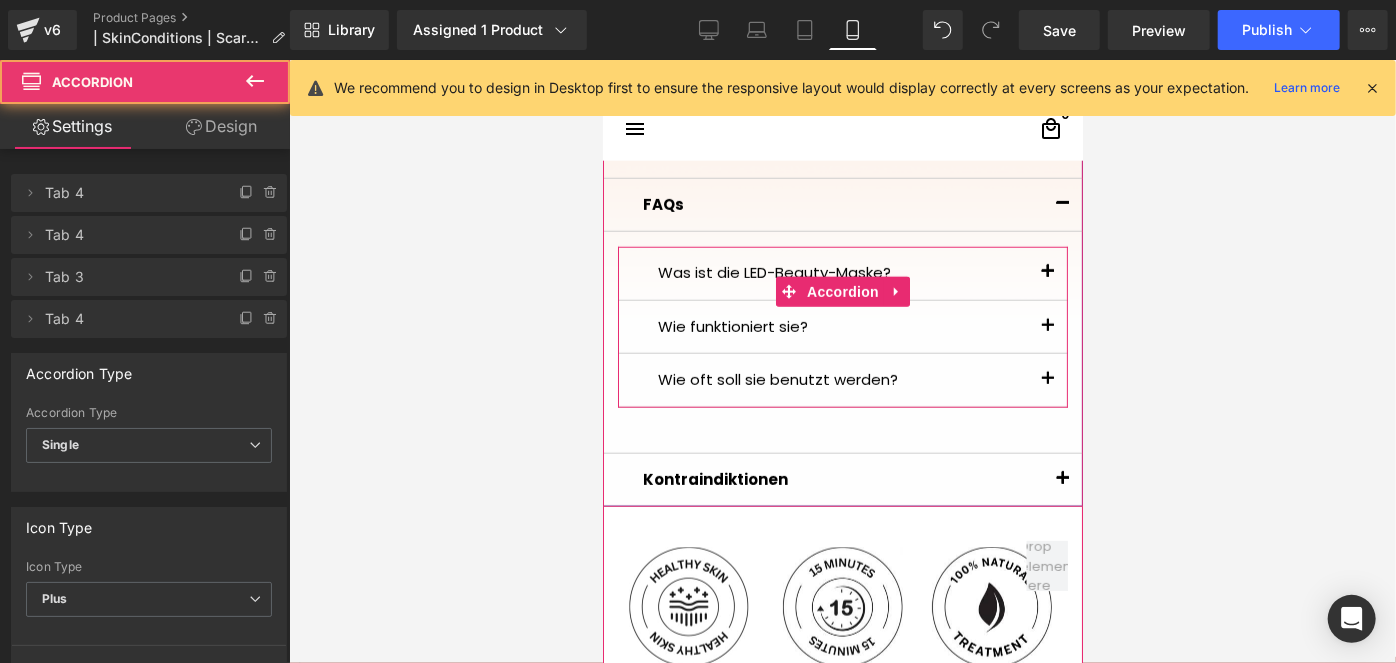 click at bounding box center (1047, 272) 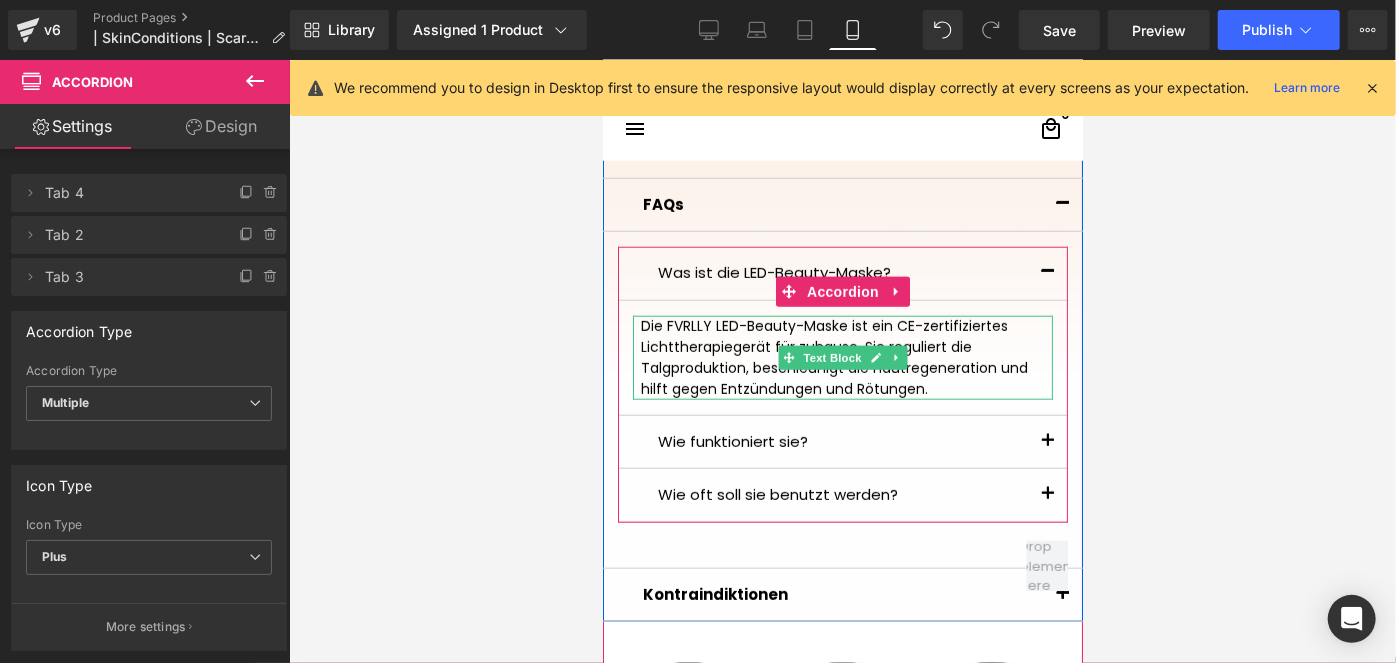 click on "Die FVRLLY LED-Beauty-Maske ist ein CE-zertifiziertes Lichttherapiegerät für zuhause. Sie reguliert die Talgproduktion, beschleunigt die Hautregeneration und hilft gegen Entzündungen und Rötungen." at bounding box center [842, 357] 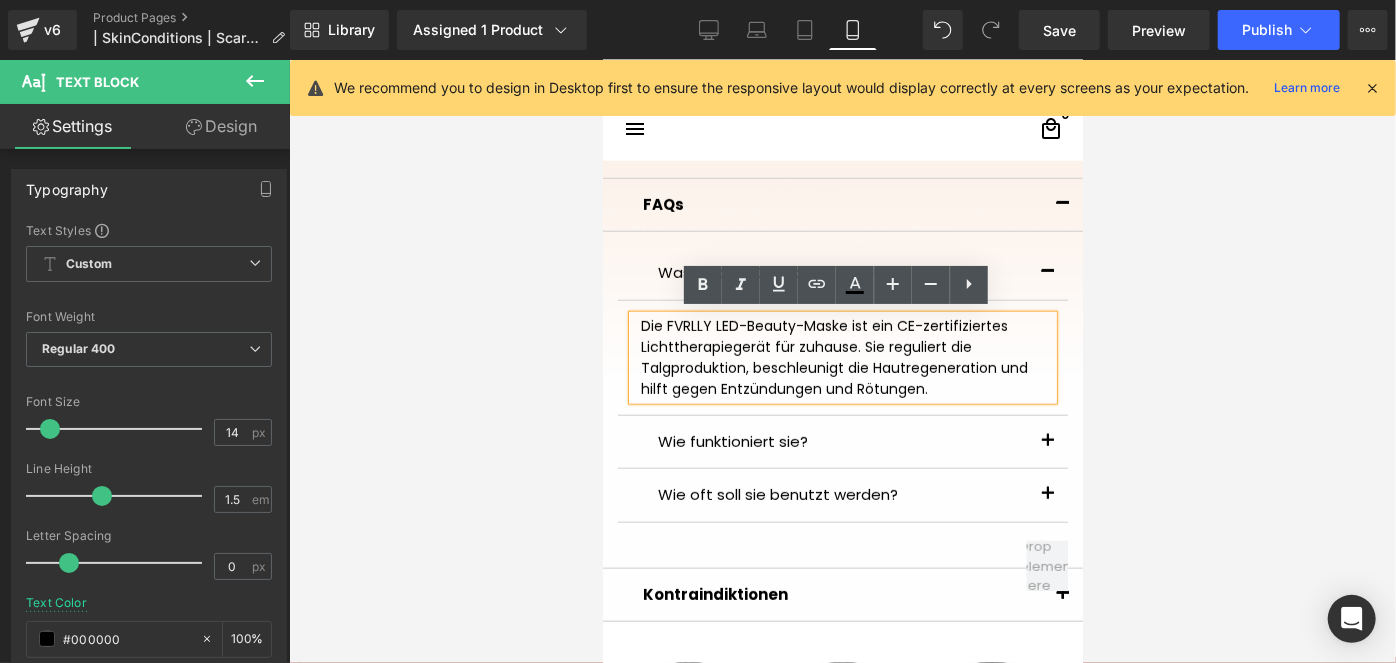 drag, startPoint x: 954, startPoint y: 381, endPoint x: 628, endPoint y: 315, distance: 332.6139 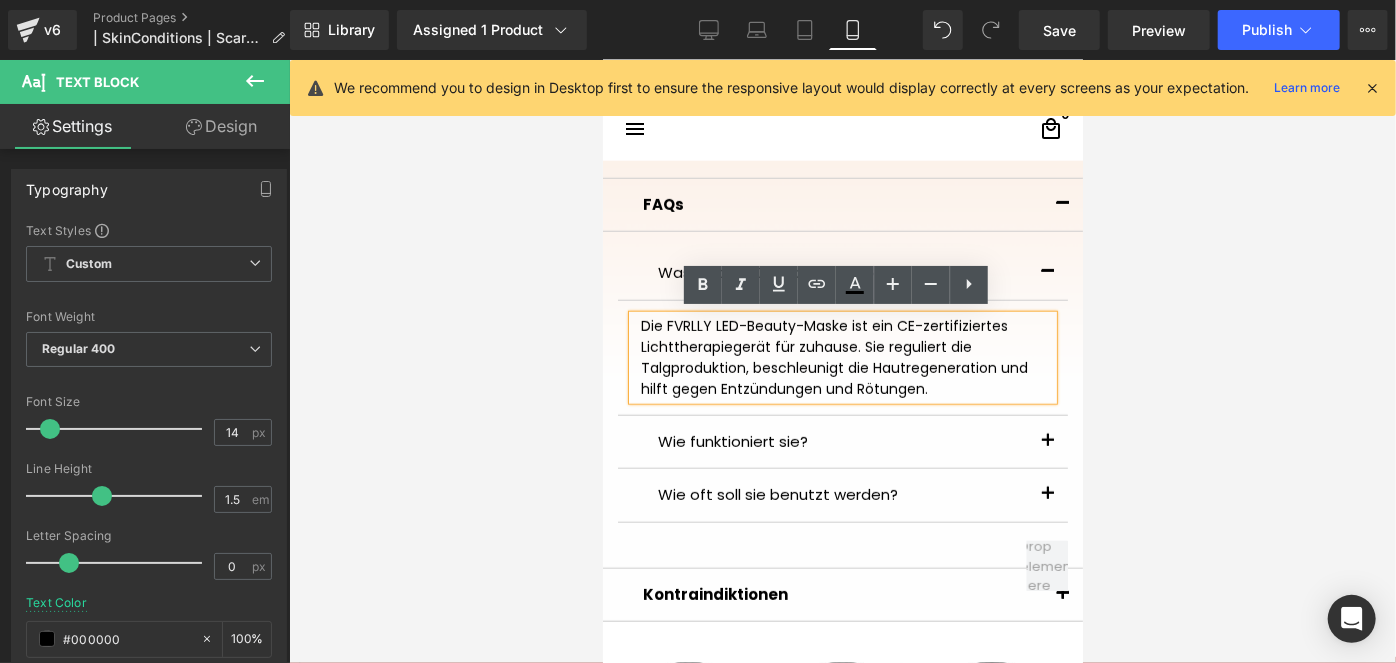 click on "Die FVRLLY LED-Beauty-Maske ist ein CE-zertifiziertes Lichttherapiegerät für zuhause. Sie reguliert die Talgproduktion, beschleunigt die Hautregeneration und hilft gegen Entzündungen und Rötungen." at bounding box center [842, 357] 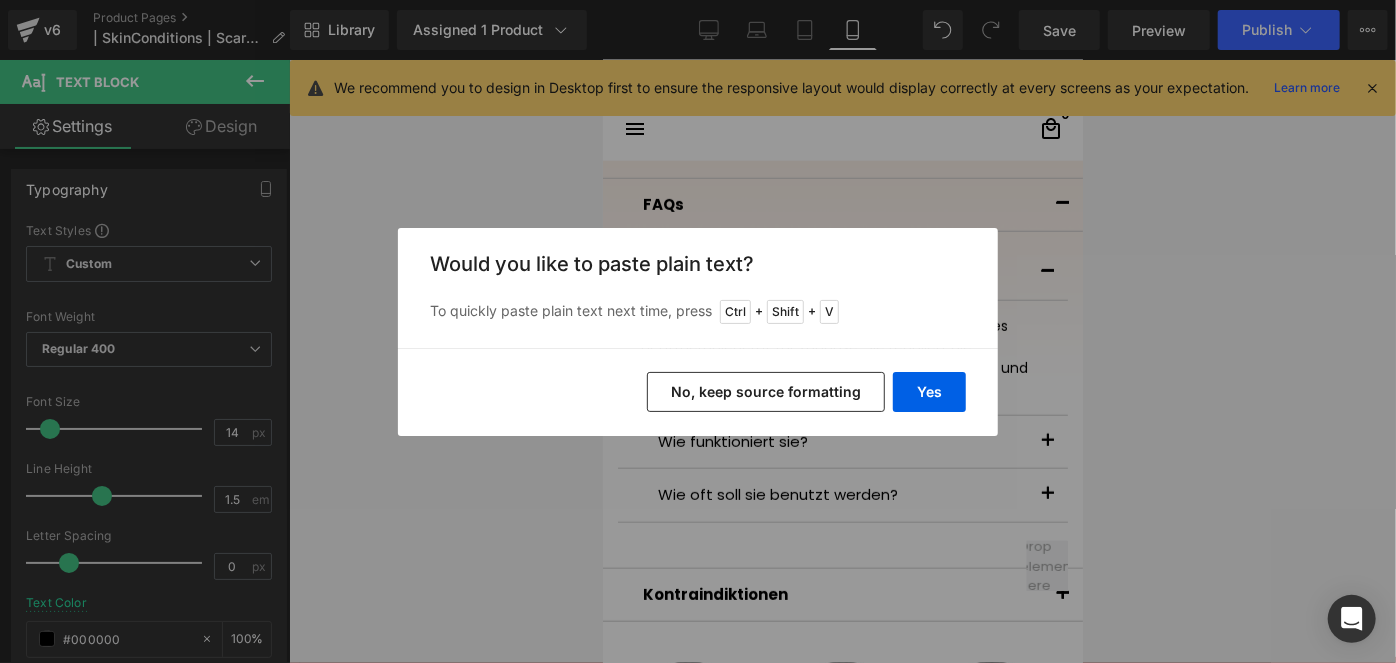 click on "No, keep source formatting" at bounding box center (766, 392) 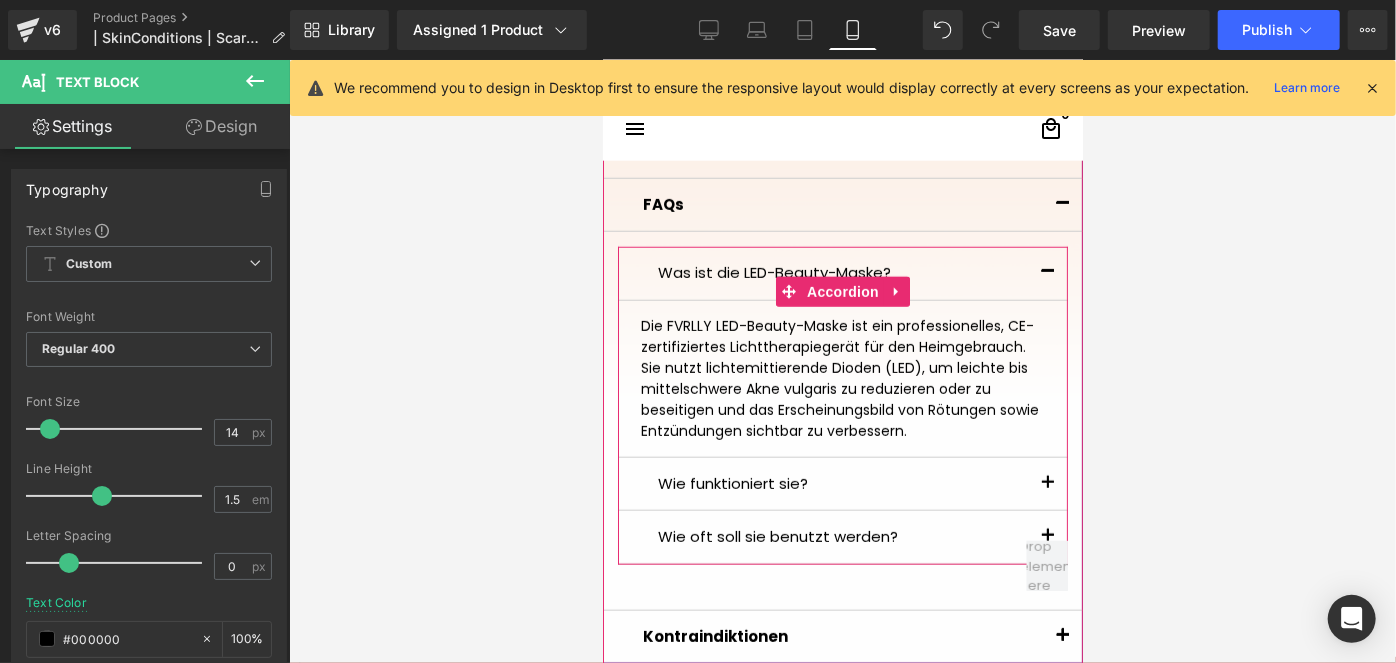 click at bounding box center (1047, 483) 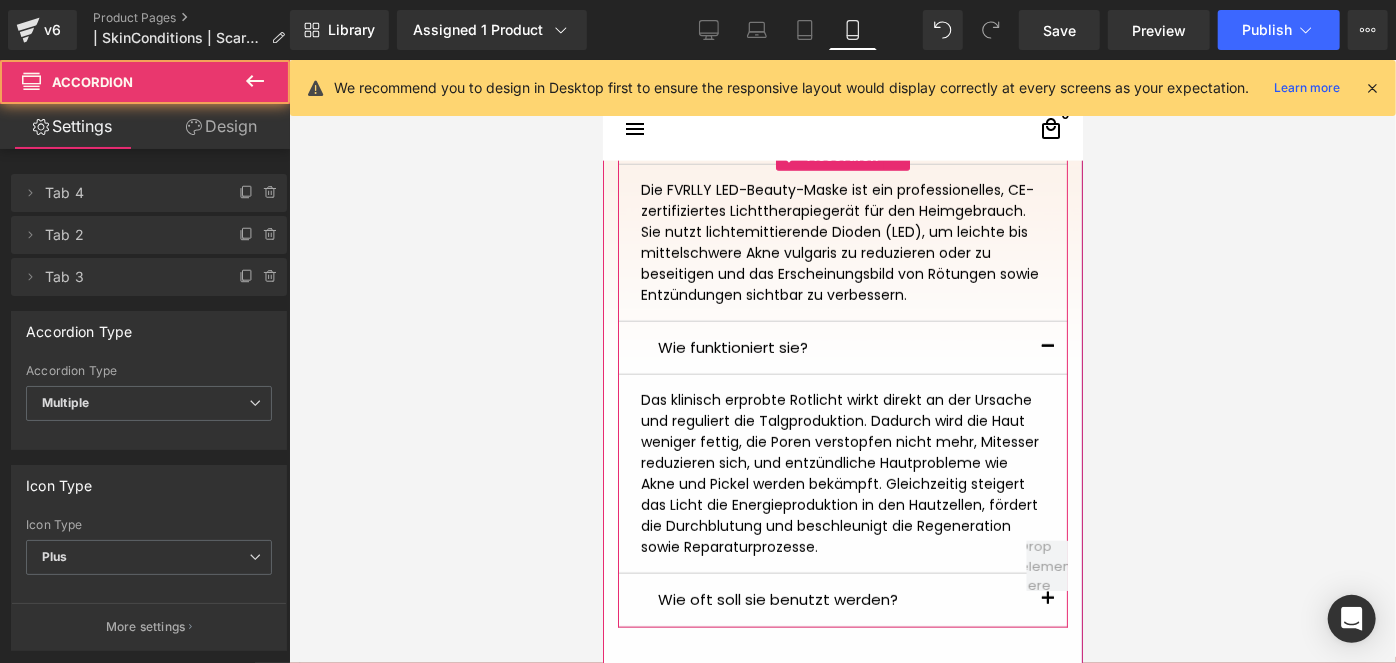 scroll, scrollTop: 1381, scrollLeft: 0, axis: vertical 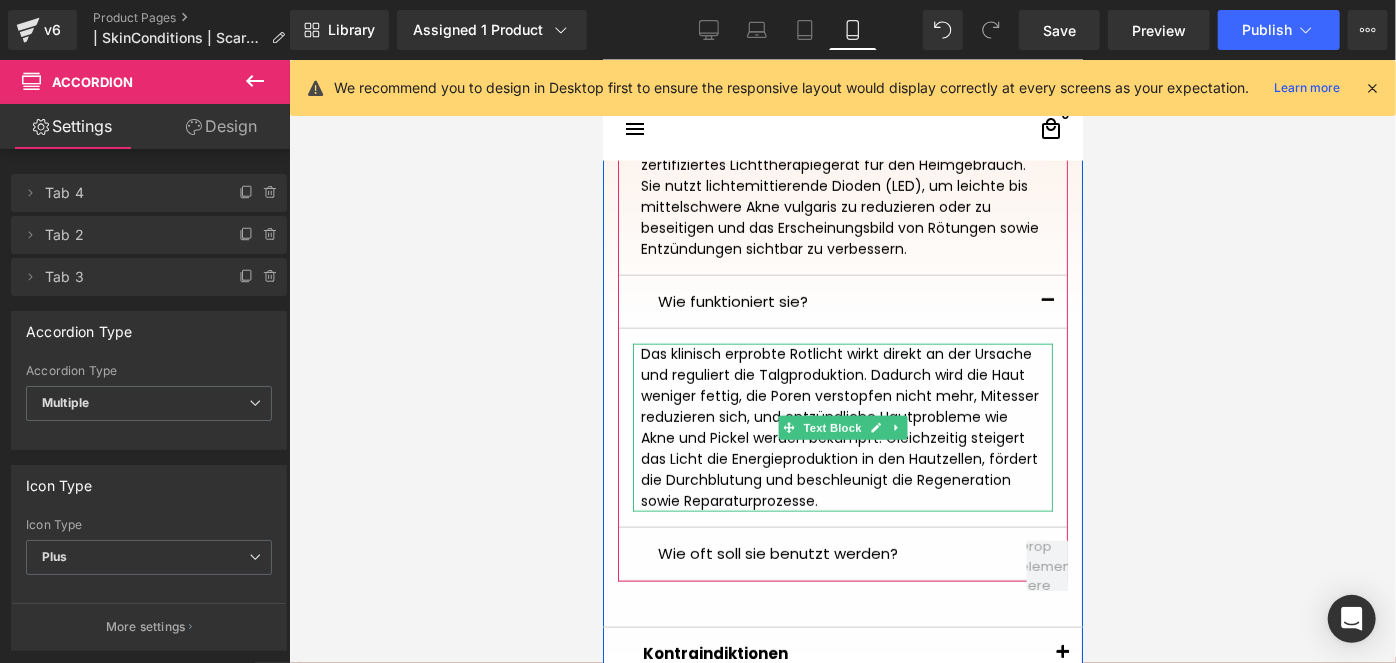 click on "Das klinisch erprobte Rotlicht wirkt direkt an der Ursache und reguliert die Talgproduktion. Dadurch wird die Haut weniger fettig, die Poren verstopfen nicht mehr, Mitesser reduzieren sich, und entzündliche Hautprobleme wie Akne und Pickel werden bekämpft. Gleichzeitig steigert das Licht die Energieproduktion in den Hautzellen, fördert die Durchblutung und beschleunigt die Regeneration sowie Reparaturprozesse." at bounding box center (842, 427) 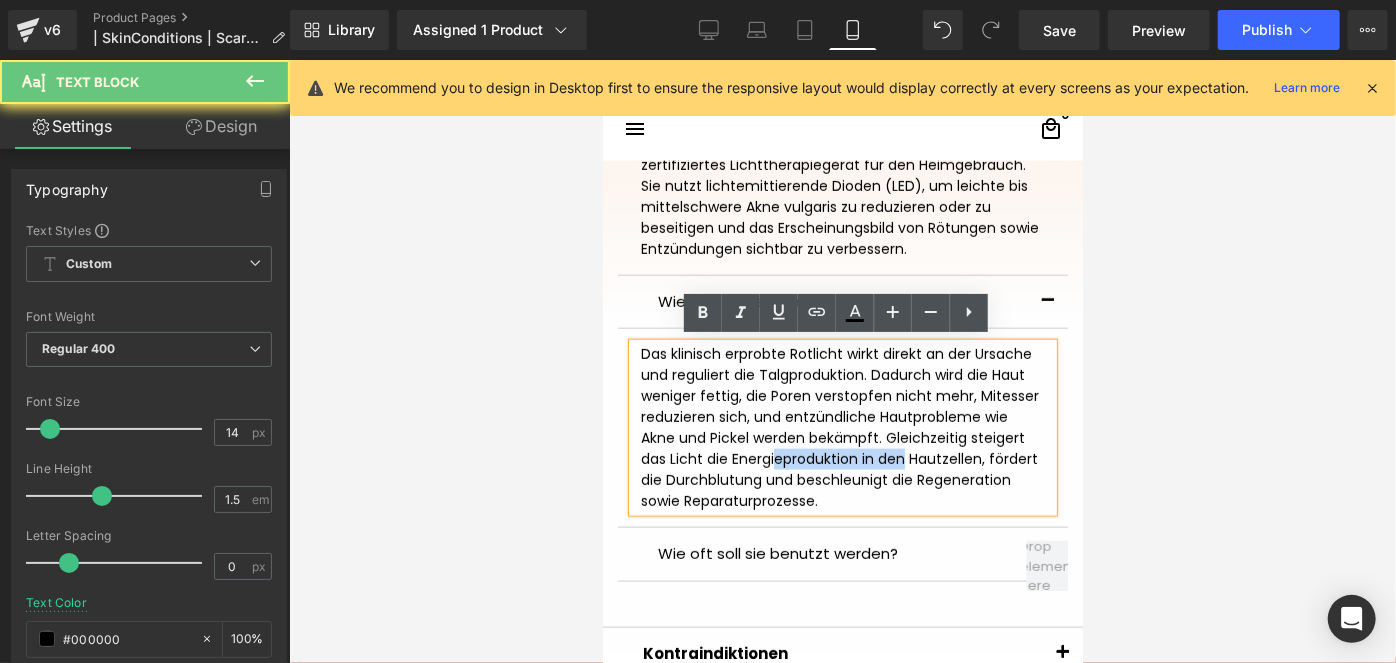 click on "Das klinisch erprobte Rotlicht wirkt direkt an der Ursache und reguliert die Talgproduktion. Dadurch wird die Haut weniger fettig, die Poren verstopfen nicht mehr, Mitesser reduzieren sich, und entzündliche Hautprobleme wie Akne und Pickel werden bekämpft. Gleichzeitig steigert das Licht die Energieproduktion in den Hautzellen, fördert die Durchblutung und beschleunigt die Regeneration sowie Reparaturprozesse." at bounding box center (842, 427) 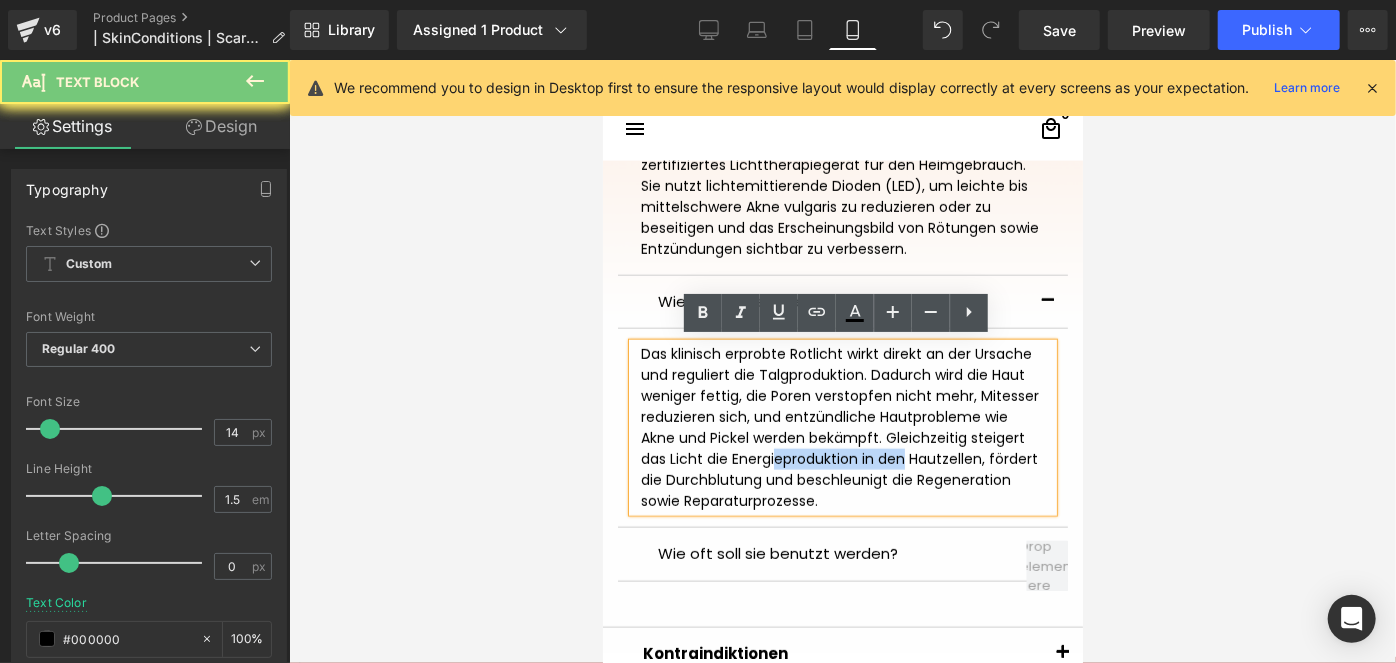 click on "Das klinisch erprobte Rotlicht wirkt direkt an der Ursache und reguliert die Talgproduktion. Dadurch wird die Haut weniger fettig, die Poren verstopfen nicht mehr, Mitesser reduzieren sich, und entzündliche Hautprobleme wie Akne und Pickel werden bekämpft. Gleichzeitig steigert das Licht die Energieproduktion in den Hautzellen, fördert die Durchblutung und beschleunigt die Regeneration sowie Reparaturprozesse." at bounding box center [842, 427] 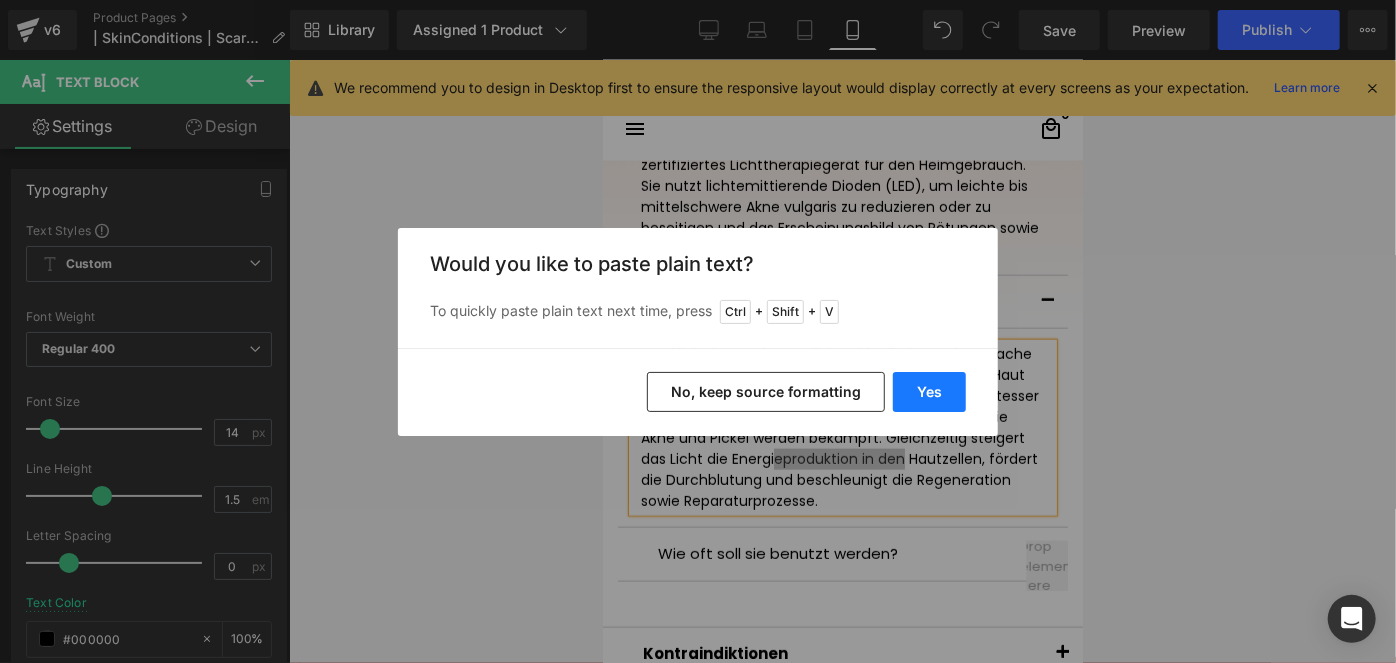 click on "Yes" at bounding box center (929, 392) 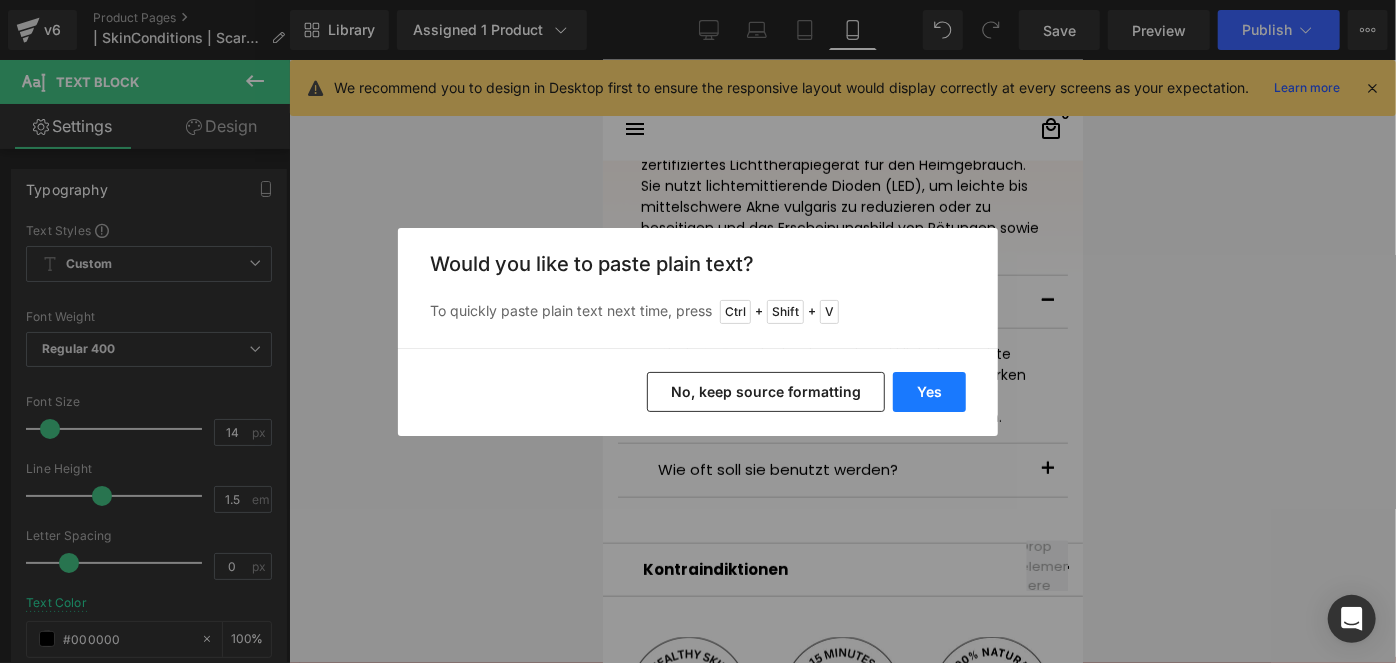 type 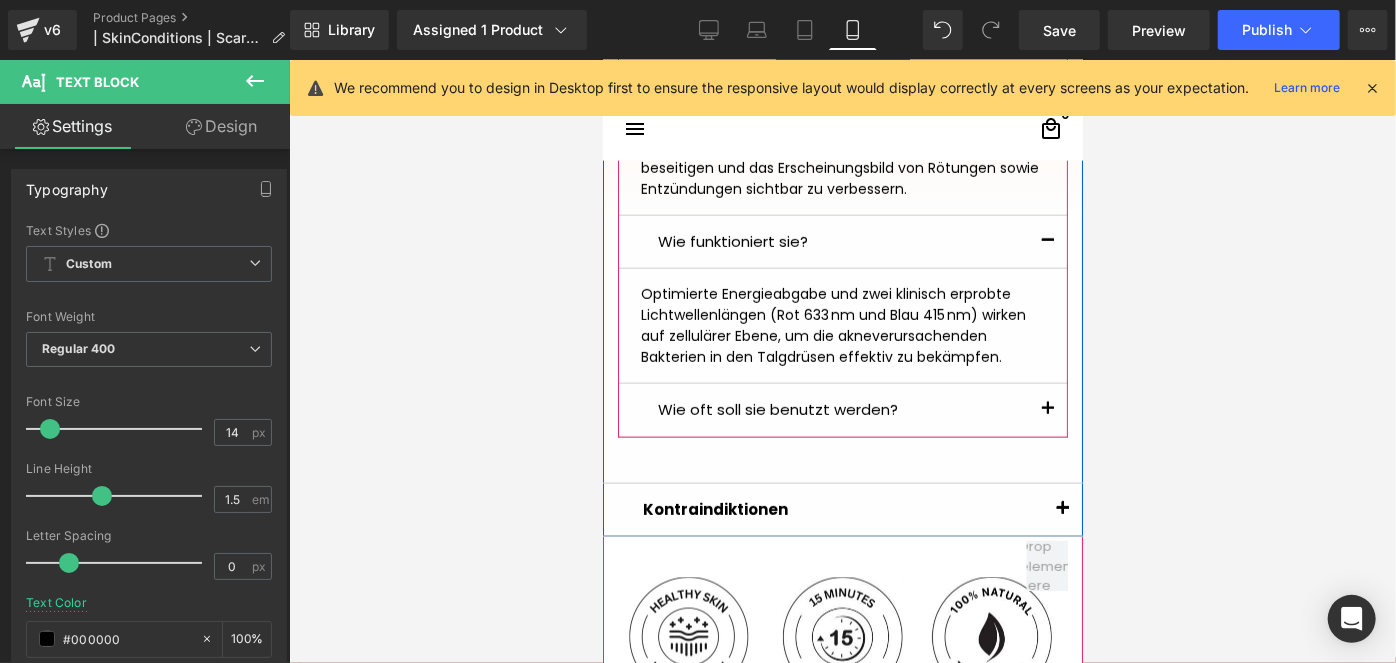 scroll, scrollTop: 1562, scrollLeft: 0, axis: vertical 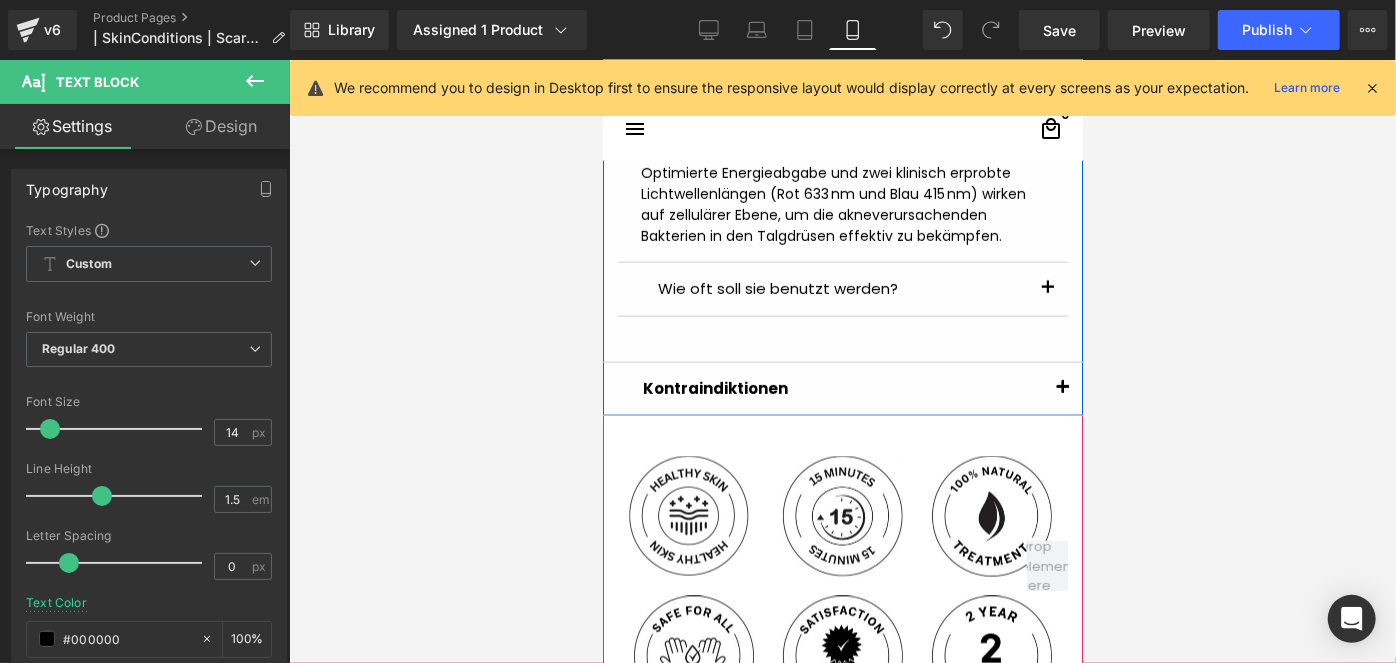 click at bounding box center (1047, 288) 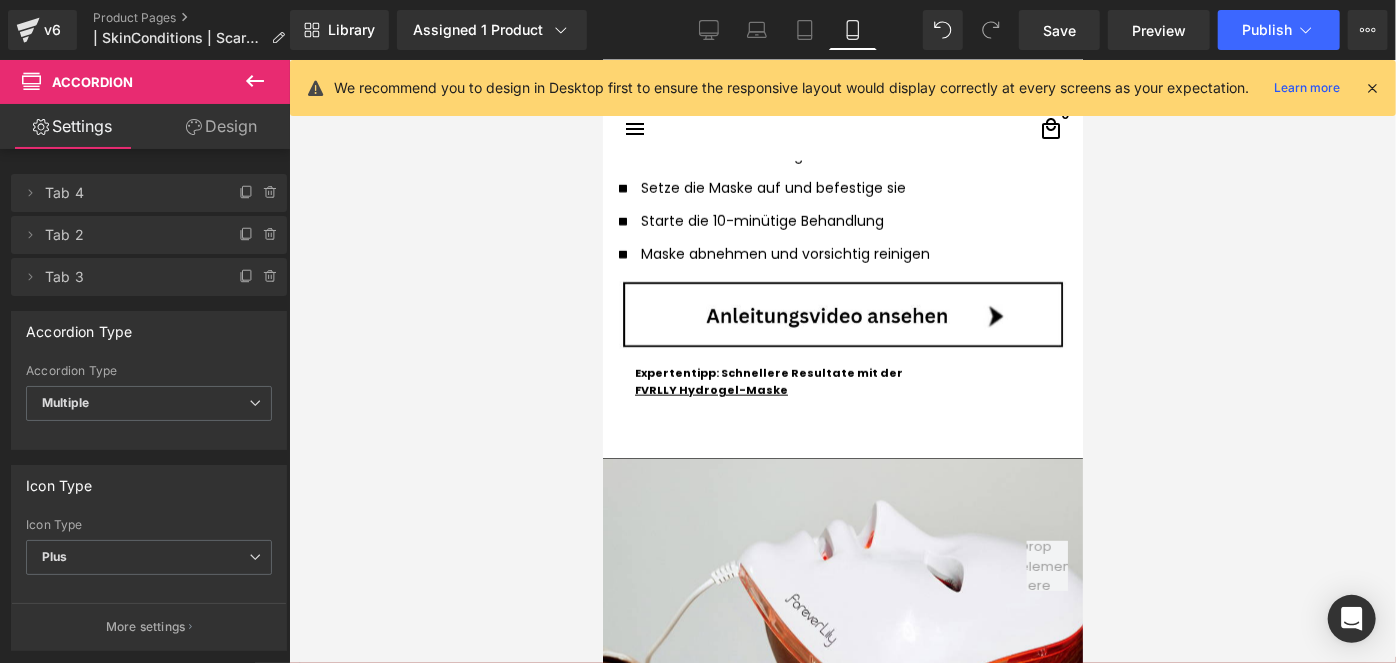 scroll, scrollTop: 5199, scrollLeft: 0, axis: vertical 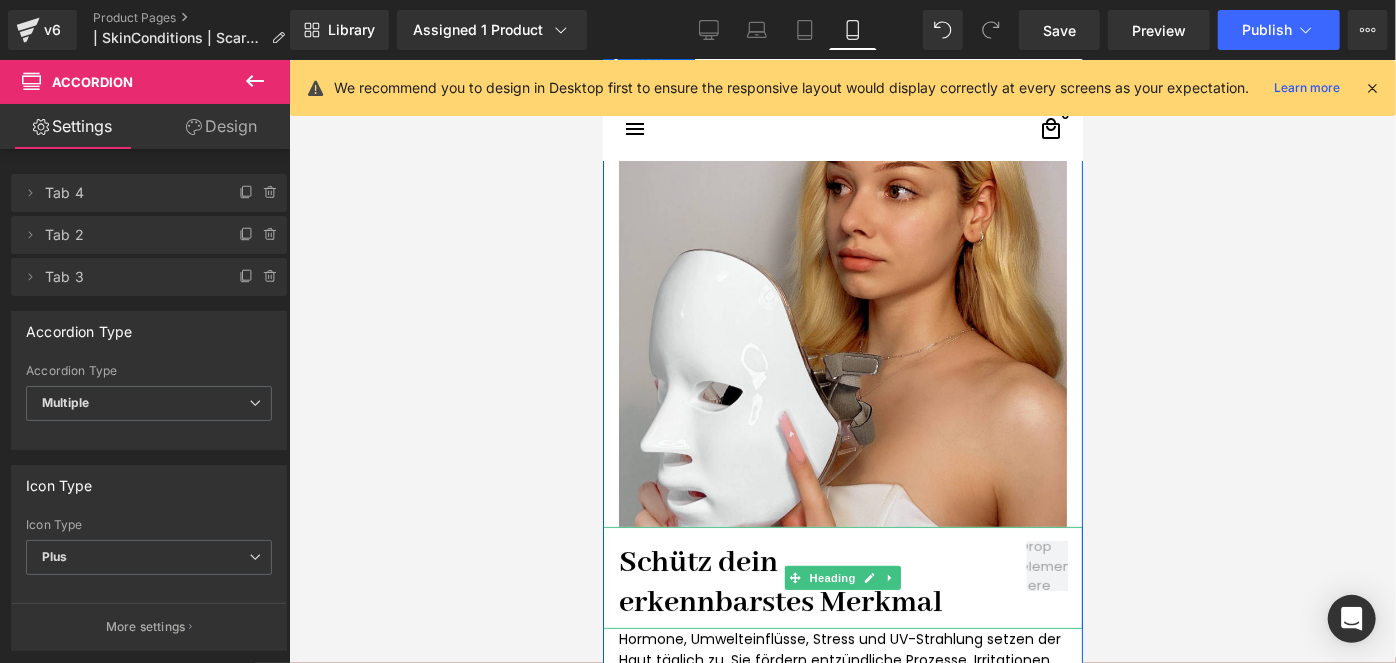 click on "Schütz dein" at bounding box center [842, 562] 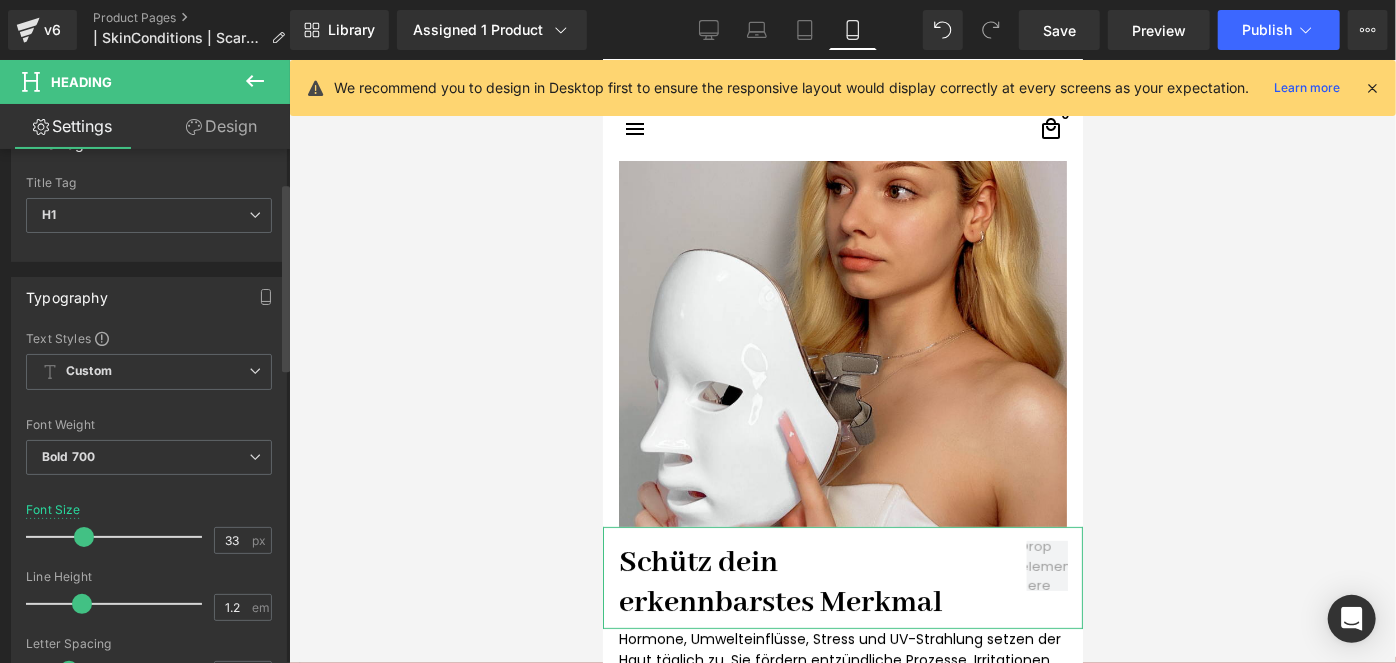 scroll, scrollTop: 90, scrollLeft: 0, axis: vertical 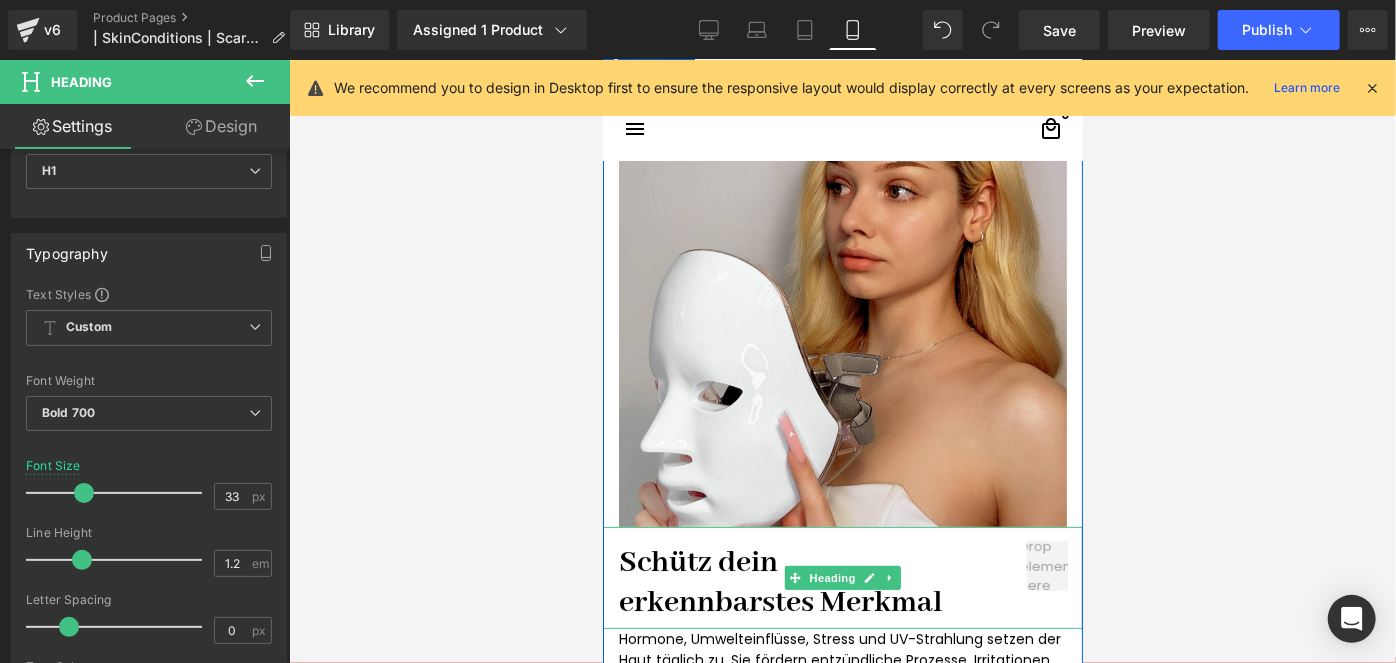 click on "Schütz dein" at bounding box center [842, 562] 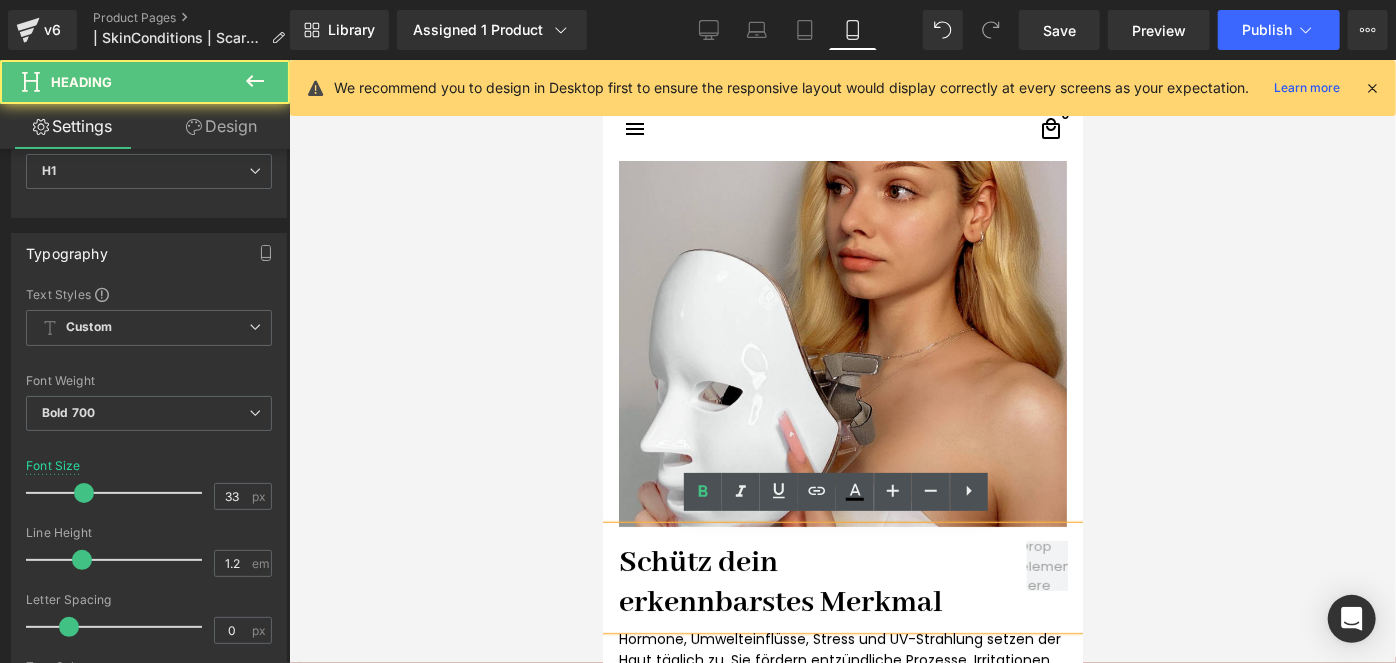 click on "Schütz dein" at bounding box center [842, 562] 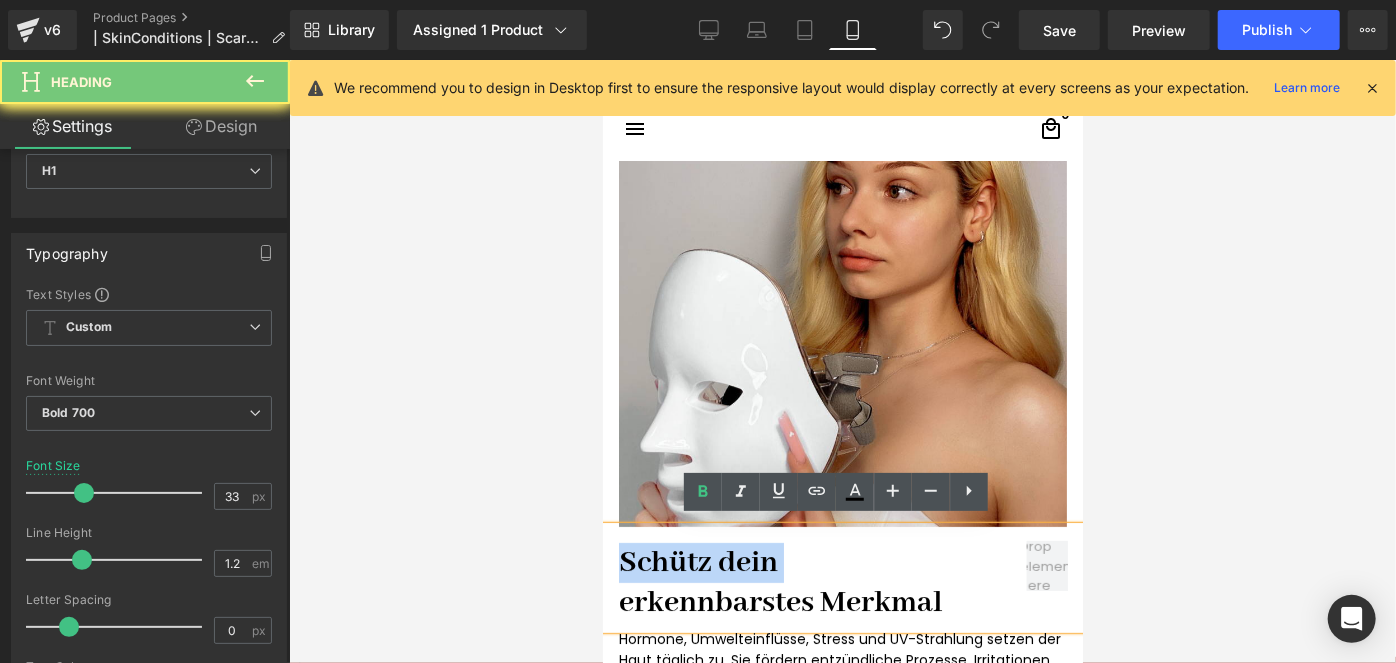 click on "Schütz dein" at bounding box center (842, 562) 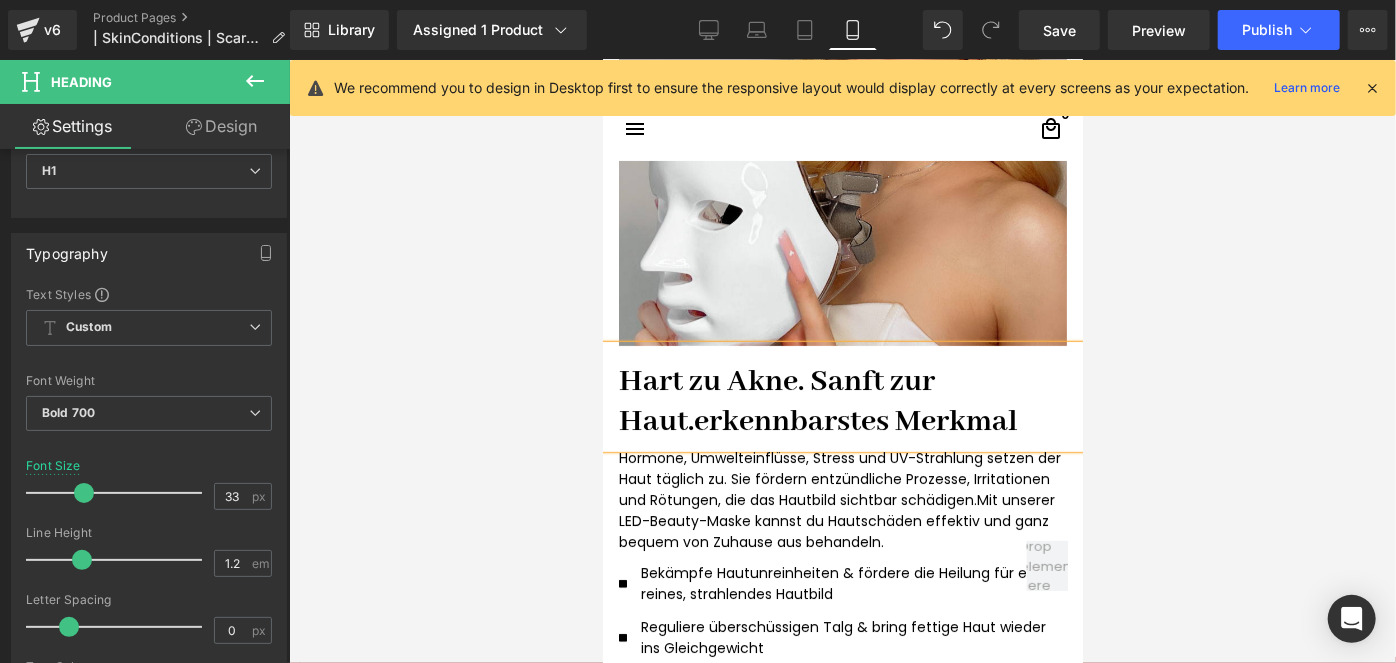 scroll, scrollTop: 4017, scrollLeft: 0, axis: vertical 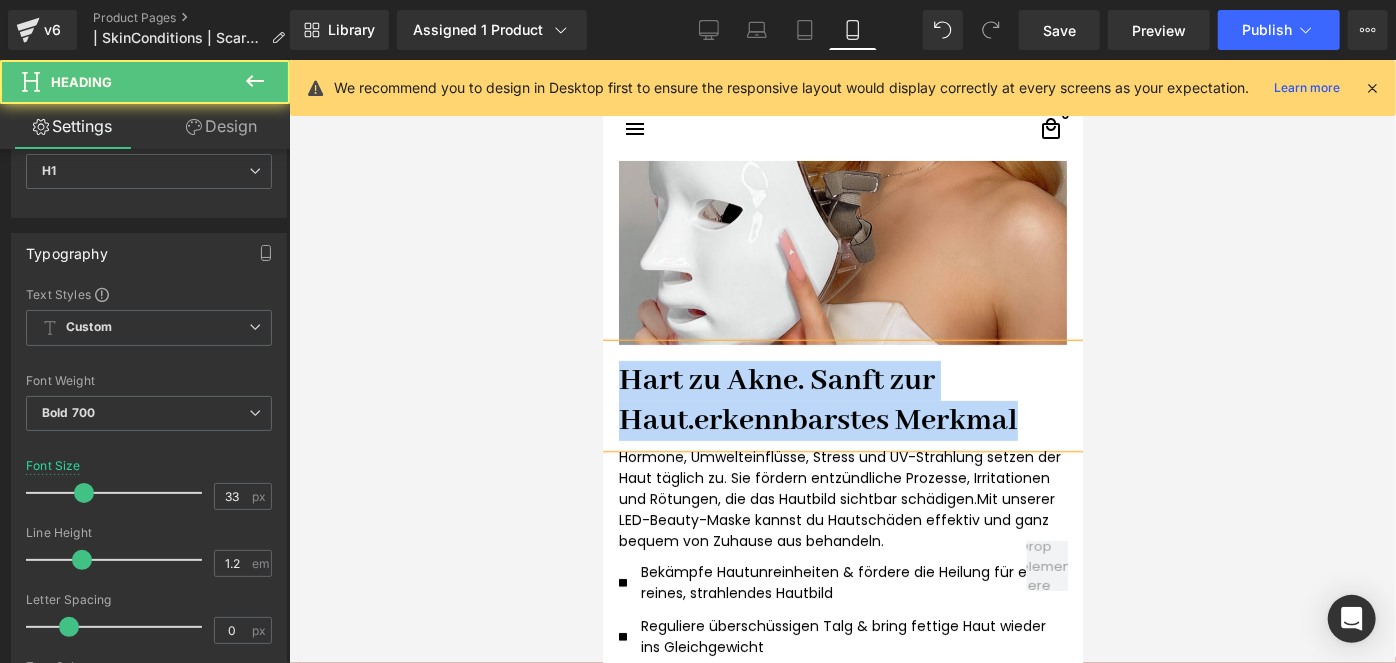 drag, startPoint x: 937, startPoint y: 399, endPoint x: 1203, endPoint y: 406, distance: 266.0921 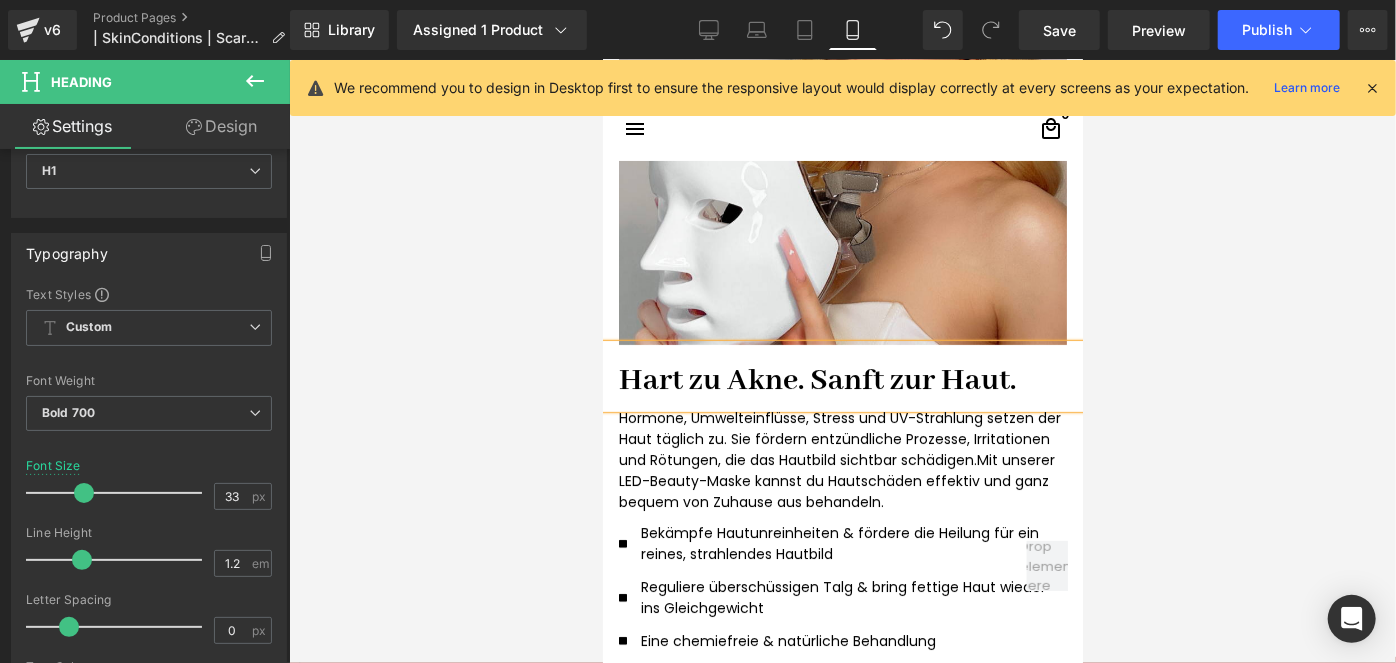 click on "Hart zu Akne. Sanft zur Haut." at bounding box center (842, 380) 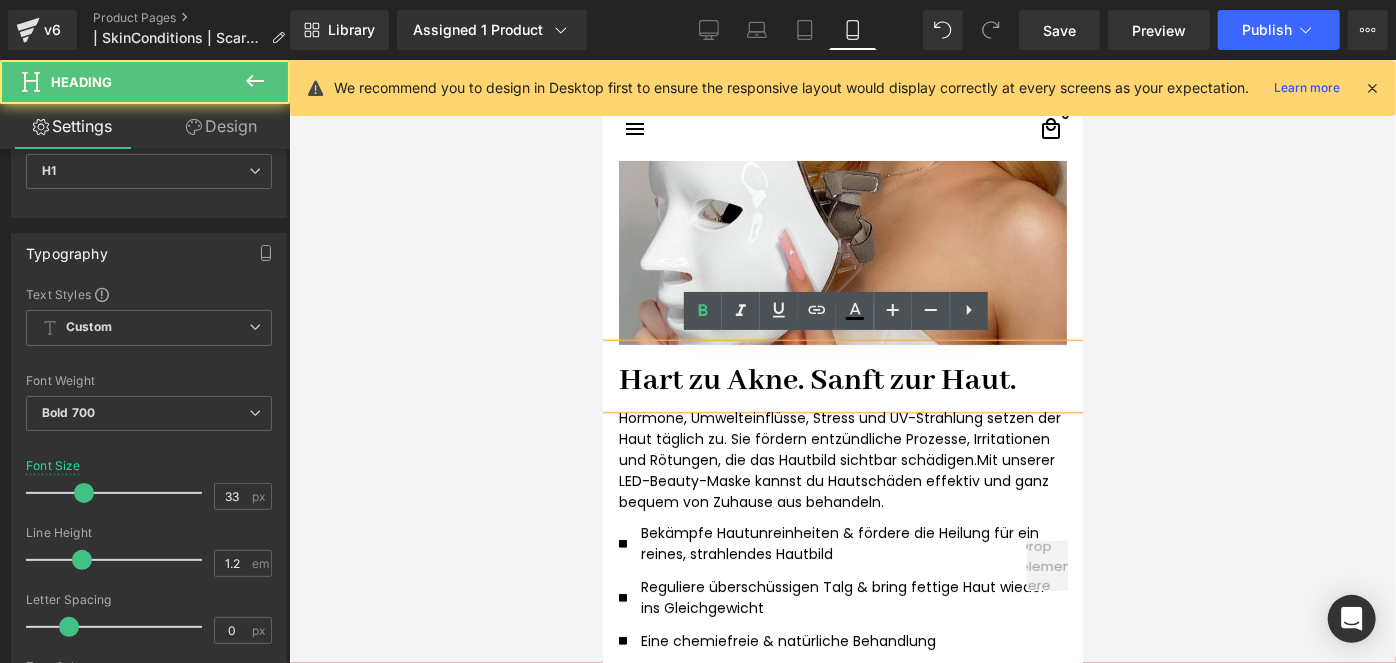 click on "Hart zu Akne. Sanft zur Haut." at bounding box center (842, 380) 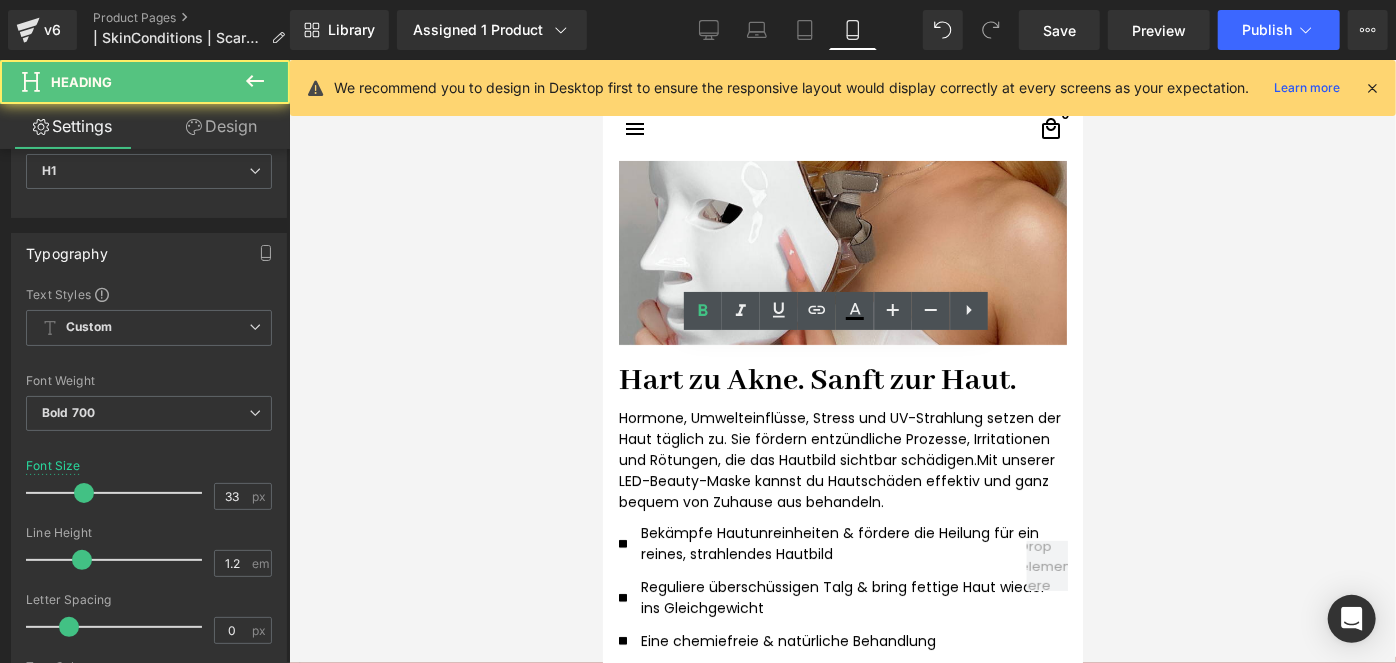 click at bounding box center [842, 361] 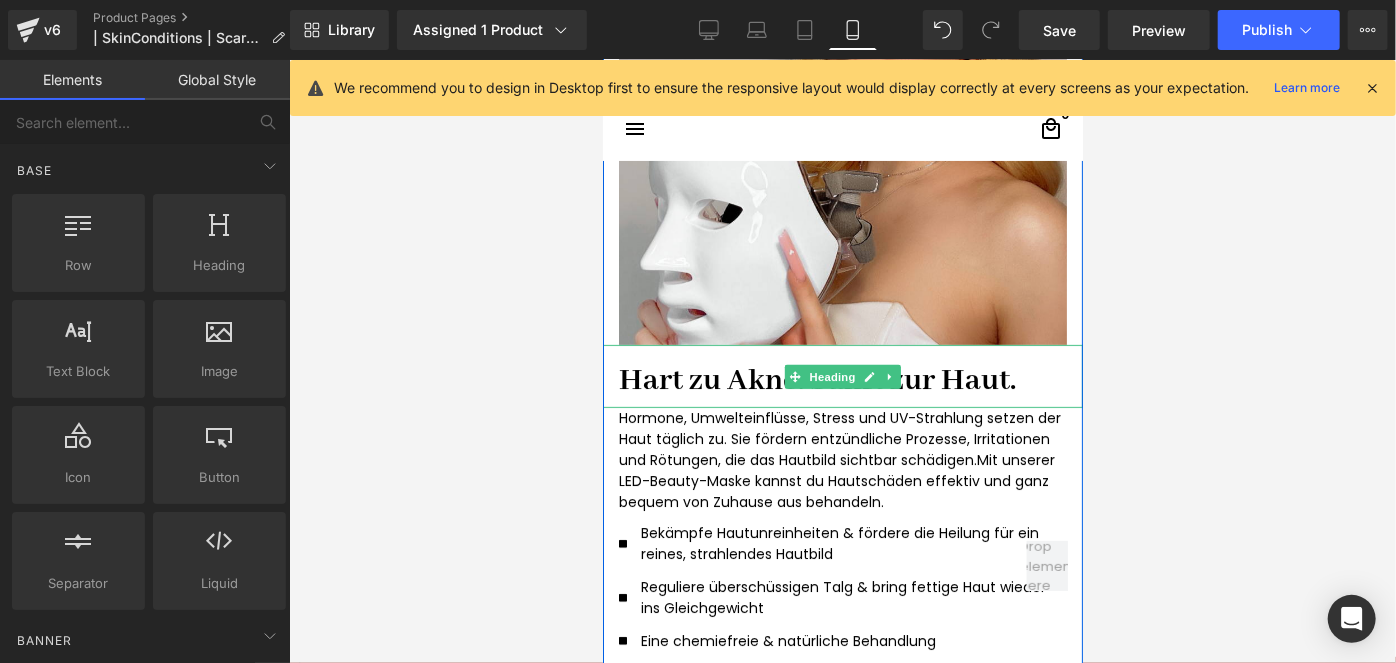 click on "Hart zu Akne. Sanft zur Haut." at bounding box center (842, 380) 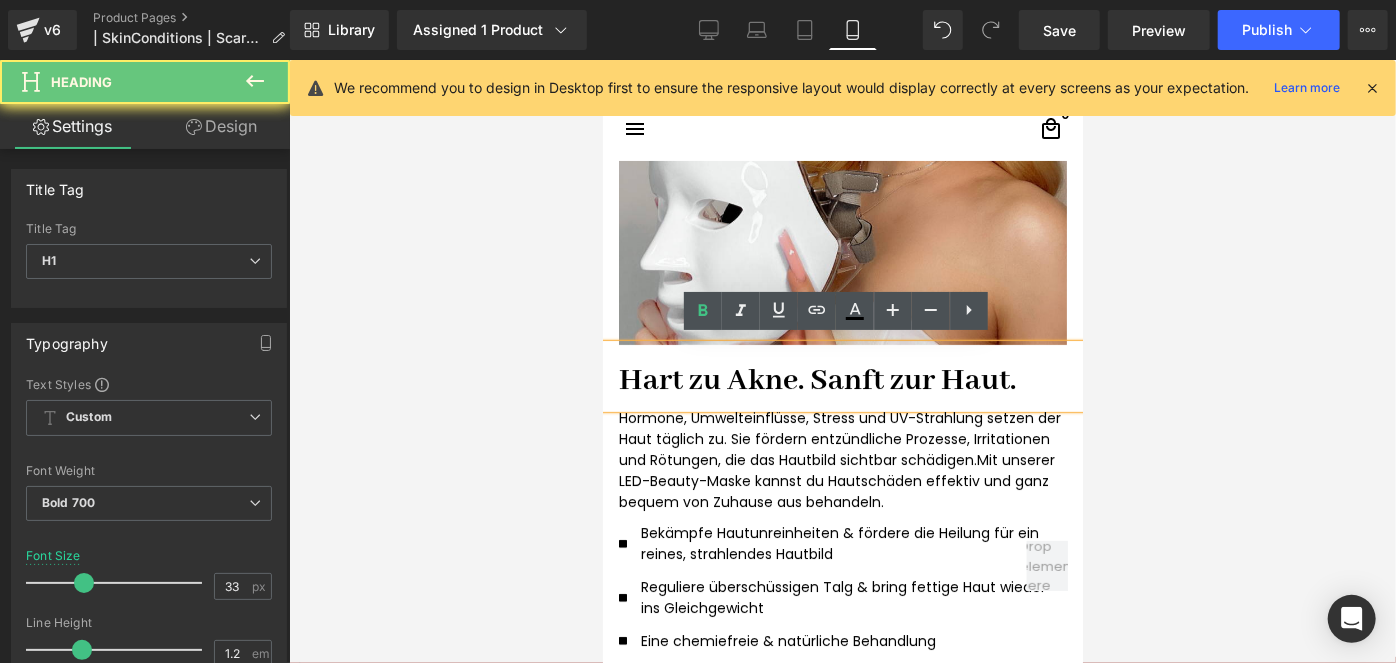 click on "Hart zu Akne. Sanft zur Haut." at bounding box center (842, 380) 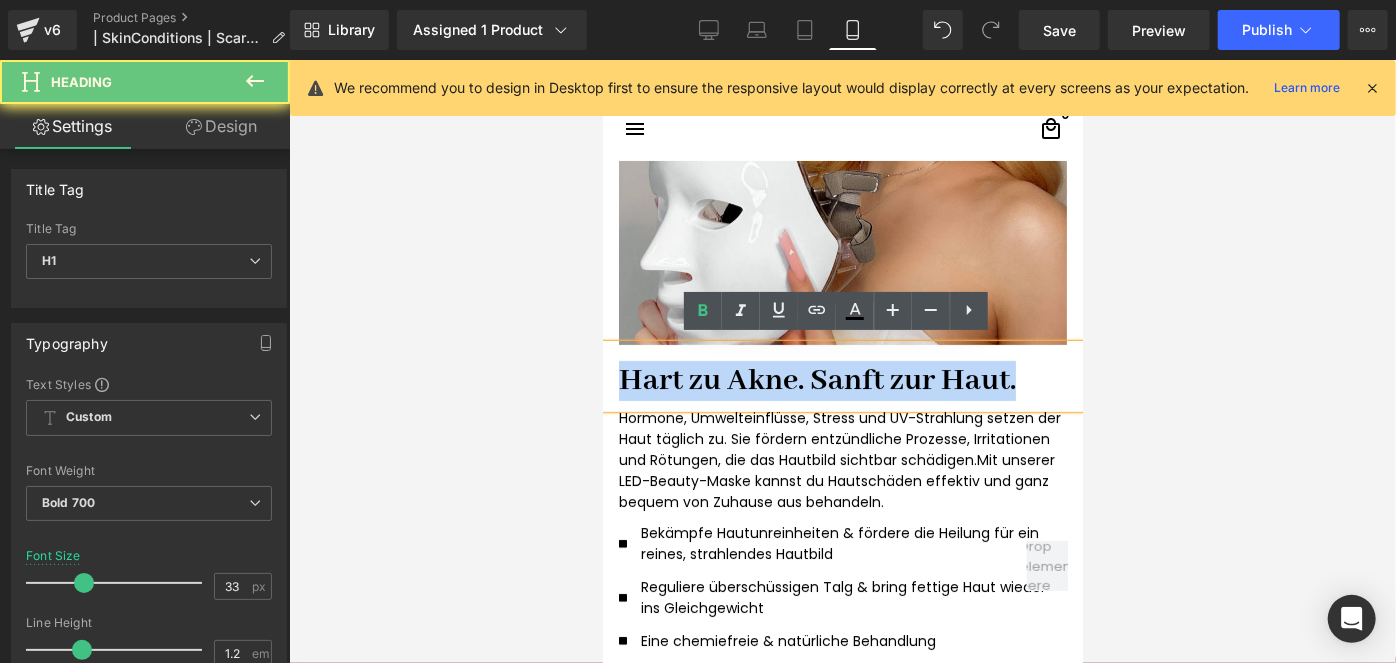 click on "Hart zu Akne. Sanft zur Haut." at bounding box center (842, 380) 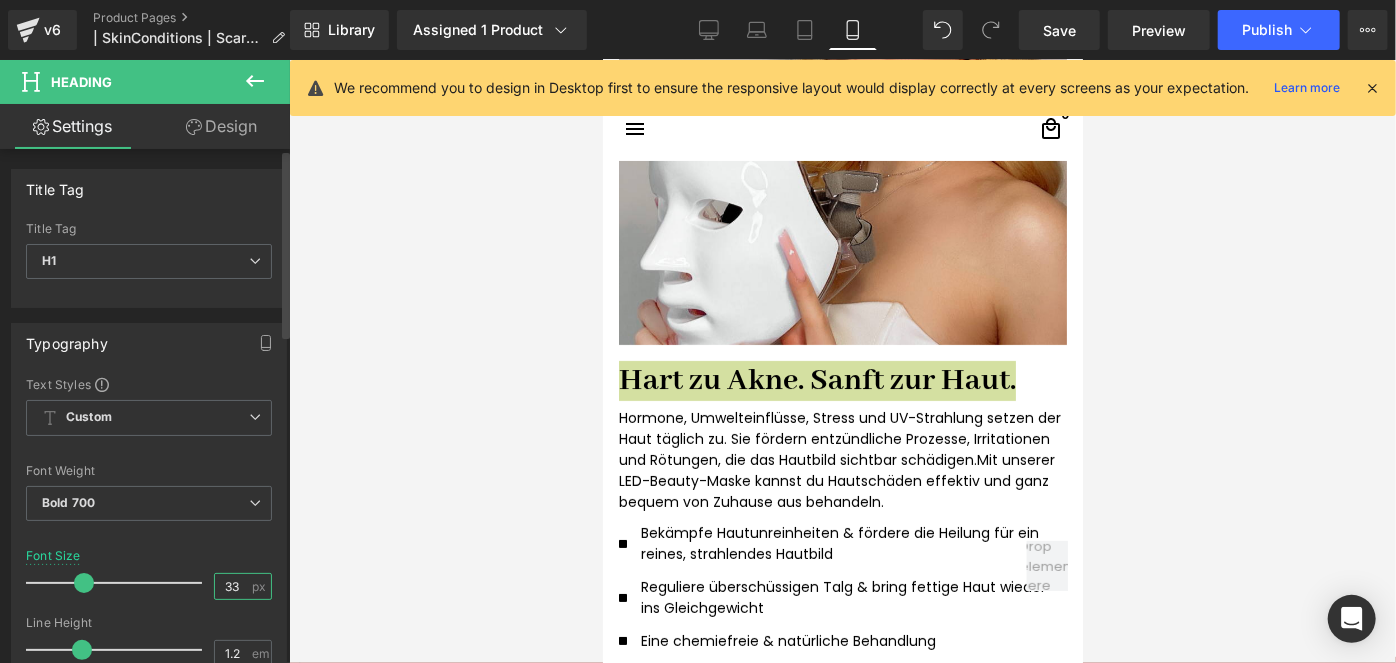 click on "33" at bounding box center [232, 586] 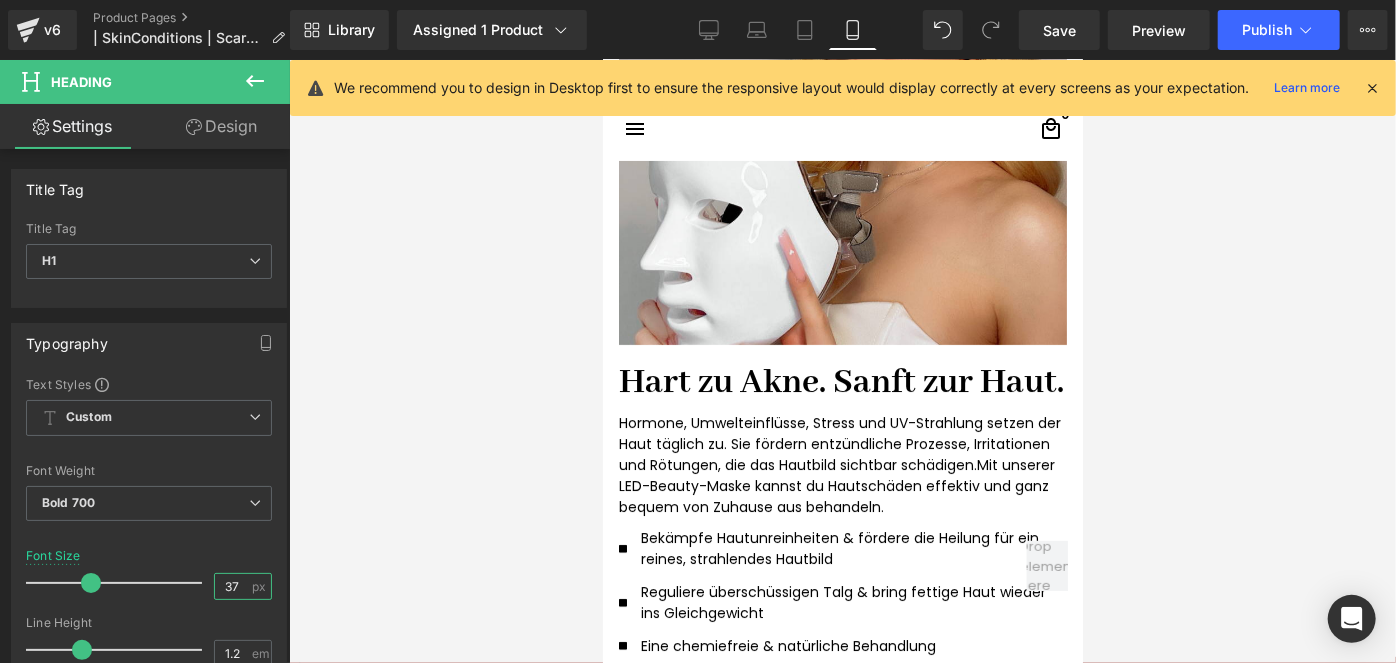 type on "37" 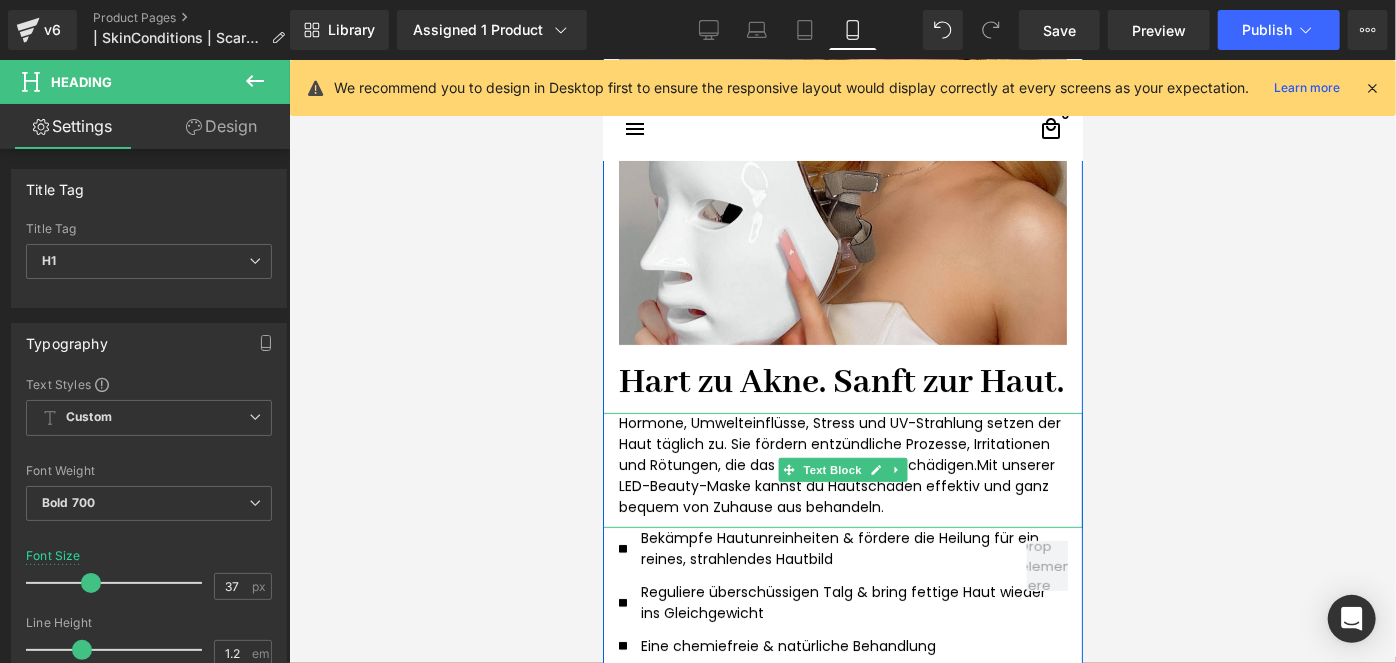 click on "Hormone, Umwelteinflüsse, Stress und UV-Strahlung setzen der Haut täglich zu. Sie fördern entzündliche Prozesse, Irritationen und Rötungen, die das Hautbild sichtbar schädigen.  Mit unserer LED-Beauty-Maske kannst du Hautschäden effektiv und ganz bequem von Zuhause aus behandeln." at bounding box center [842, 464] 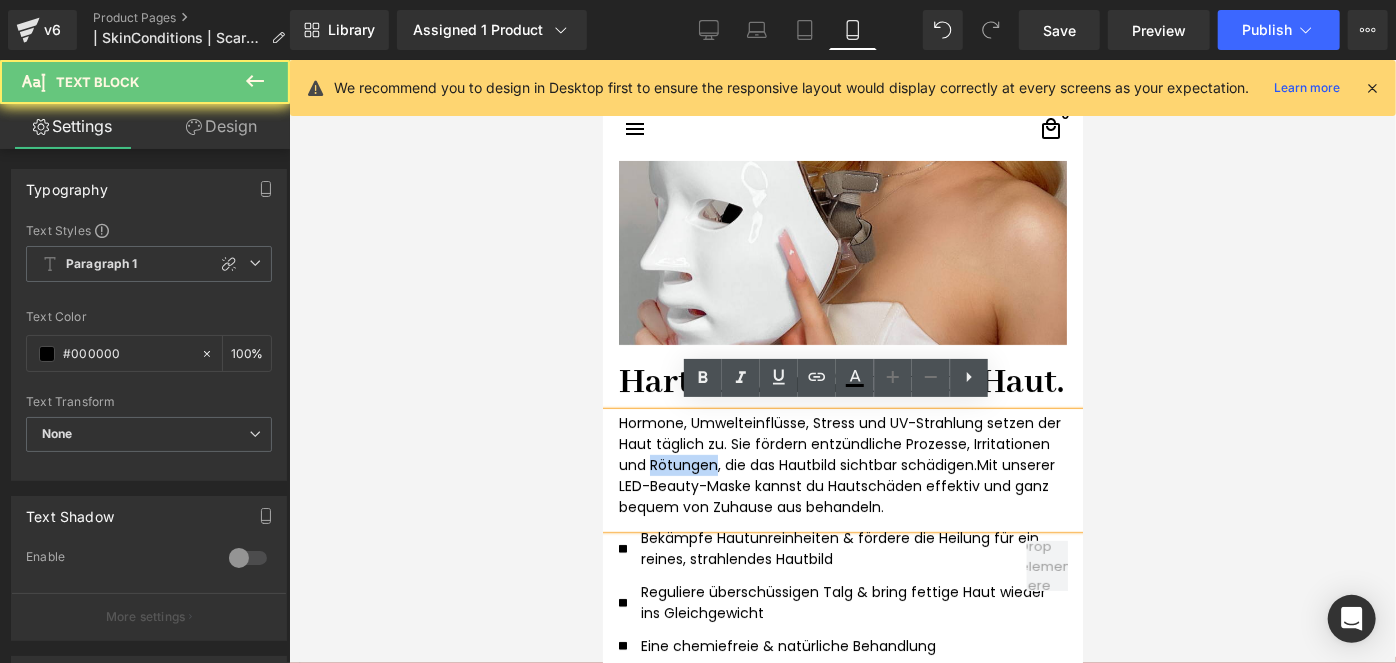 click on "Hormone, Umwelteinflüsse, Stress und UV-Strahlung setzen der Haut täglich zu. Sie fördern entzündliche Prozesse, Irritationen und Rötungen, die das Hautbild sichtbar schädigen.  Mit unserer LED-Beauty-Maske kannst du Hautschäden effektiv und ganz bequem von Zuhause aus behandeln." at bounding box center [842, 464] 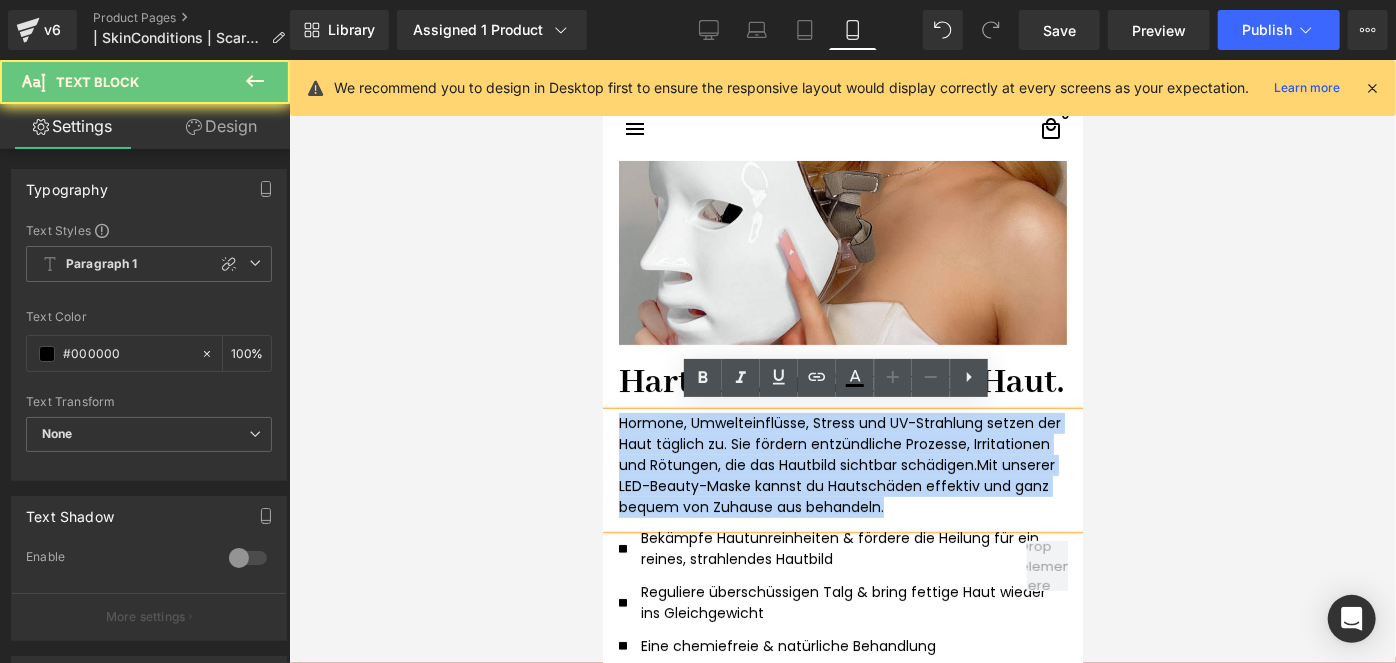 click on "Hormone, Umwelteinflüsse, Stress und UV-Strahlung setzen der Haut täglich zu. Sie fördern entzündliche Prozesse, Irritationen und Rötungen, die das Hautbild sichtbar schädigen.  Mit unserer LED-Beauty-Maske kannst du Hautschäden effektiv und ganz bequem von Zuhause aus behandeln." at bounding box center (842, 464) 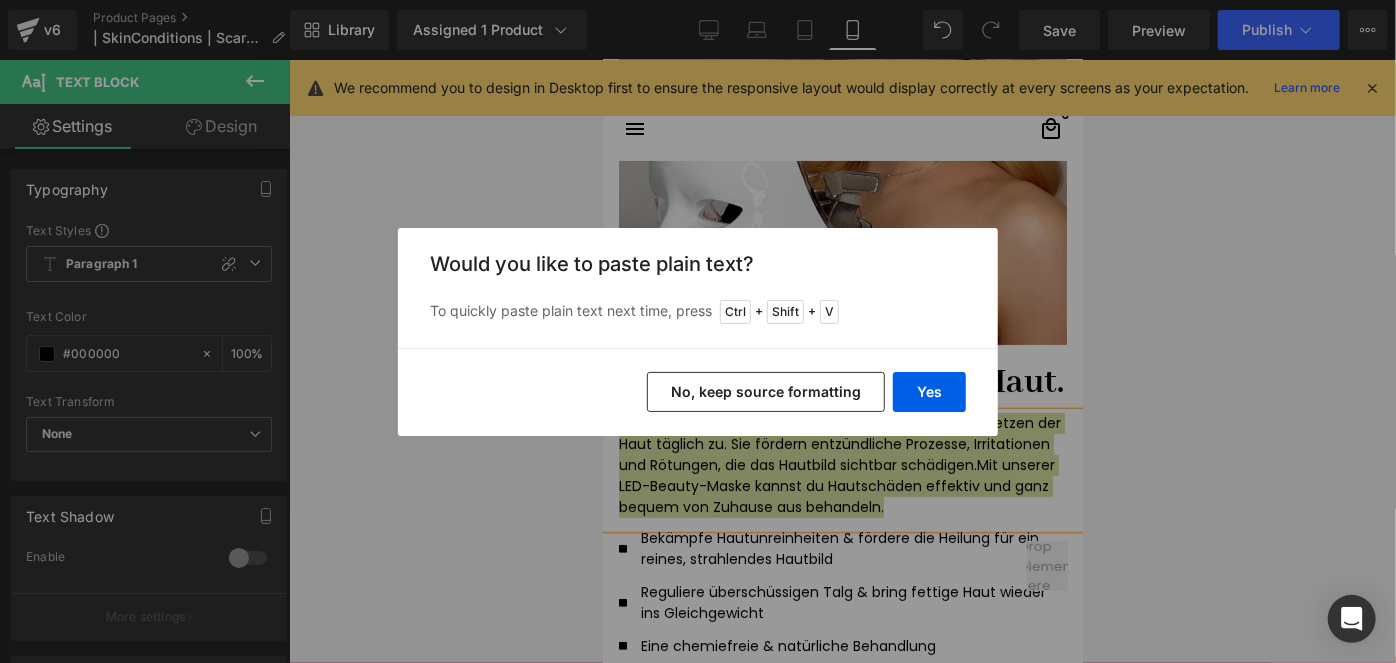 drag, startPoint x: 770, startPoint y: 384, endPoint x: 170, endPoint y: 324, distance: 602.99255 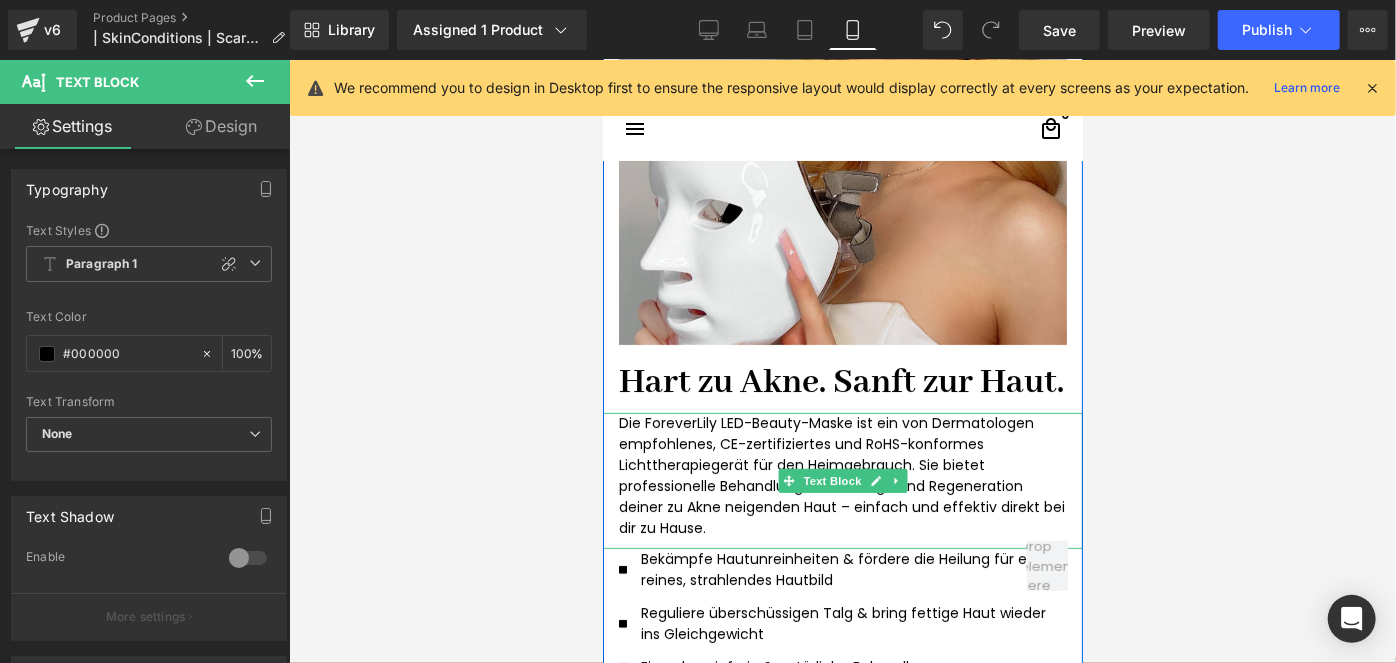 click on "Die ForeverLily LED-Beauty-Maske ist ein von Dermatologen empfohlenes, CE-zertifiziertes und RoHS-konformes Lichttherapiegerät für den Heimgebrauch. Sie bietet professionelle Behandlungen zur Pflege und Regeneration deiner zu Akne neigenden Haut – einfach und effektiv direkt bei dir zu Hause." at bounding box center [842, 475] 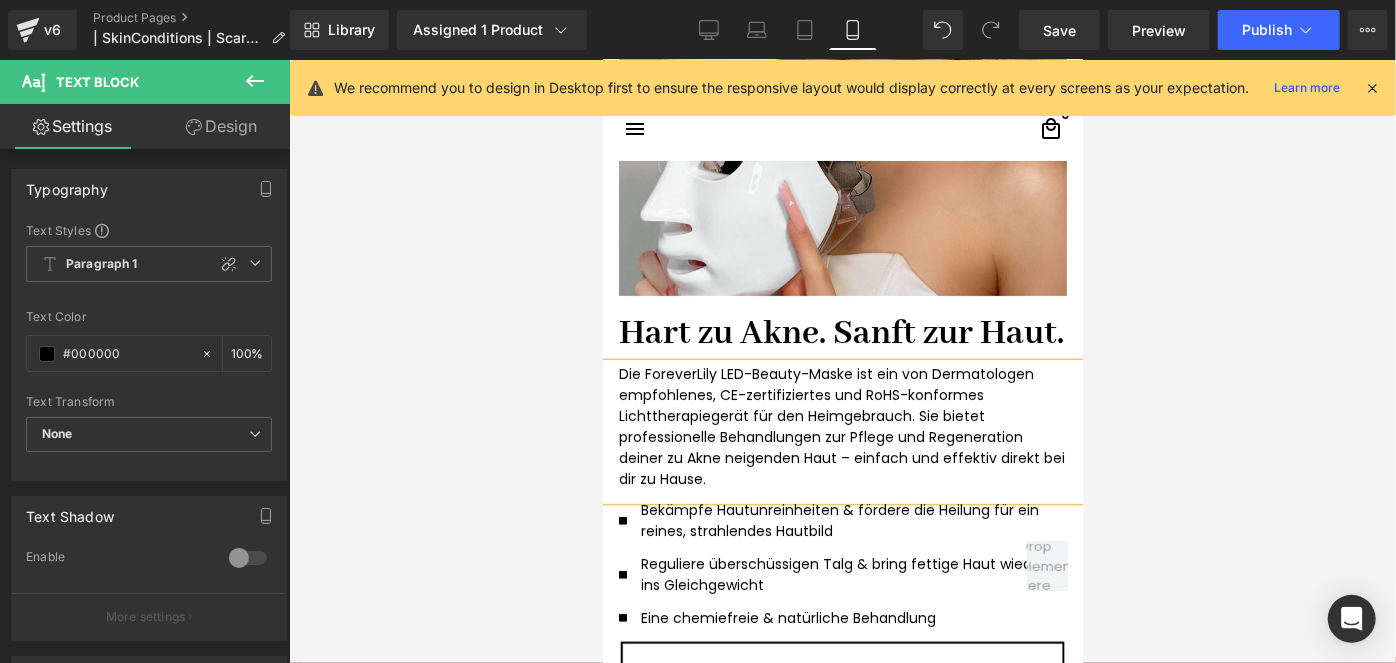 scroll, scrollTop: 4108, scrollLeft: 0, axis: vertical 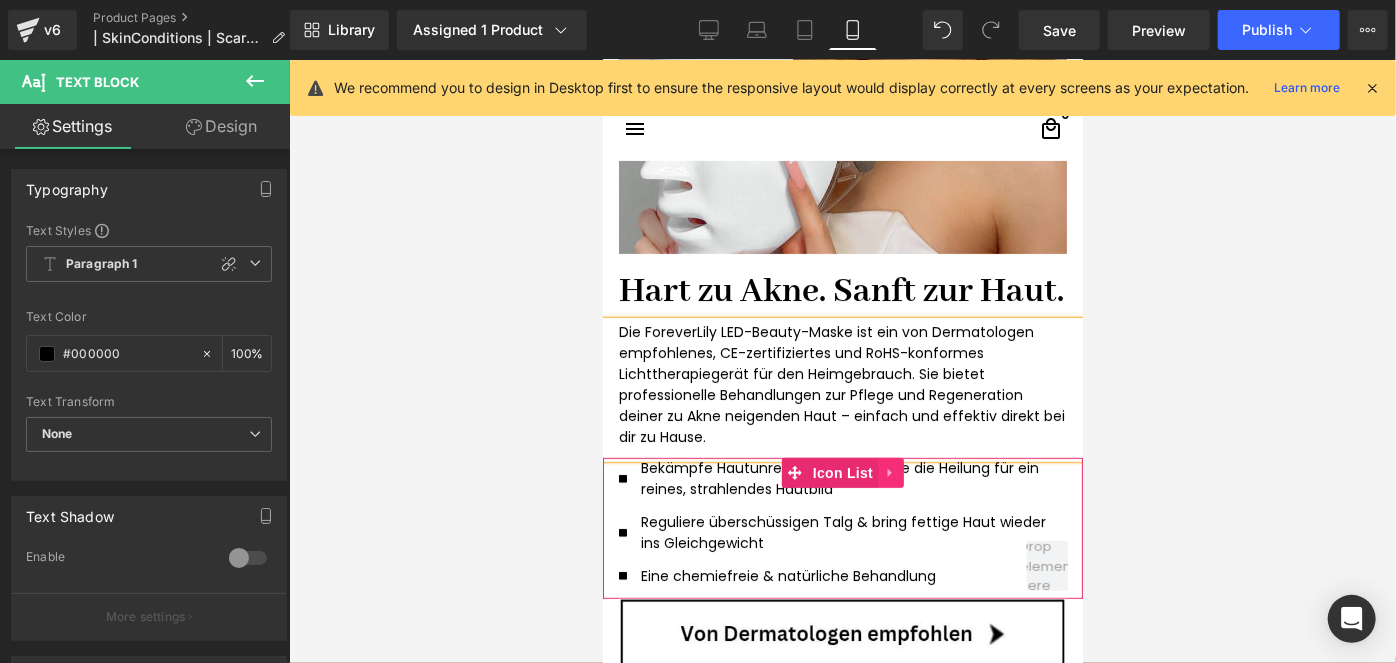click at bounding box center (890, 472) 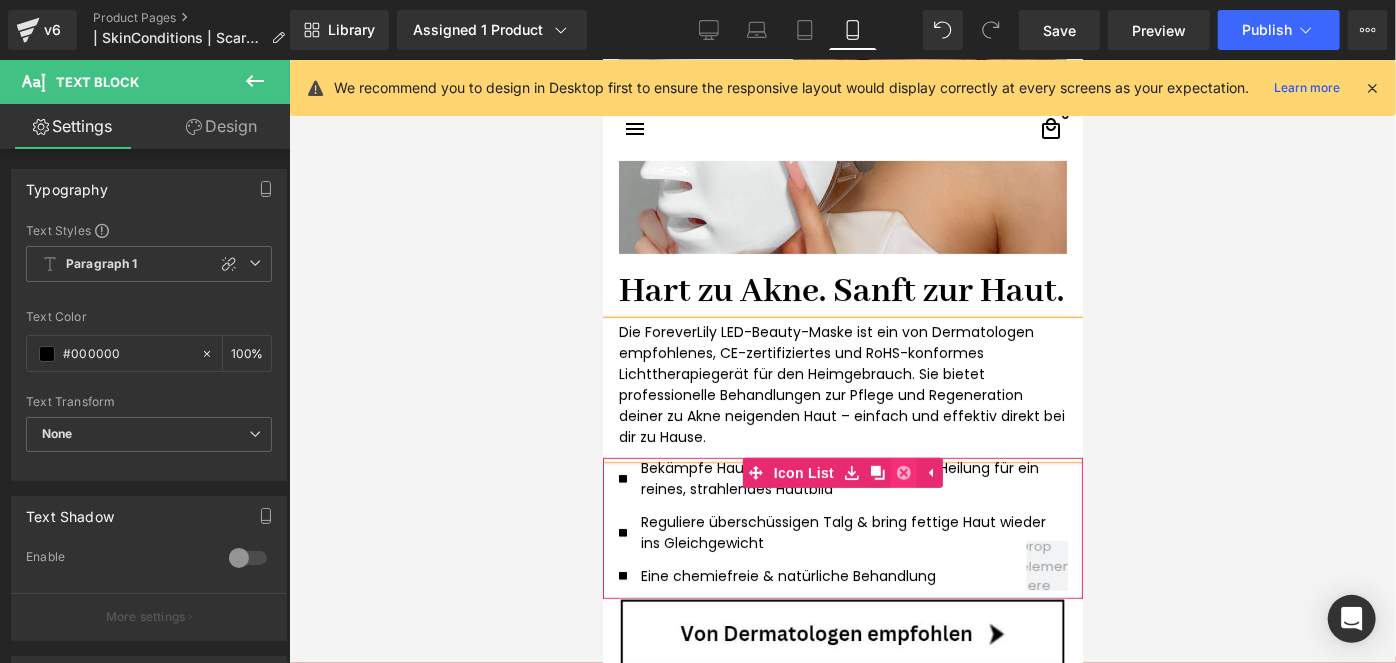 click at bounding box center (903, 472) 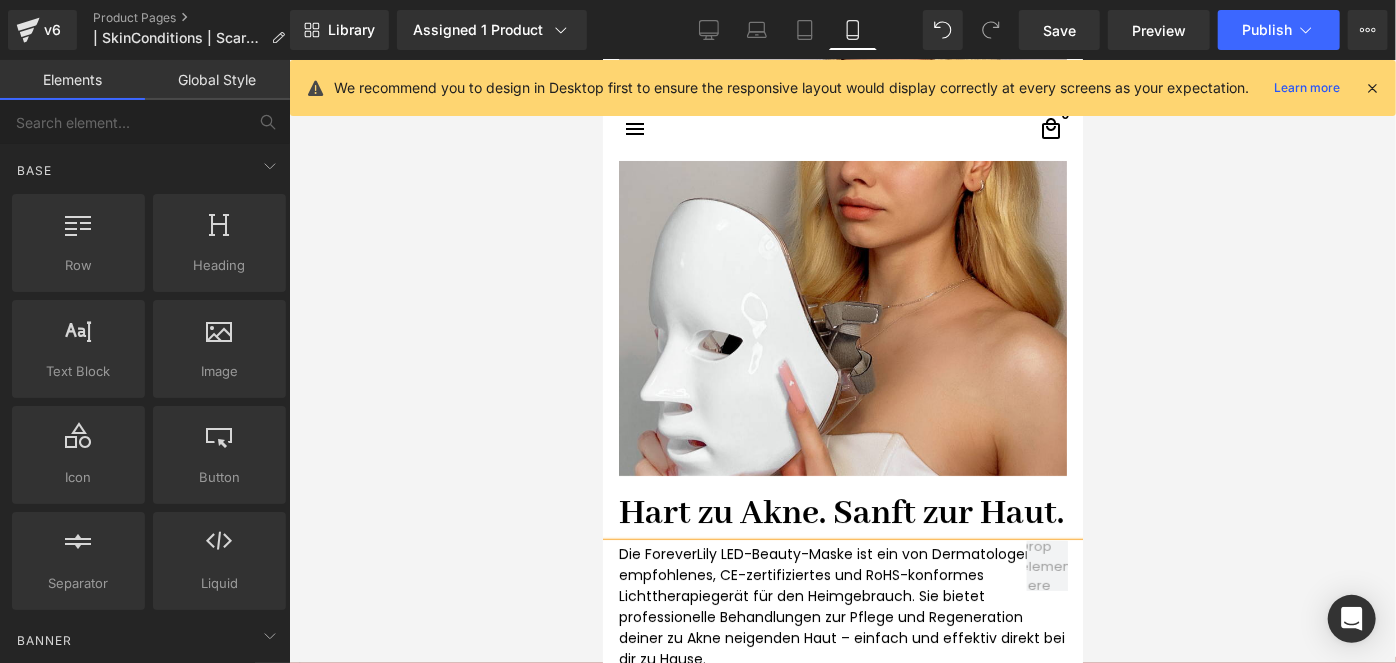 scroll, scrollTop: 4017, scrollLeft: 0, axis: vertical 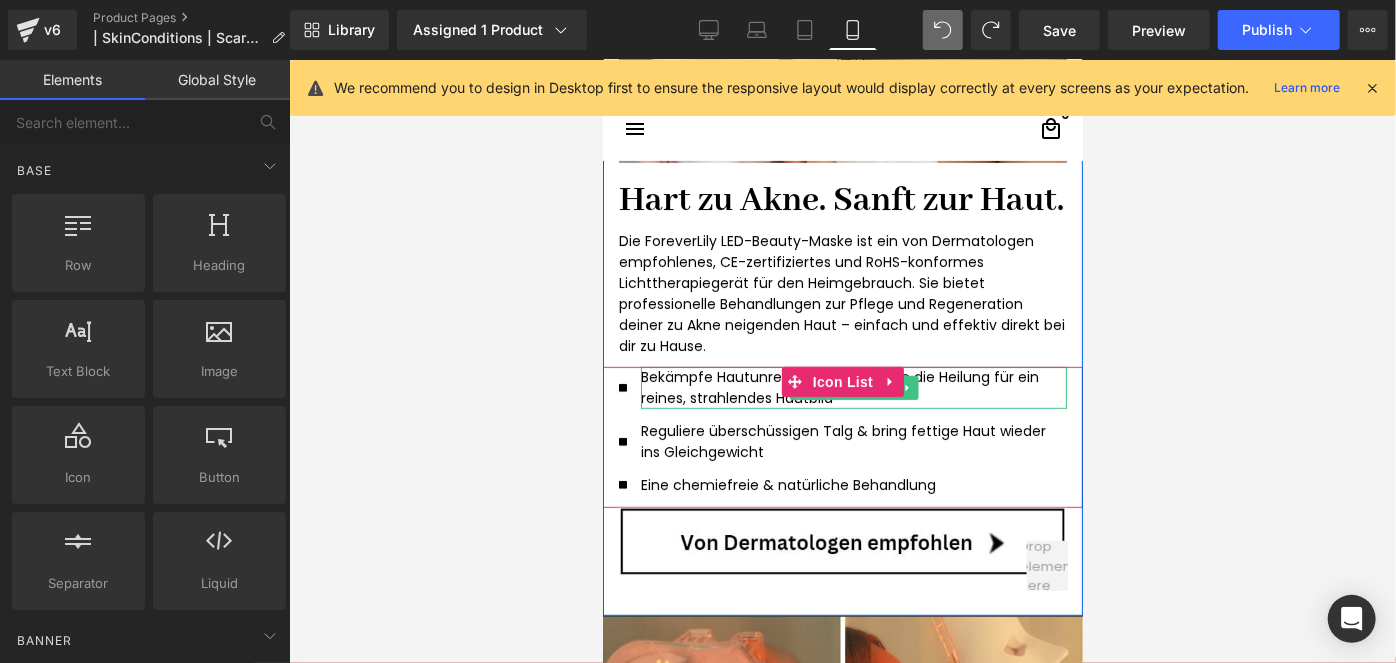 click on "Bekämpfe Hautunreinheiten & fördere die Heilung für ein reines, strahlendes Hautbild" at bounding box center [845, 387] 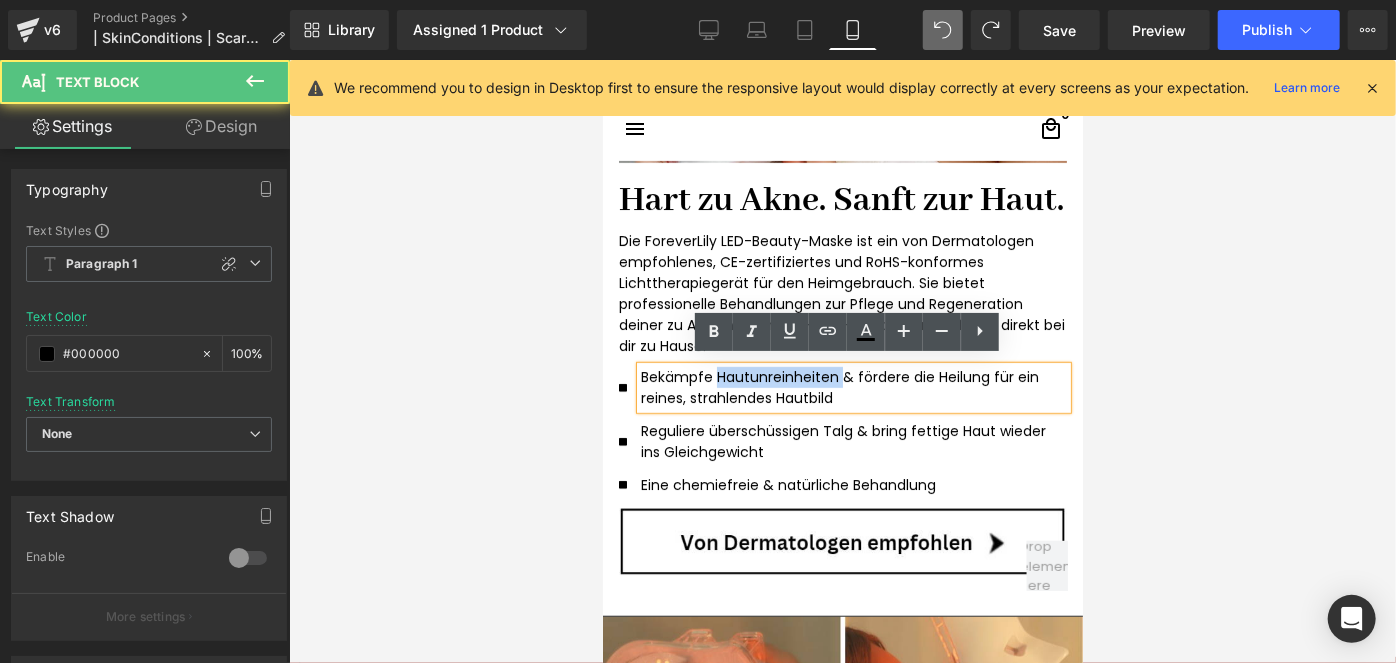 click on "Bekämpfe Hautunreinheiten & fördere die Heilung für ein reines, strahlendes Hautbild" at bounding box center [845, 387] 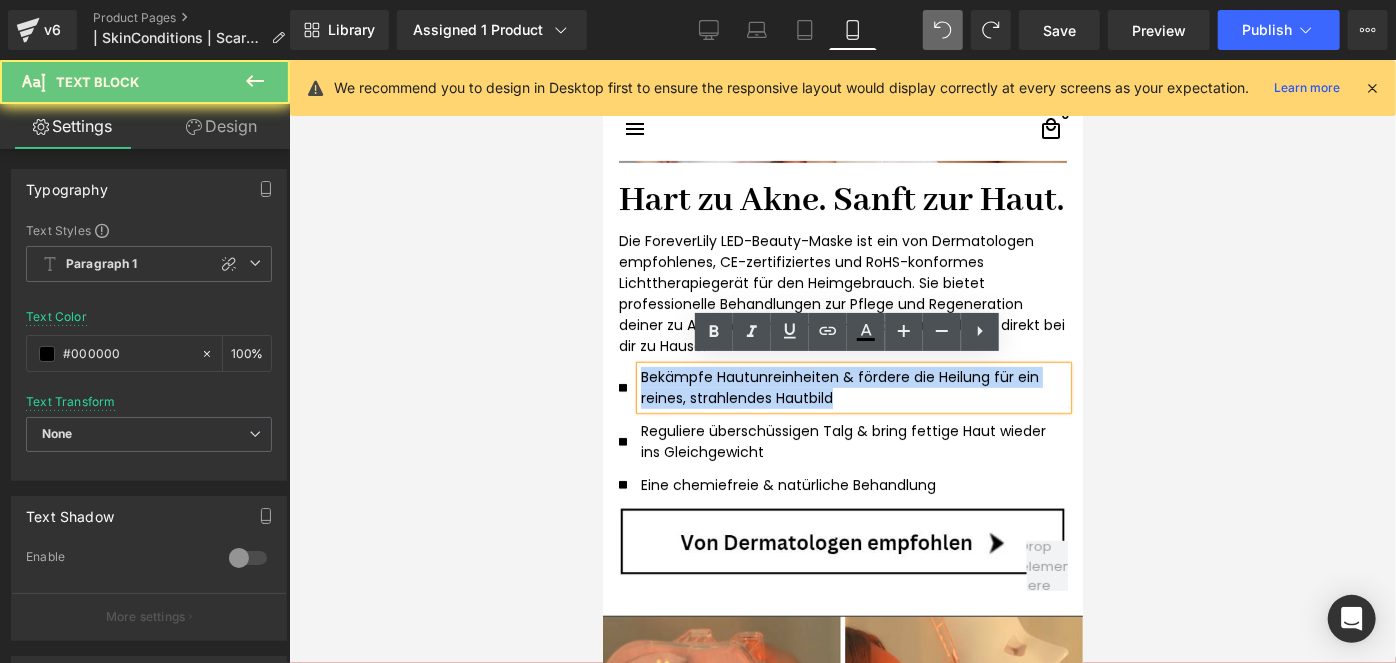 click on "Bekämpfe Hautunreinheiten & fördere die Heilung für ein reines, strahlendes Hautbild" at bounding box center (845, 387) 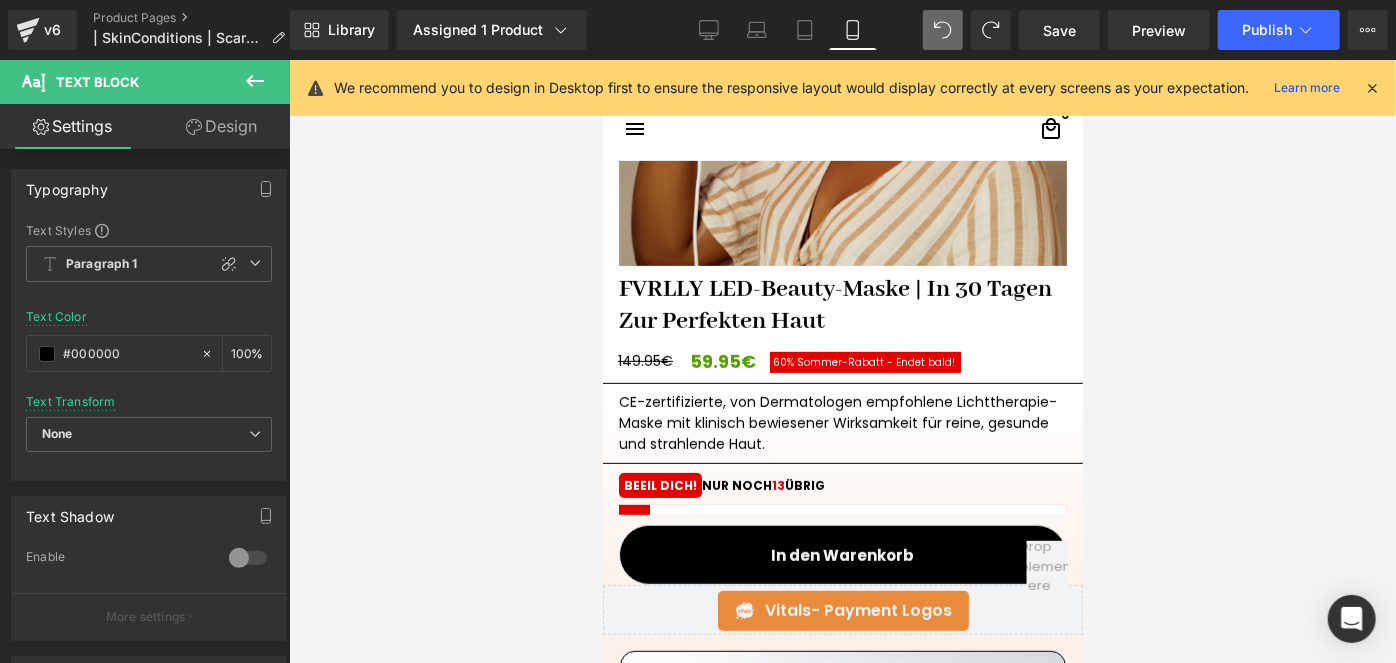 scroll, scrollTop: 381, scrollLeft: 0, axis: vertical 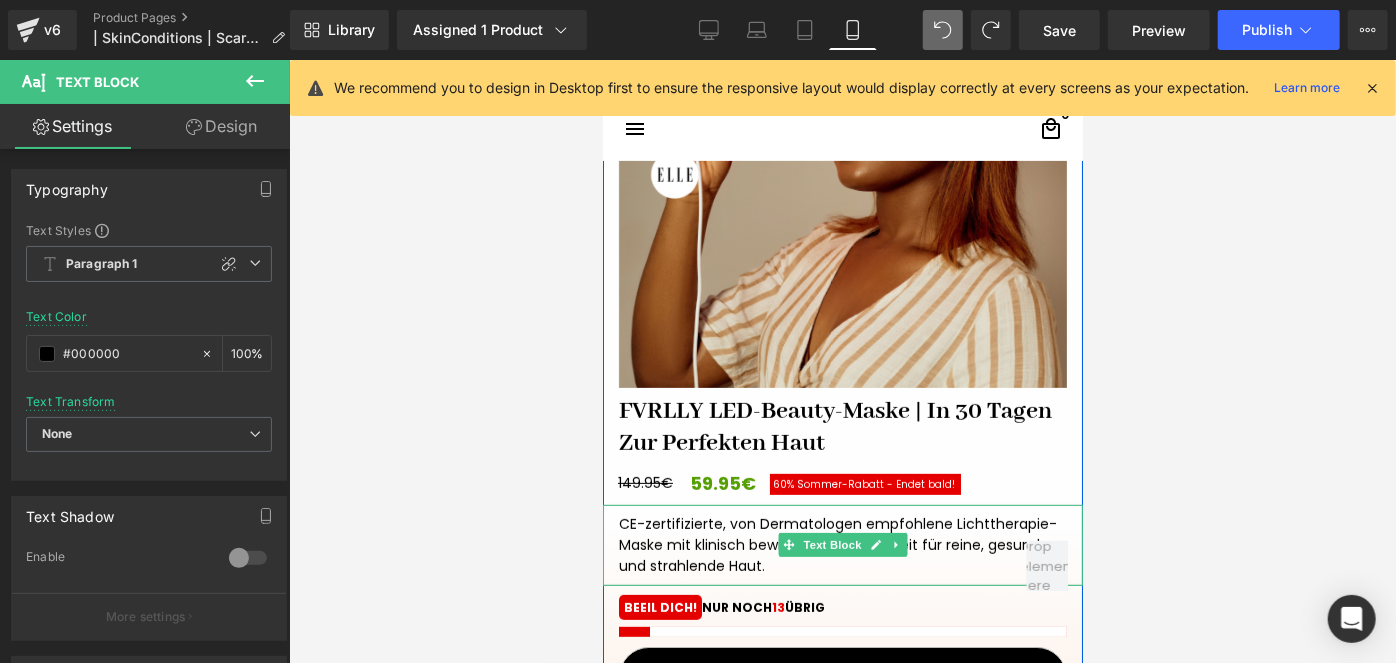 click on "CE-zertifizierte, von Dermatologen empfohlene Lichttherapie-Maske mit klinisch bewiesener Wirksamkeit für reine, gesunde und strahlende Haut." at bounding box center [842, 544] 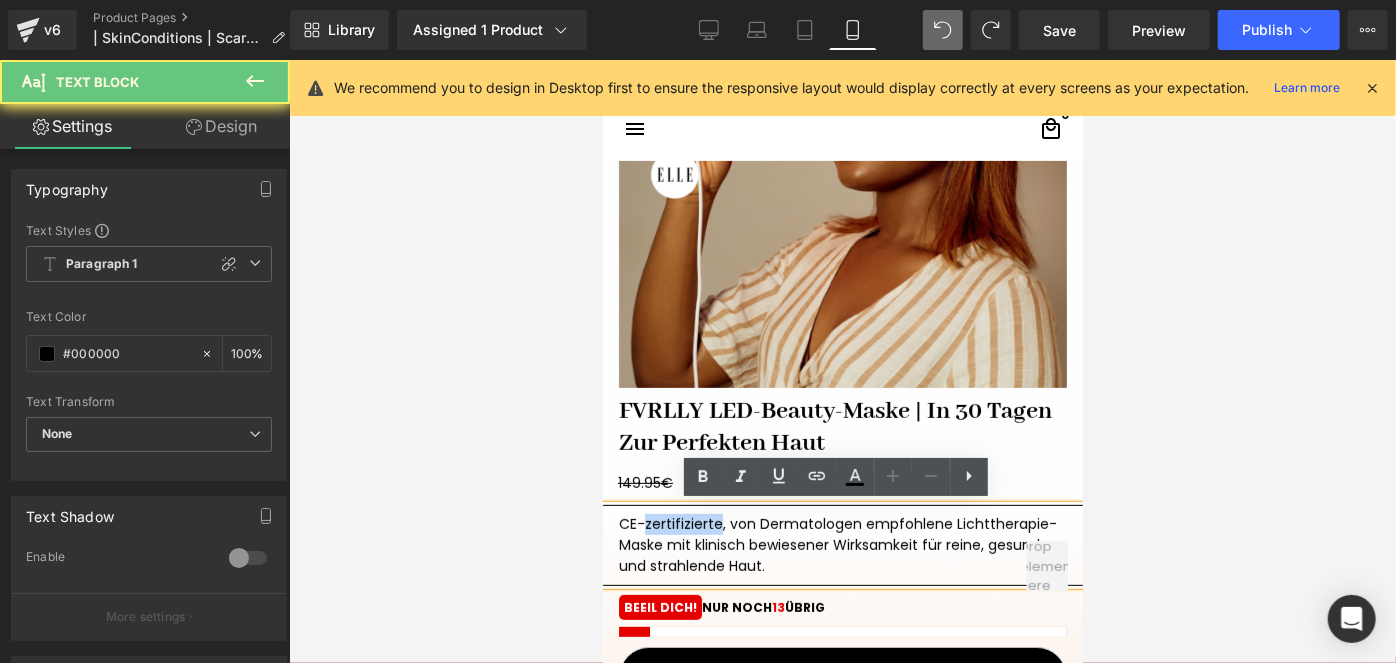 click on "CE-zertifizierte, von Dermatologen empfohlene Lichttherapie-Maske mit klinisch bewiesener Wirksamkeit für reine, gesunde und strahlende Haut." at bounding box center (842, 544) 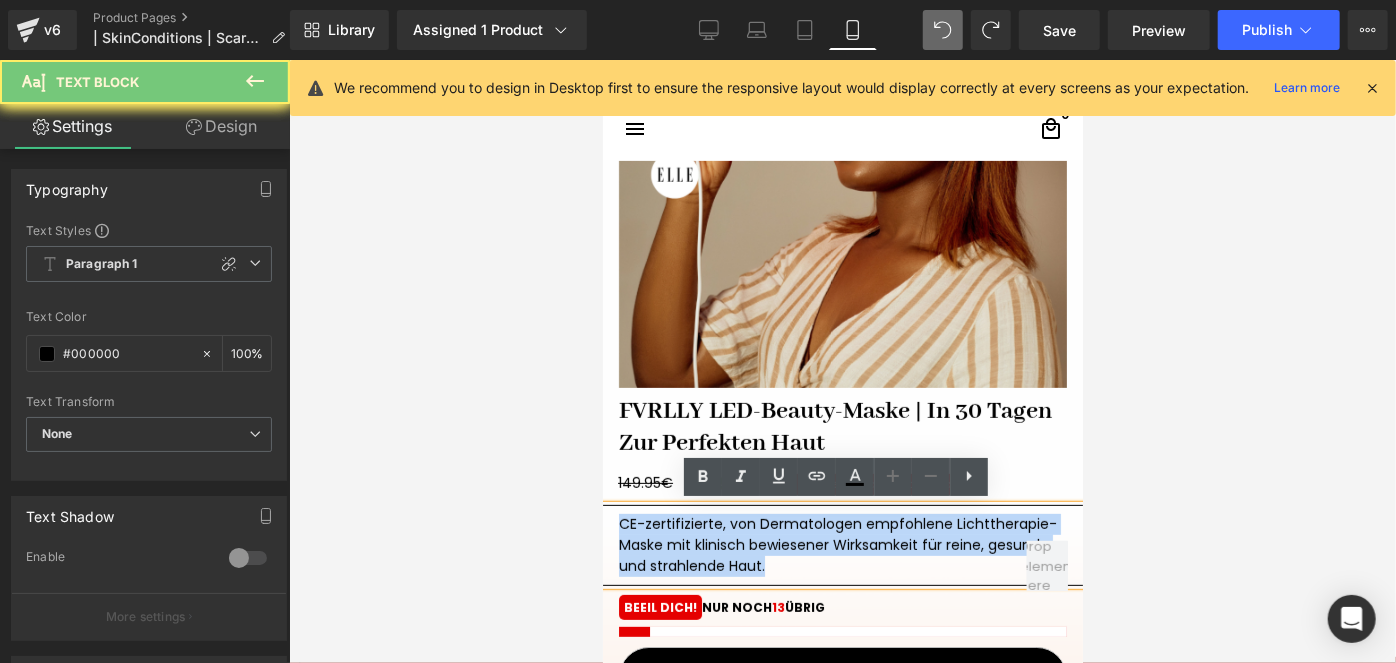 click on "CE-zertifizierte, von Dermatologen empfohlene Lichttherapie-Maske mit klinisch bewiesener Wirksamkeit für reine, gesunde und strahlende Haut." at bounding box center (842, 544) 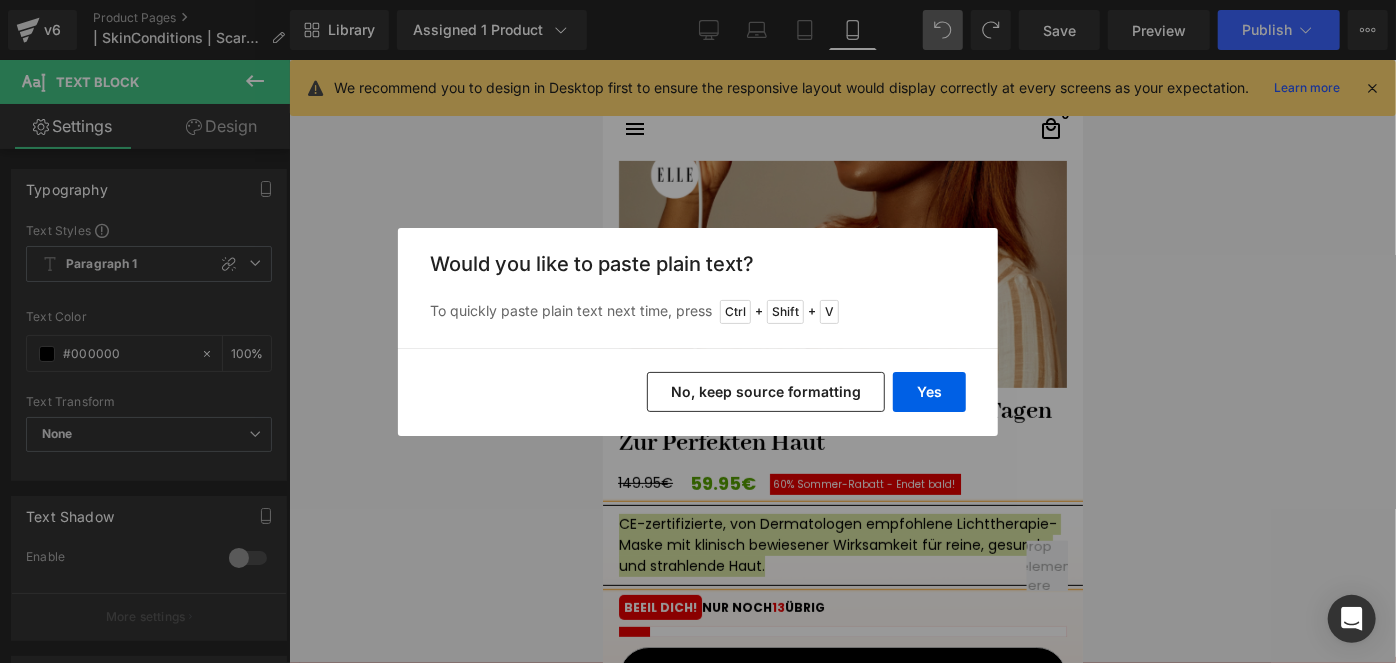 click on "No, keep source formatting" at bounding box center [766, 392] 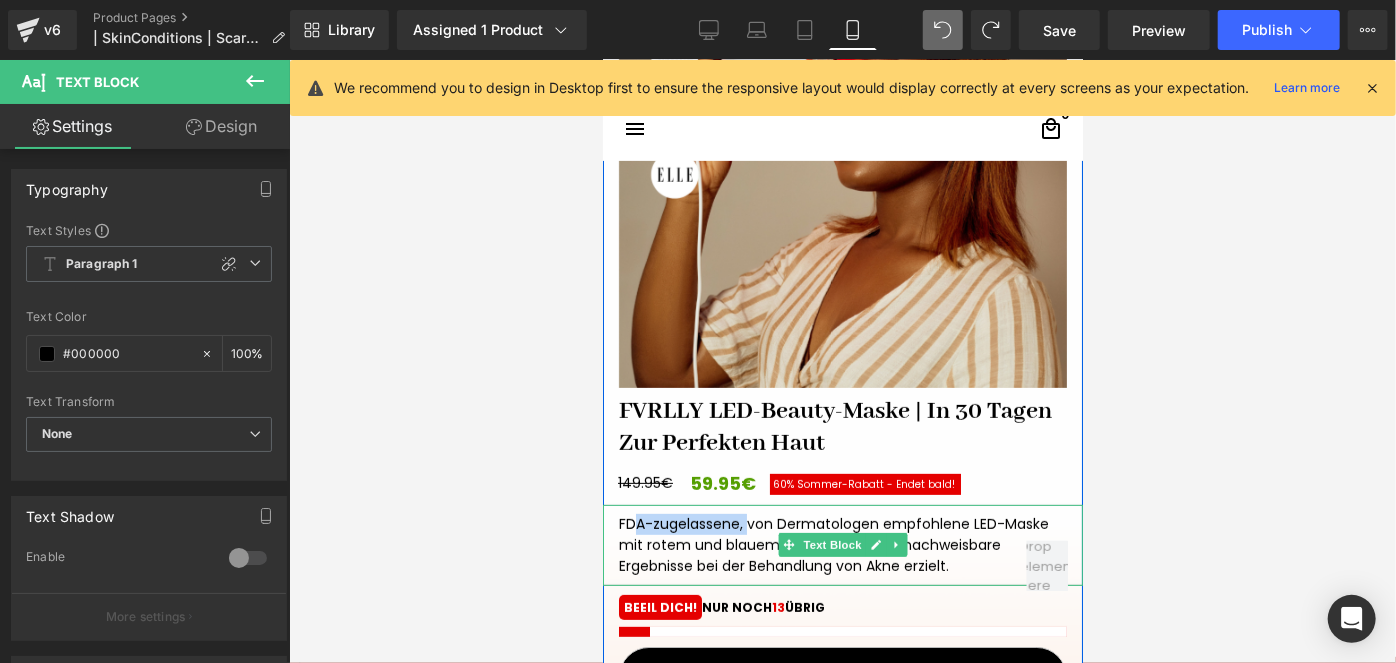 drag, startPoint x: 732, startPoint y: 525, endPoint x: 612, endPoint y: 523, distance: 120.01666 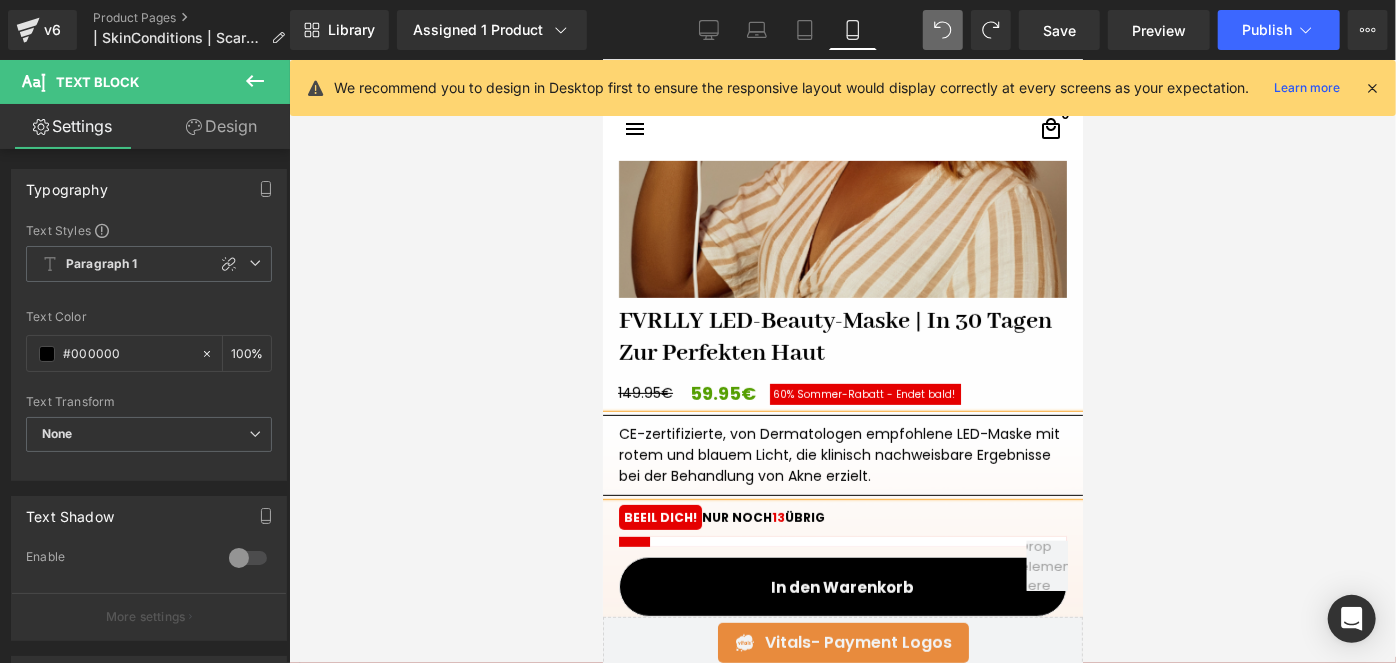 scroll, scrollTop: 472, scrollLeft: 0, axis: vertical 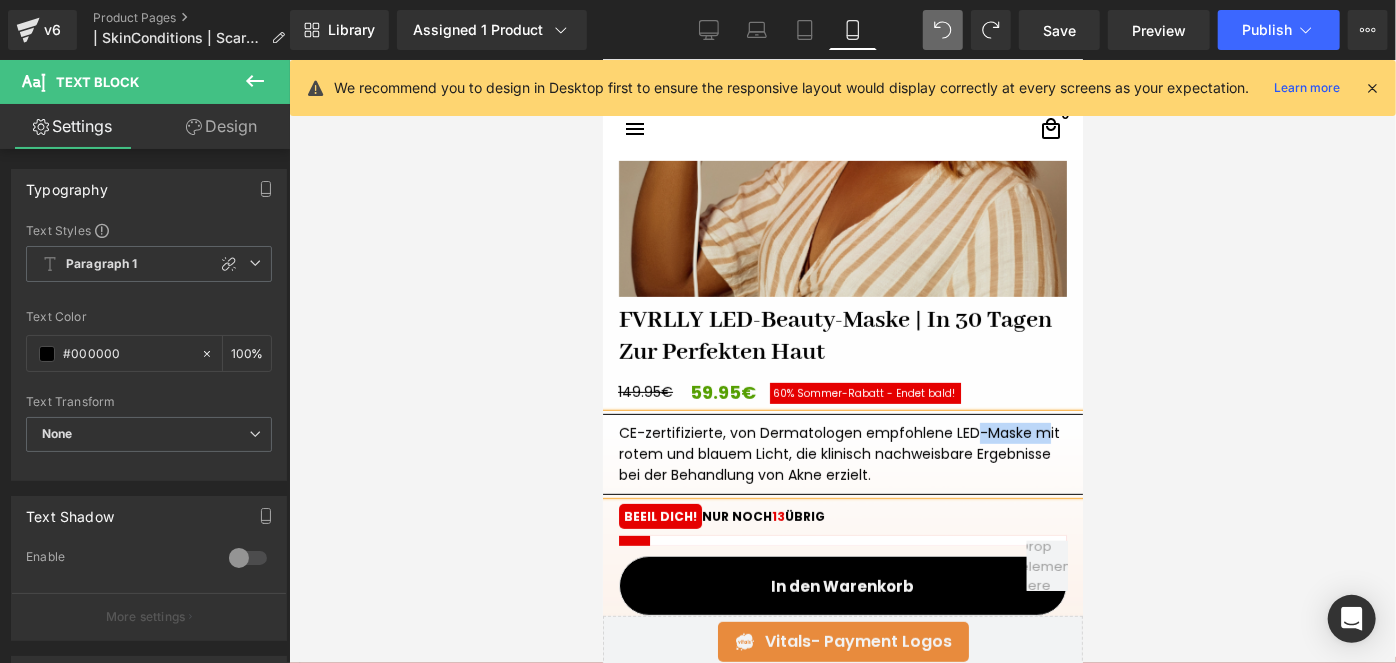 drag, startPoint x: 1013, startPoint y: 433, endPoint x: 945, endPoint y: 425, distance: 68.46897 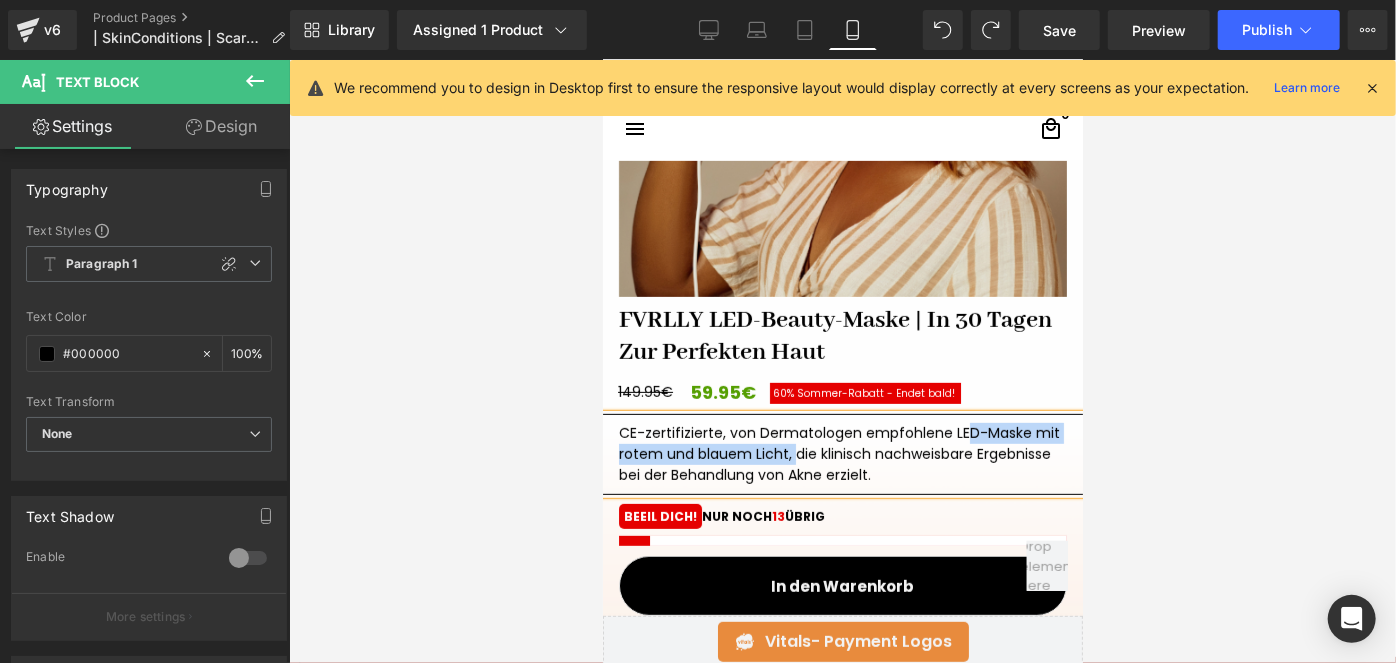 drag, startPoint x: 940, startPoint y: 429, endPoint x: 779, endPoint y: 442, distance: 161.52399 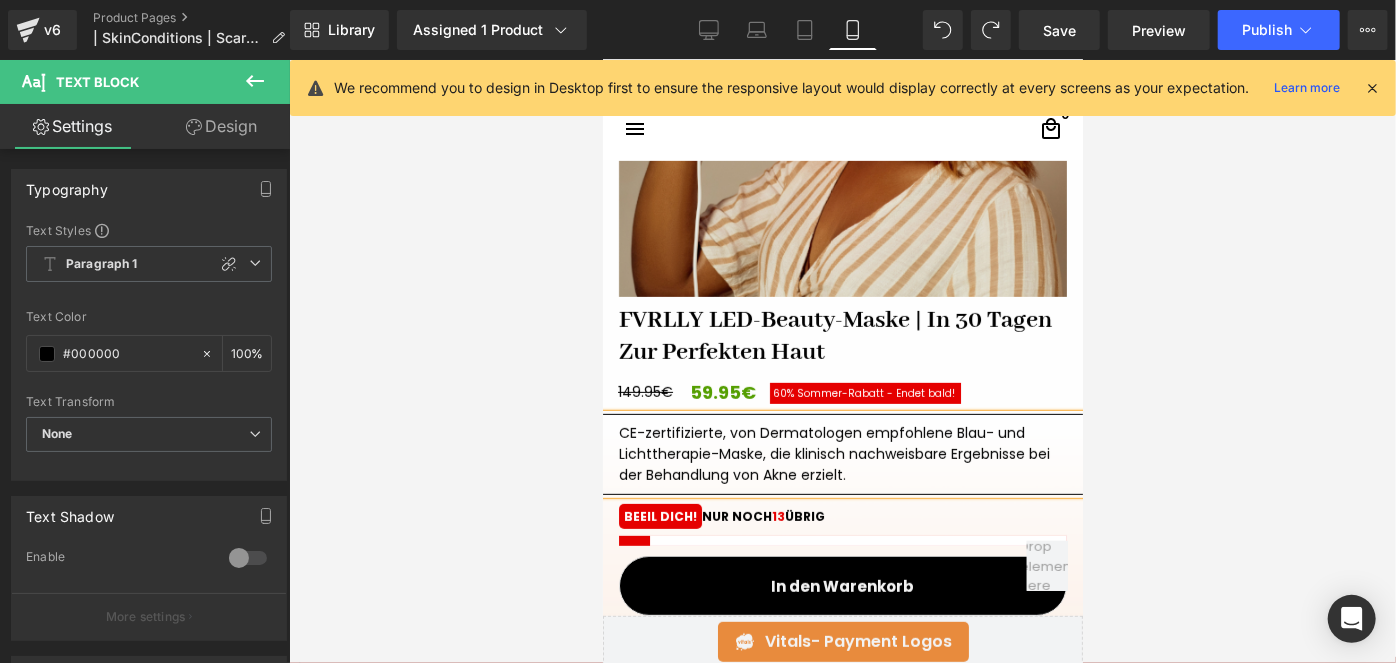 drag, startPoint x: 905, startPoint y: 471, endPoint x: 583, endPoint y: 433, distance: 324.2345 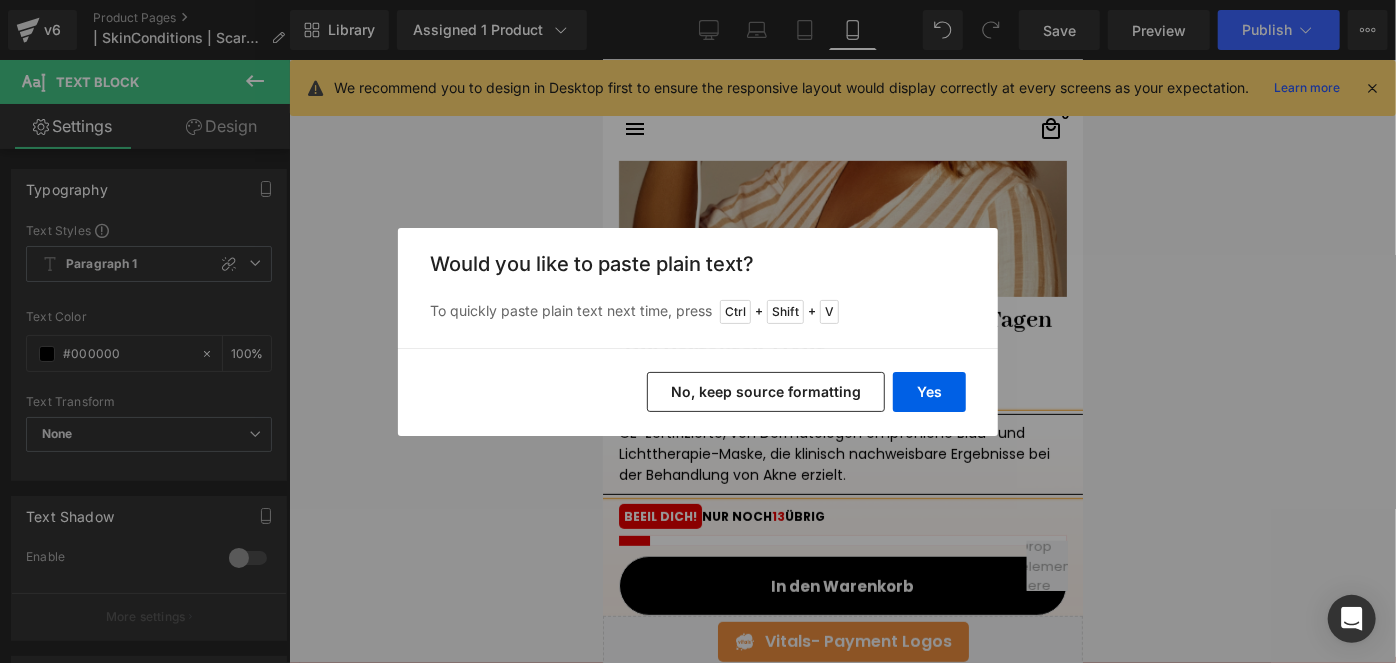 click on "No, keep source formatting" at bounding box center [766, 392] 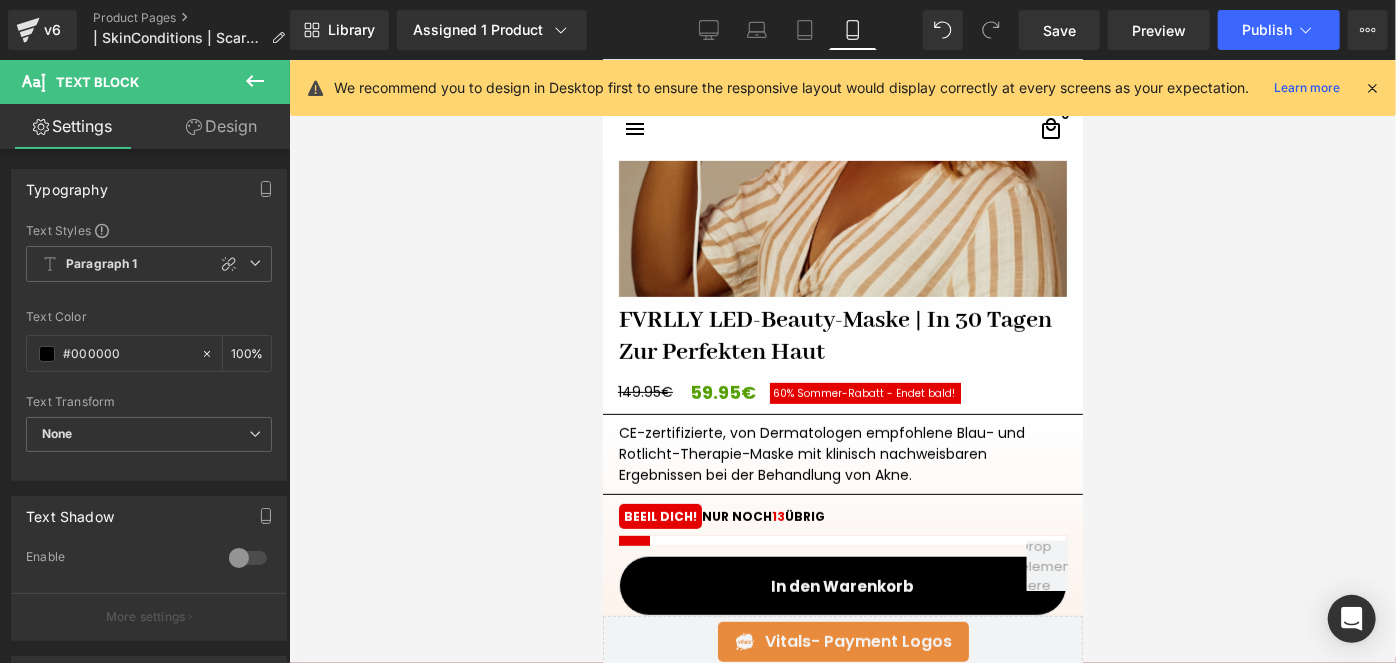 click at bounding box center (842, 361) 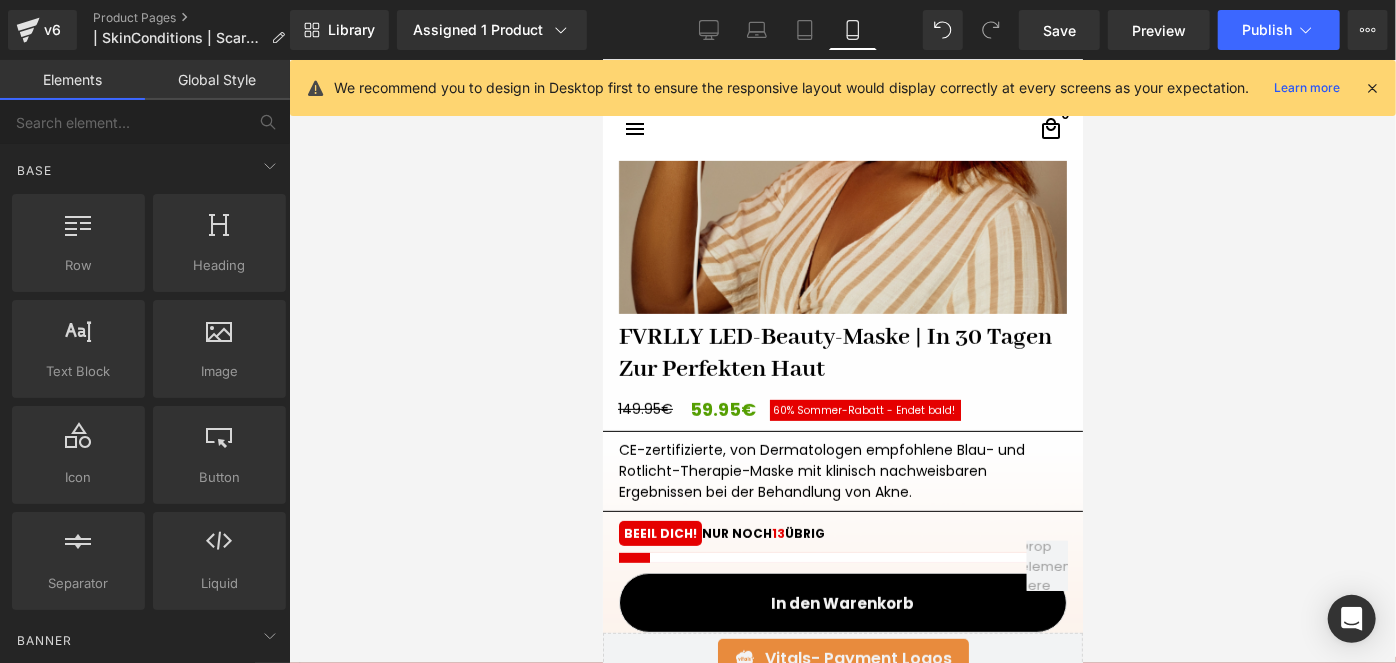 scroll, scrollTop: 290, scrollLeft: 0, axis: vertical 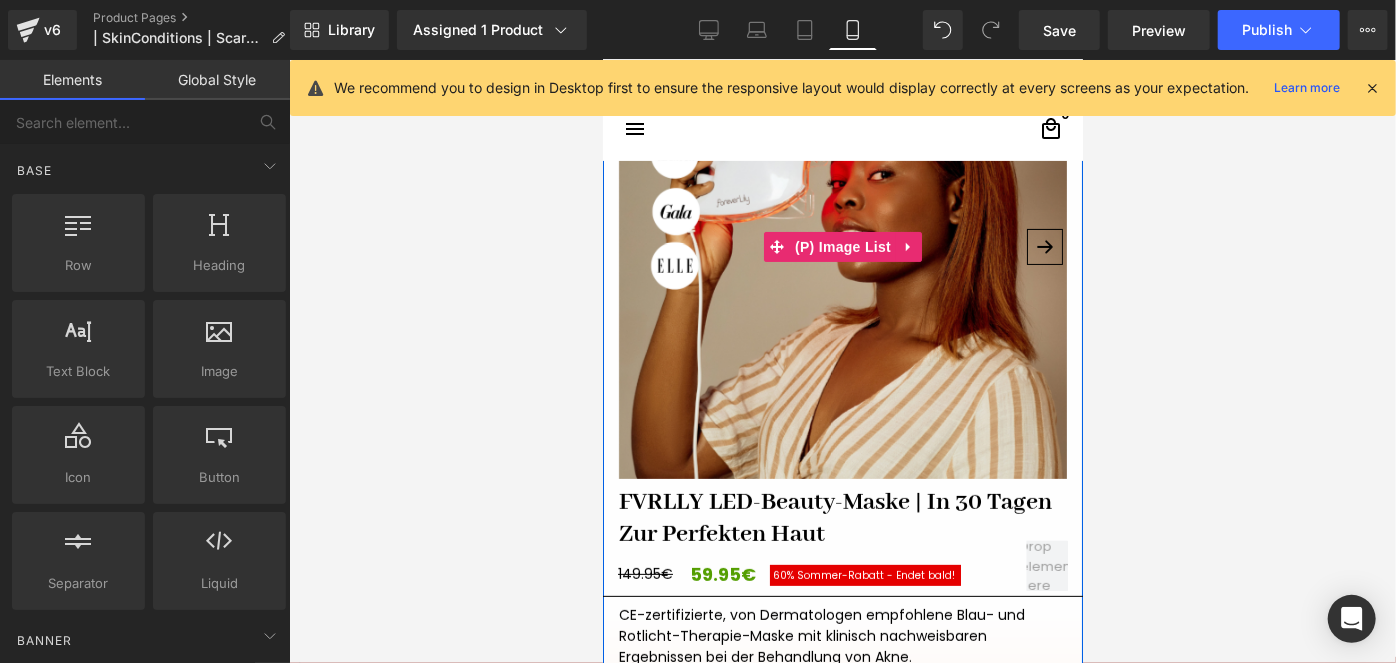 click on "›" at bounding box center [1044, 246] 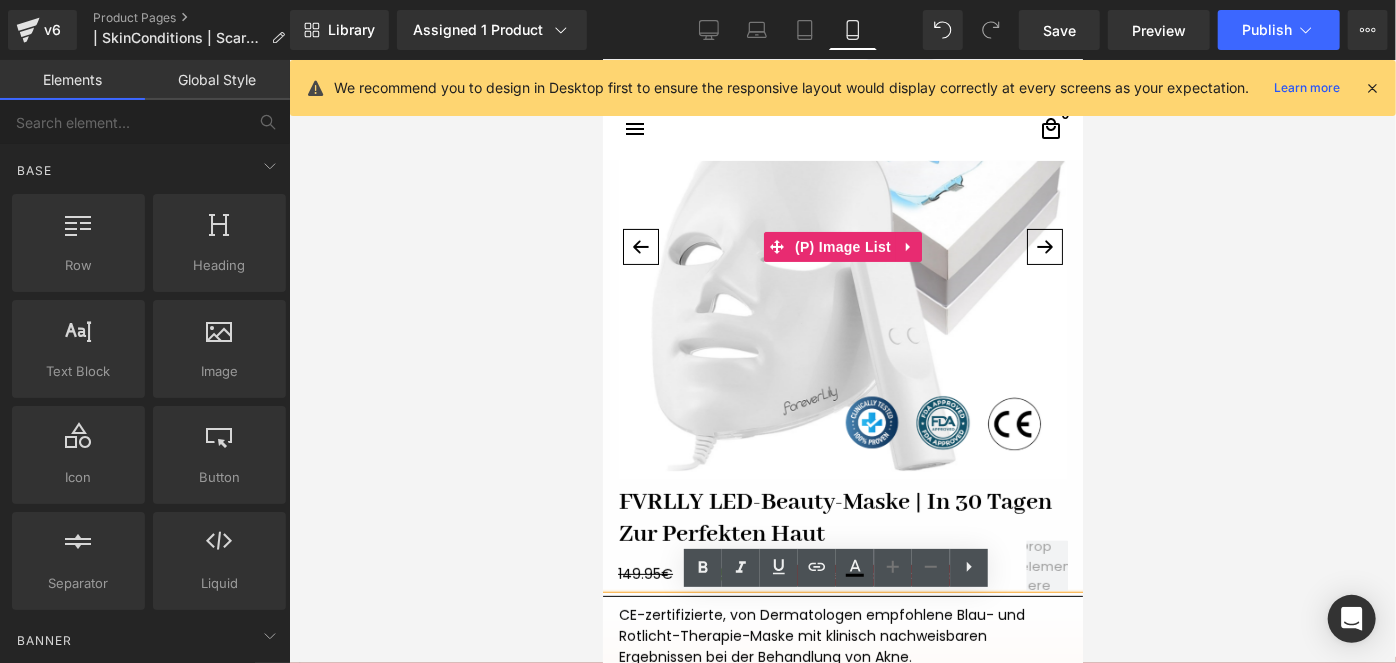 click on "›" at bounding box center [1044, 246] 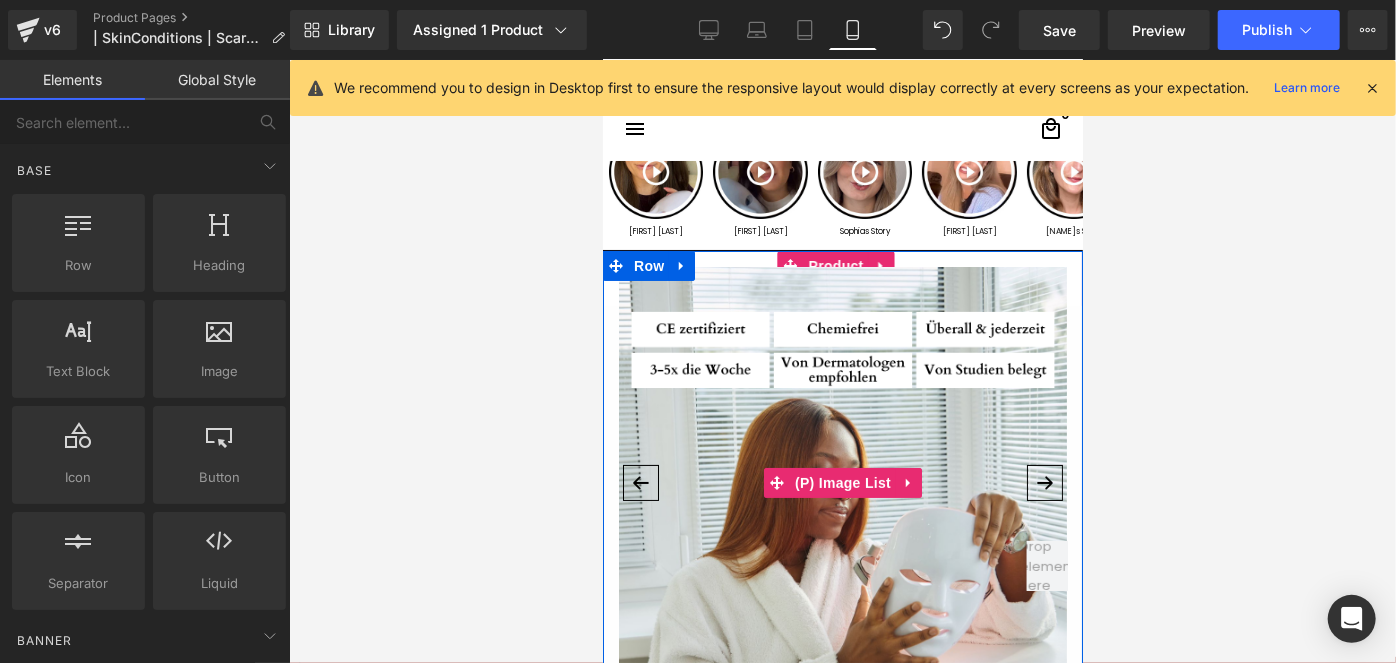 scroll, scrollTop: 0, scrollLeft: 0, axis: both 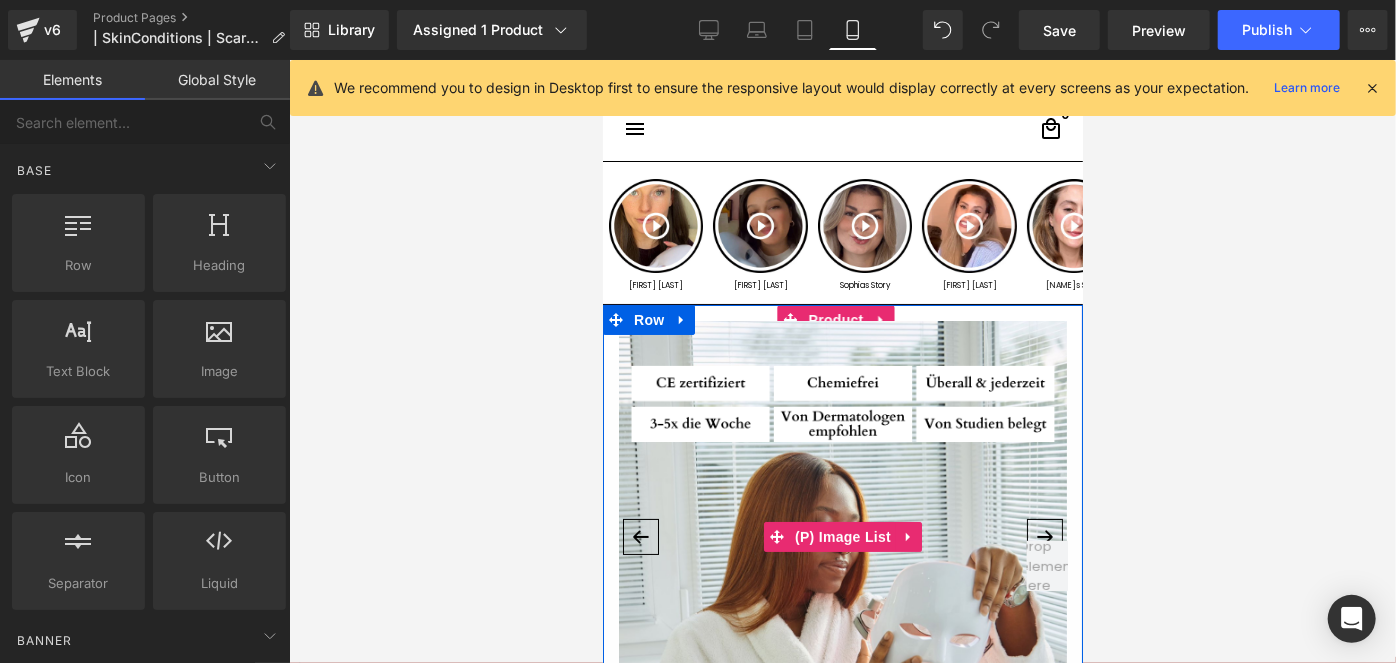 click on "›" at bounding box center (1044, 536) 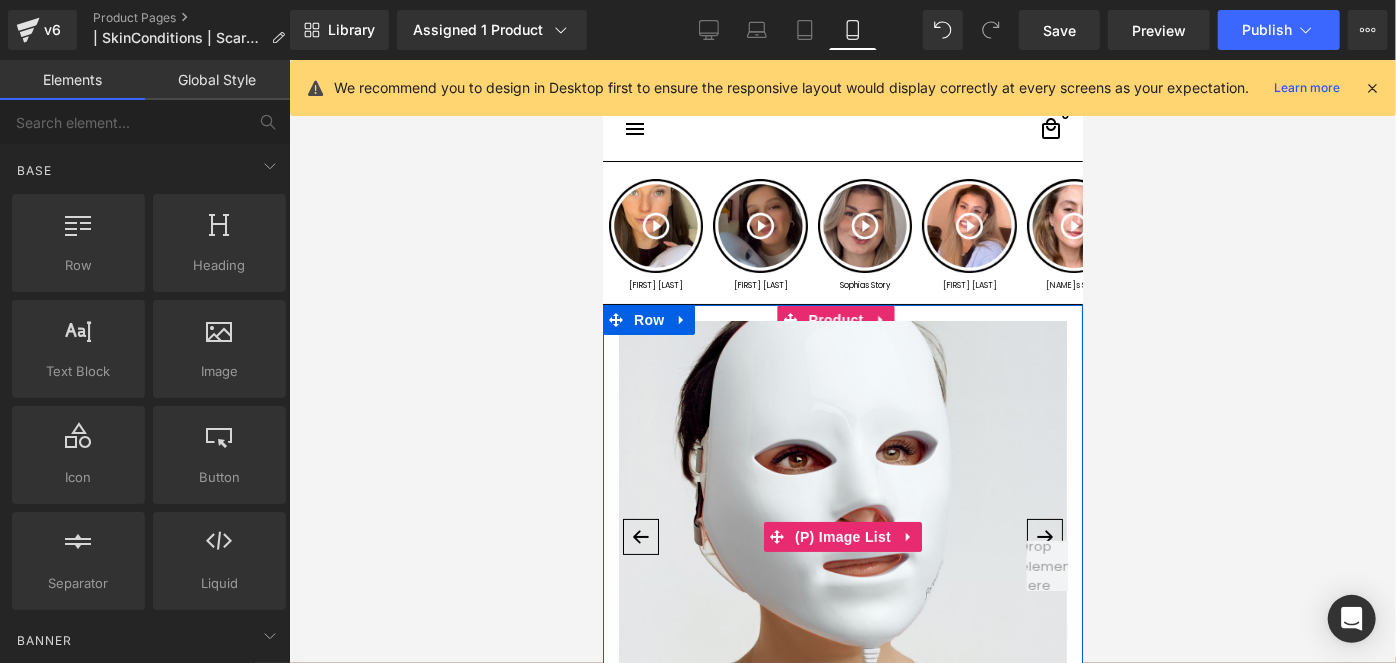 click on "›" at bounding box center (1044, 536) 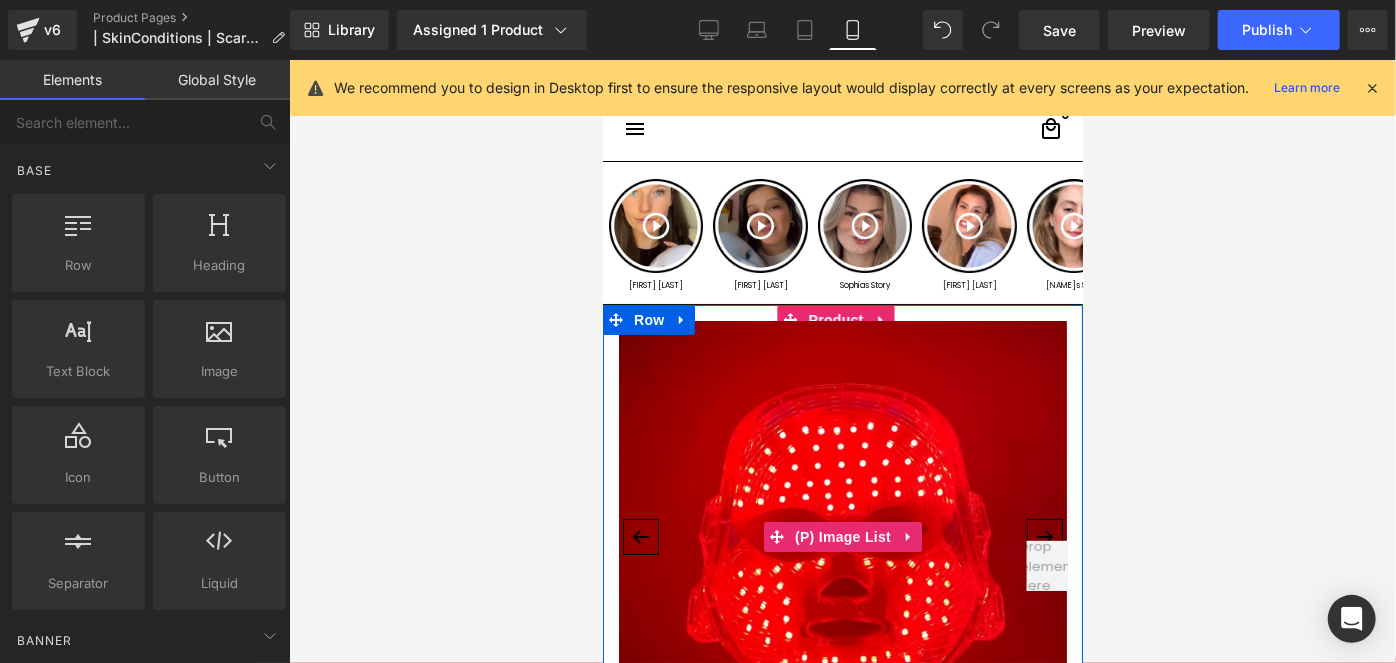 click on "›" at bounding box center (1044, 536) 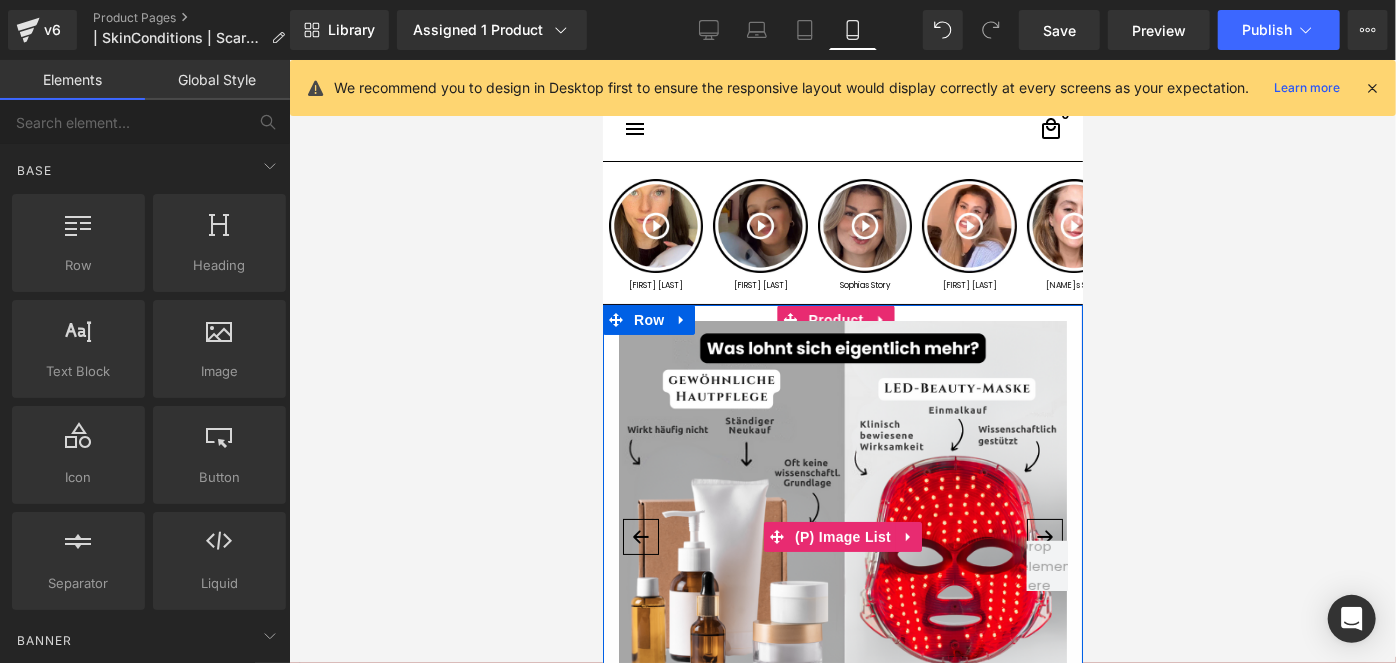 click on "›" at bounding box center [1044, 536] 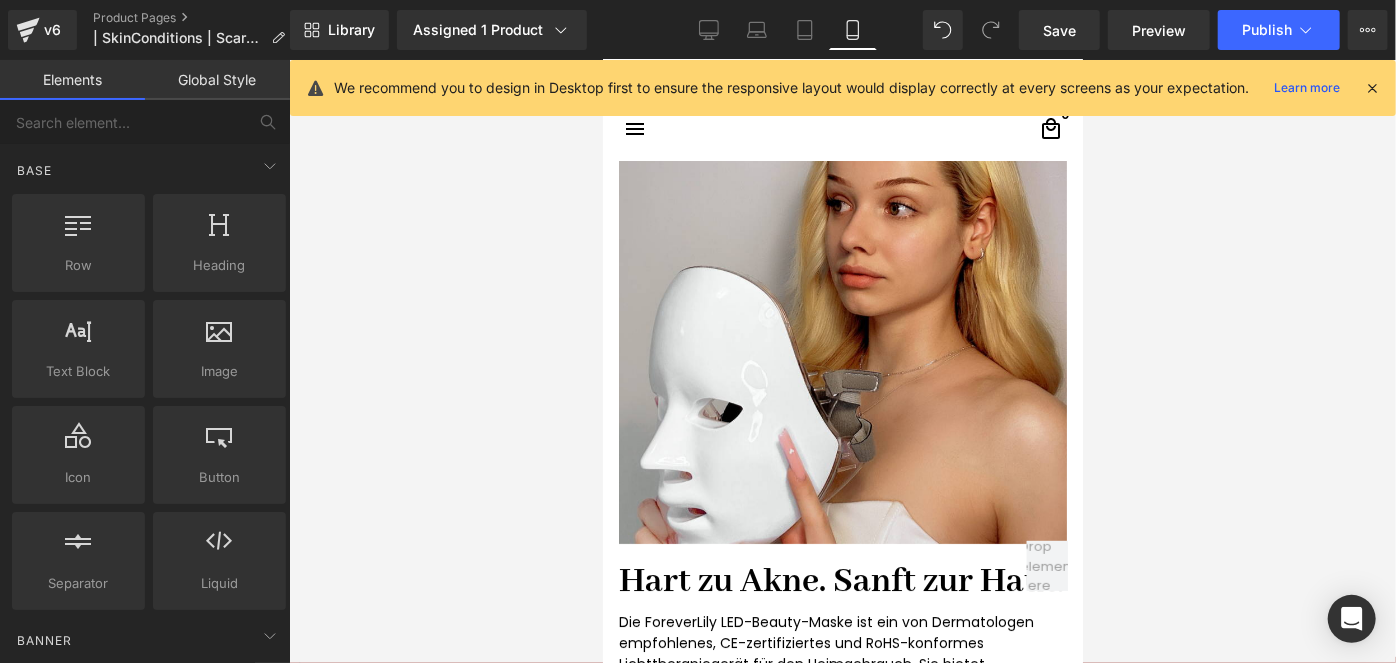 scroll, scrollTop: 4090, scrollLeft: 0, axis: vertical 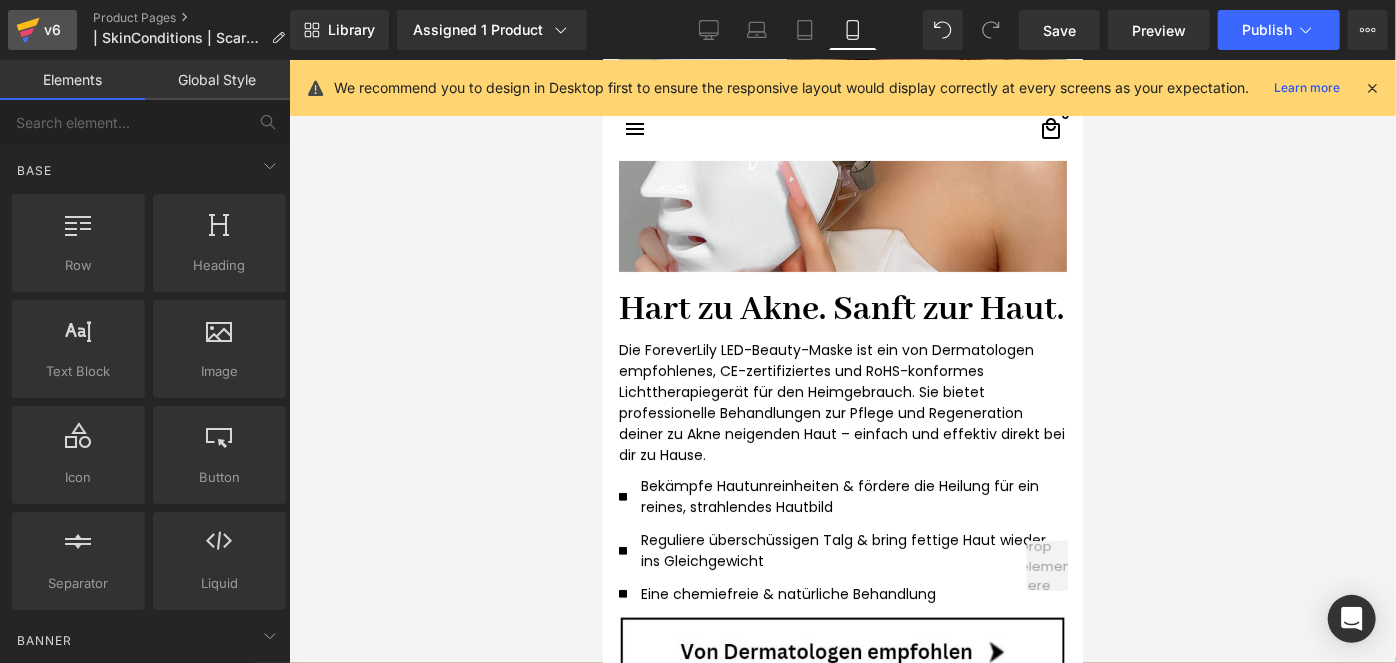 click on "v6" at bounding box center [52, 30] 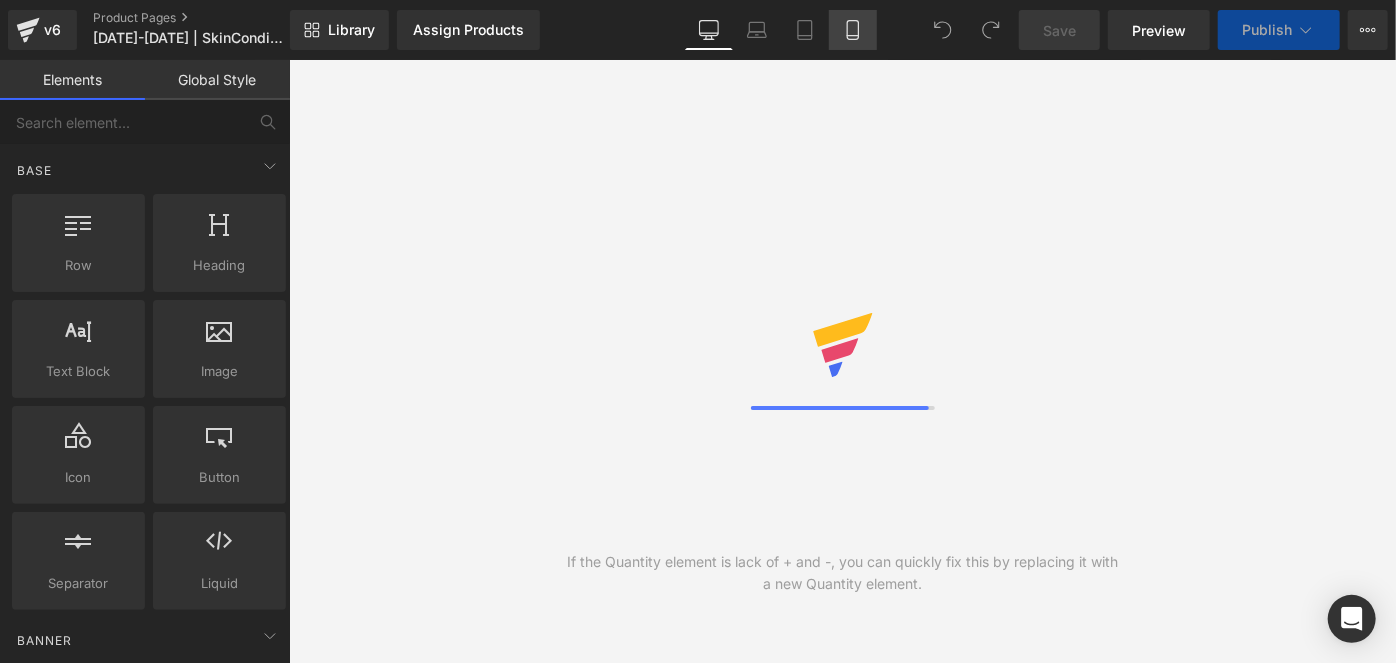 scroll, scrollTop: 0, scrollLeft: 0, axis: both 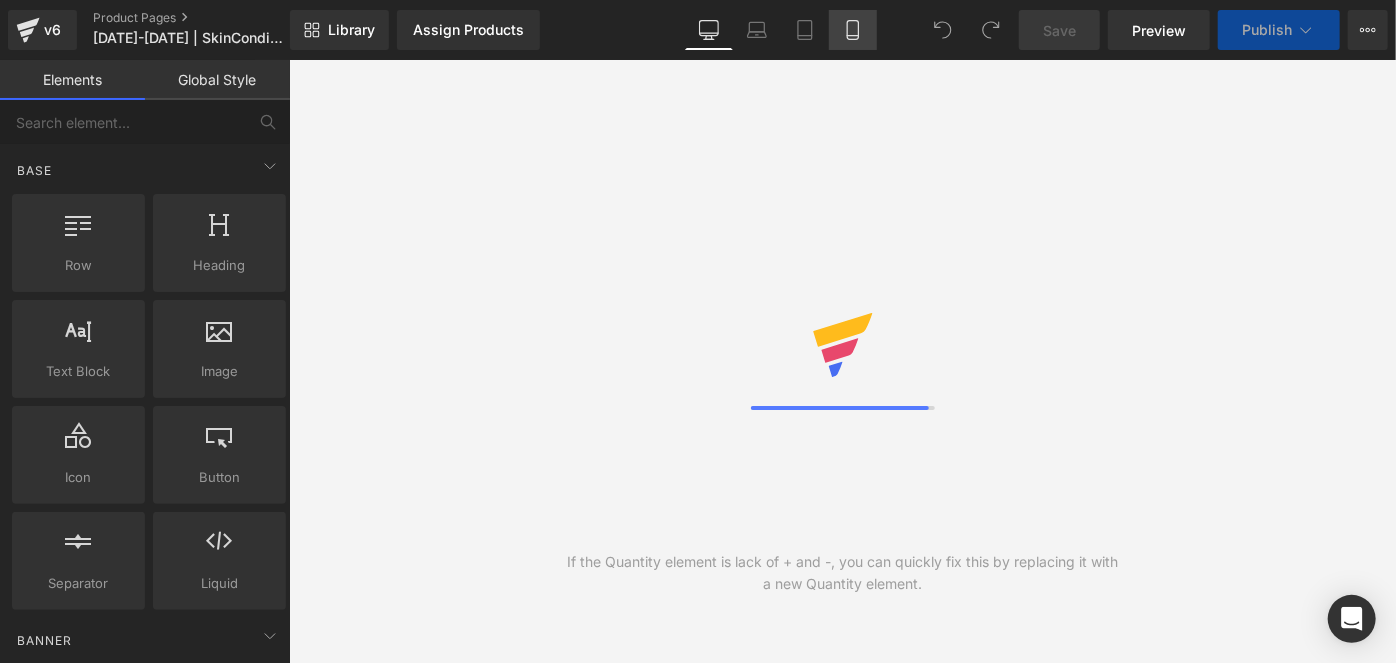 click 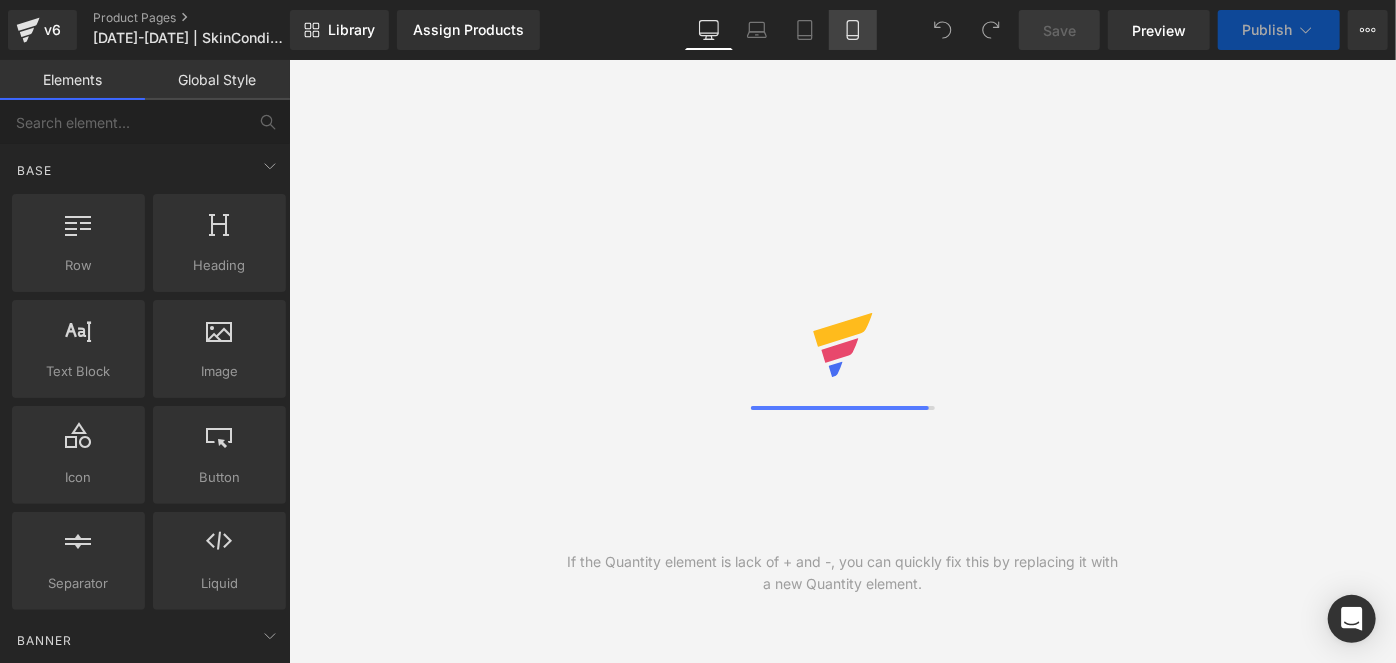 click 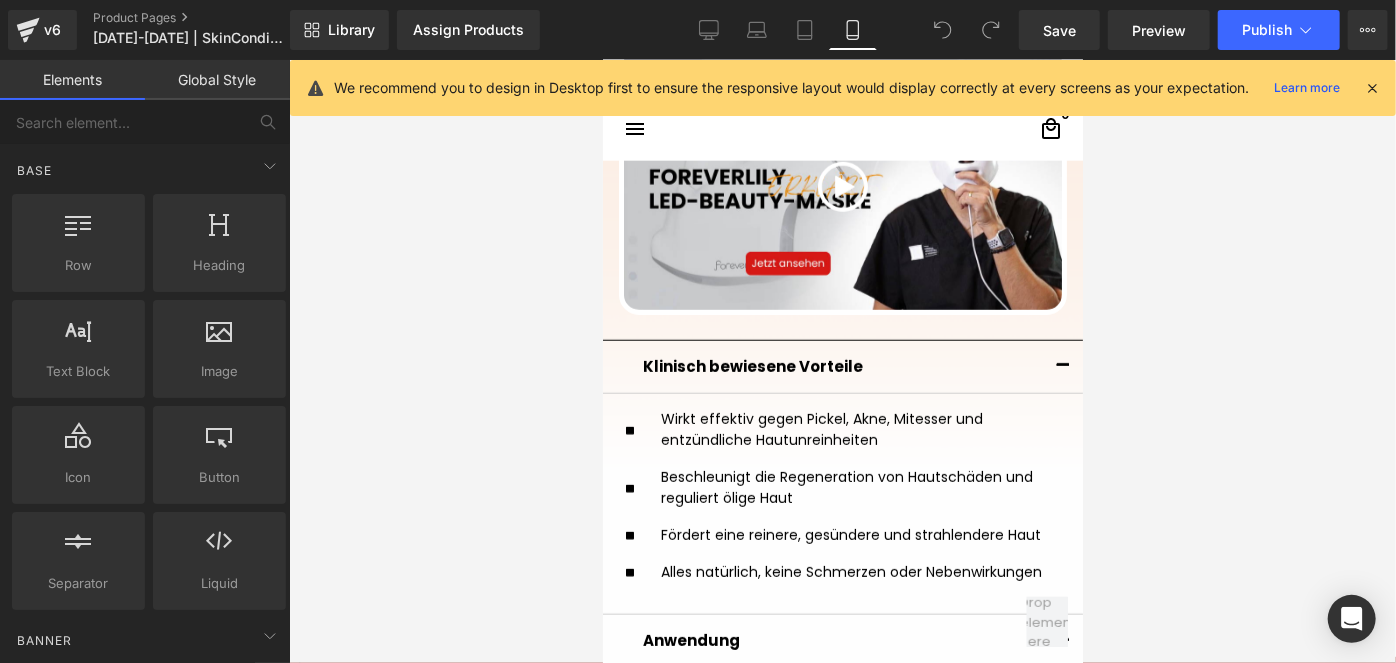 scroll, scrollTop: 1199, scrollLeft: 0, axis: vertical 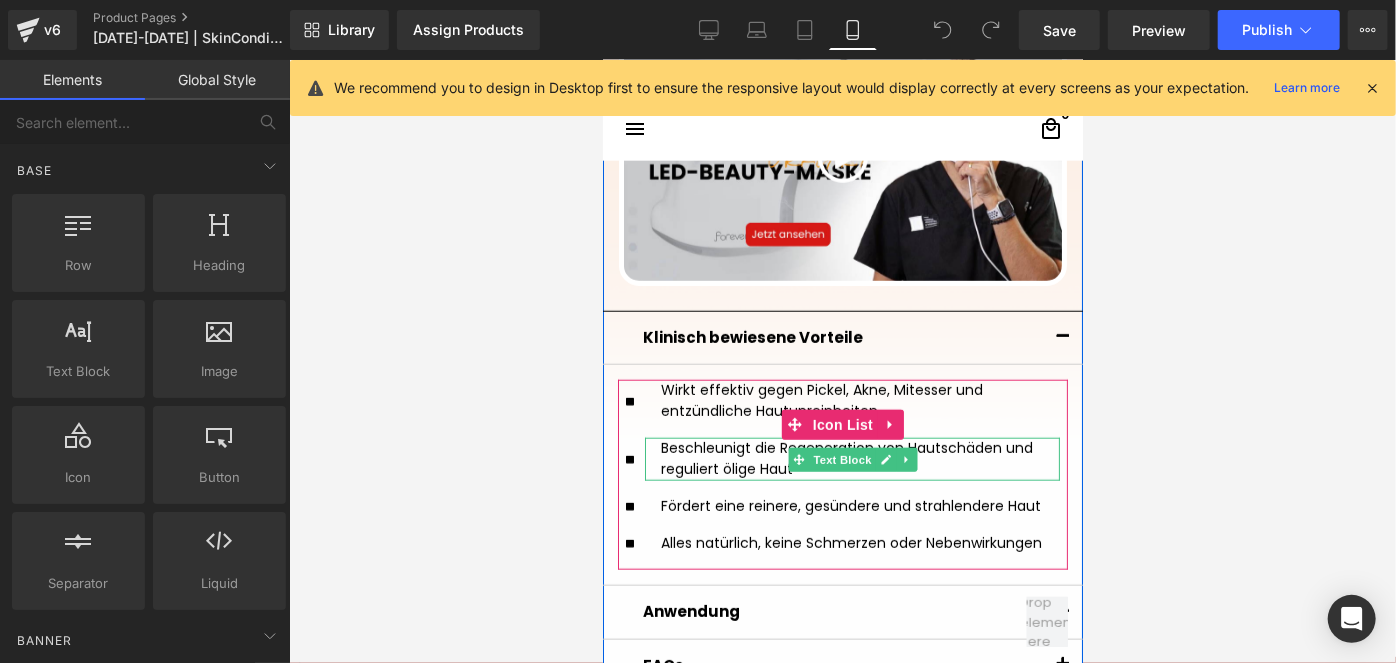 click on "Beschleunigt die Regeneration von Hautschäden und reguliert ölige Haut" at bounding box center (851, 458) 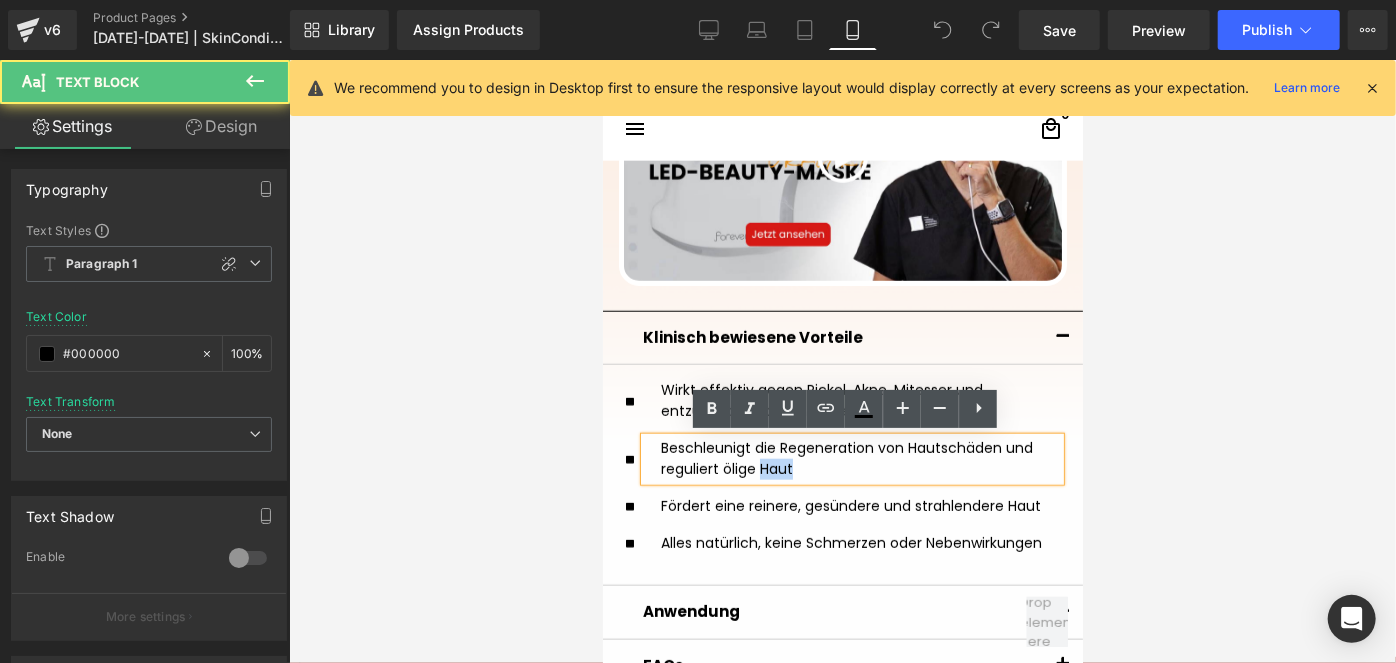 click on "Beschleunigt die Regeneration von Hautschäden und reguliert ölige Haut" at bounding box center [851, 458] 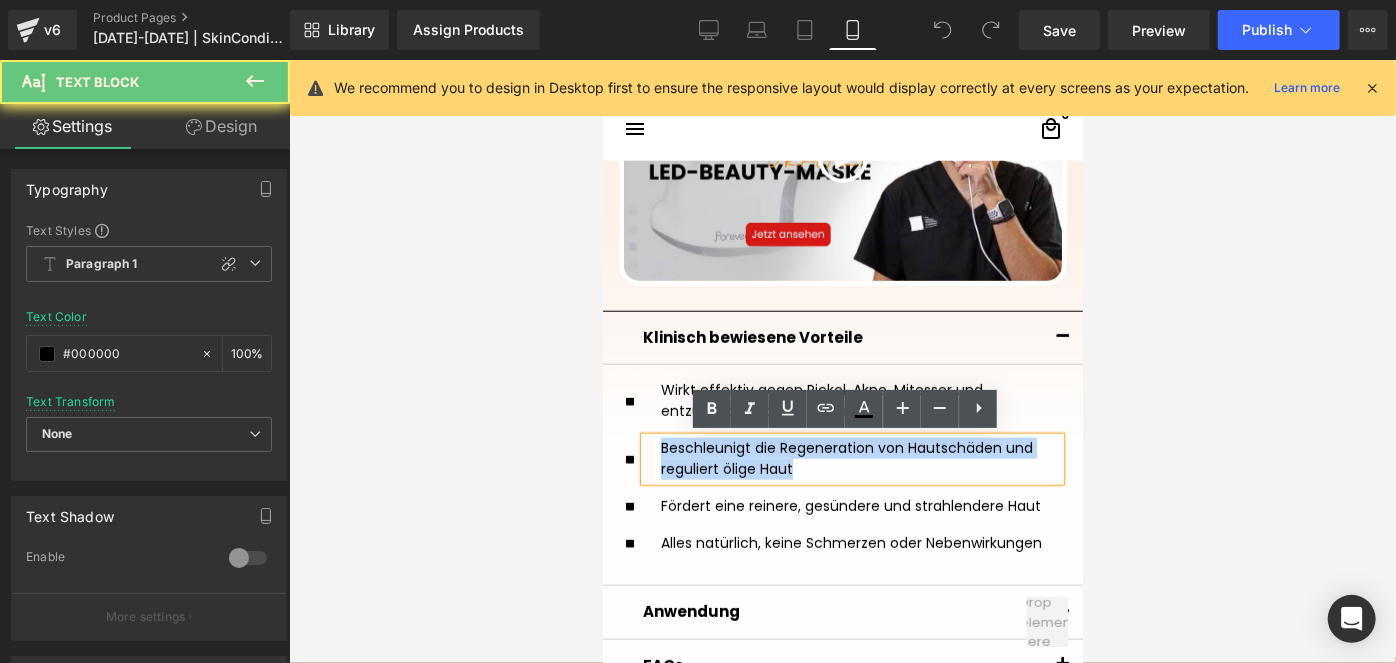 click on "Beschleunigt die Regeneration von Hautschäden und reguliert ölige Haut" at bounding box center [851, 458] 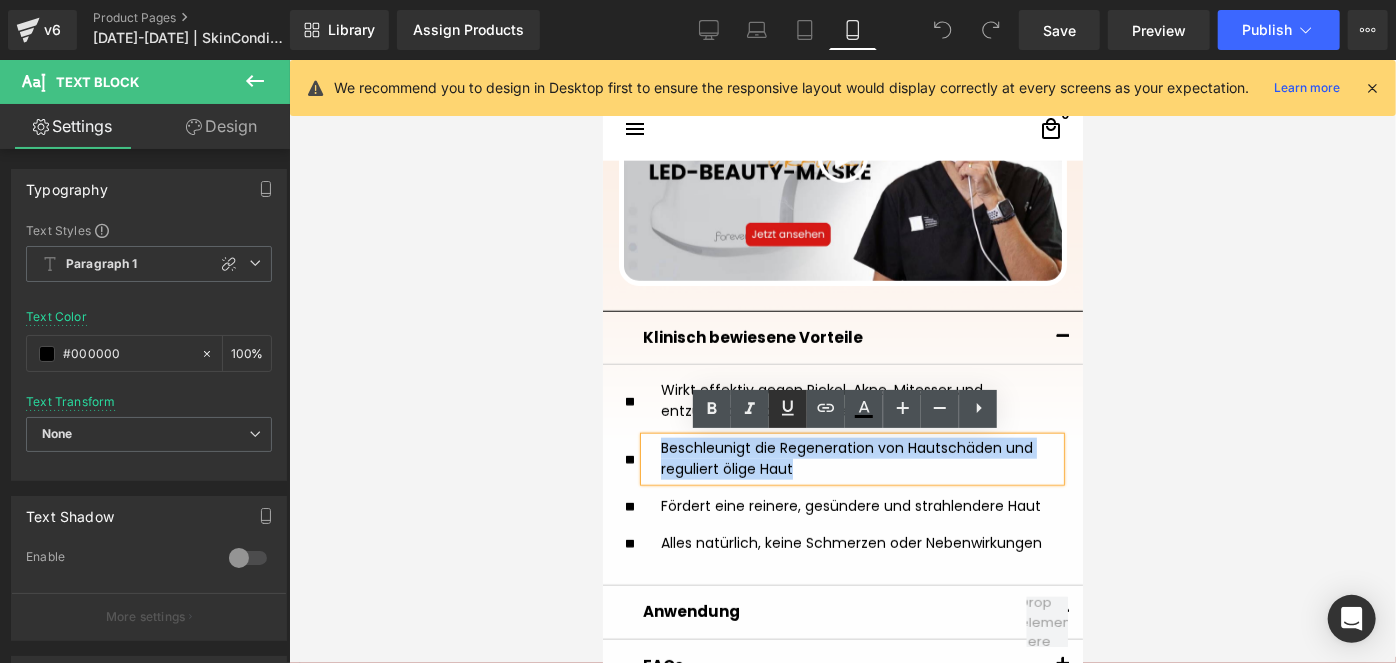 copy on "Beschleunigt die Regeneration von Hautschäden und reguliert ölige Haut" 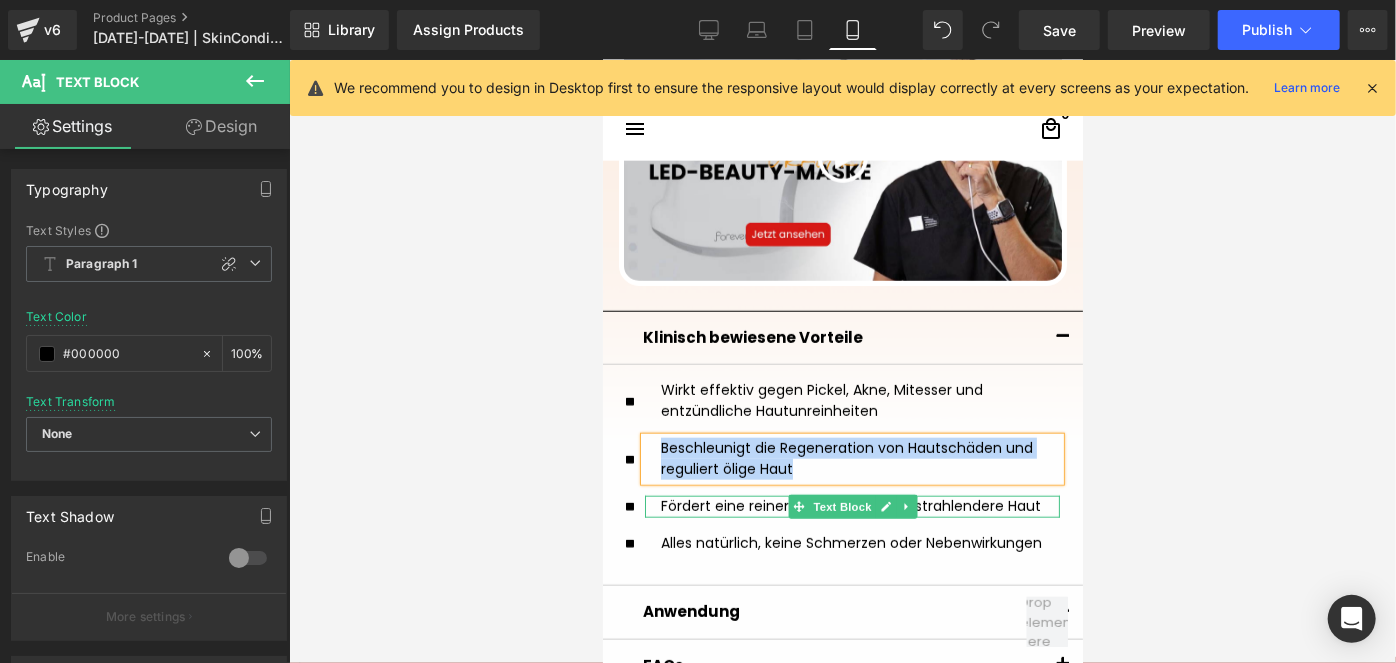 click on "Fördert eine reinere, gesündere und strahlendere Haut" at bounding box center [859, 505] 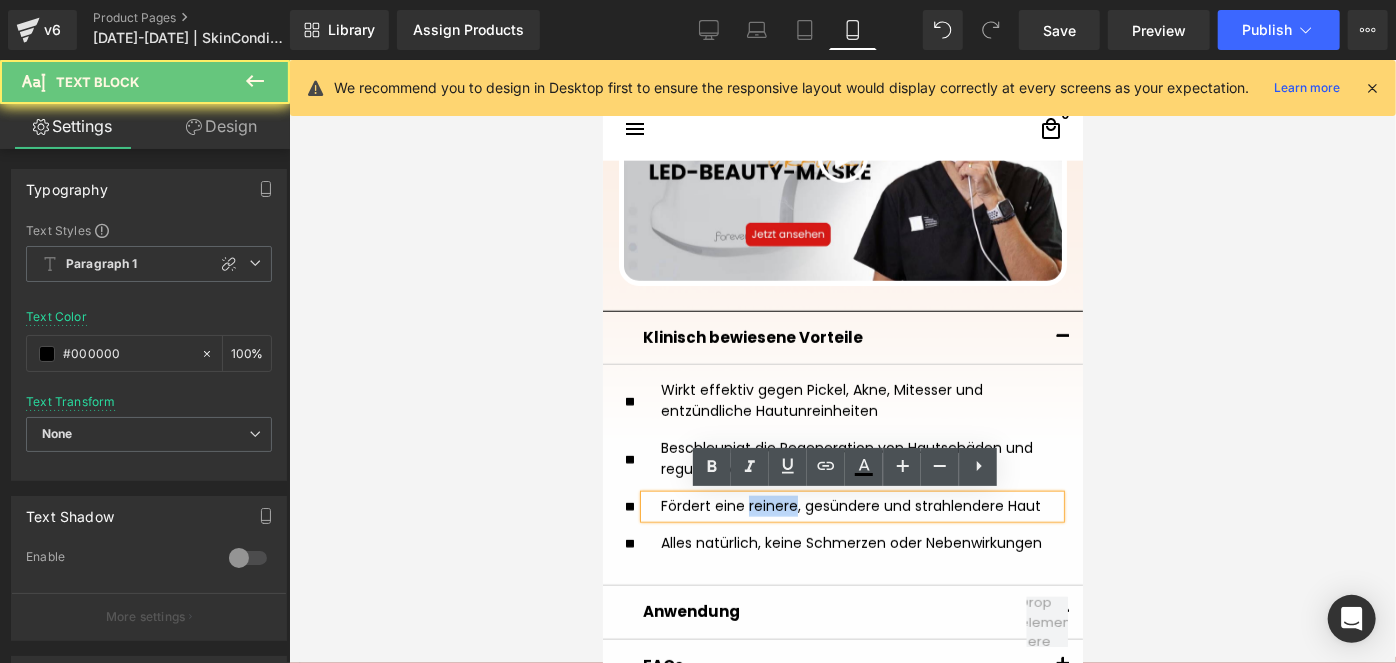 click on "Fördert eine reinere, gesündere und strahlendere Haut" at bounding box center (859, 505) 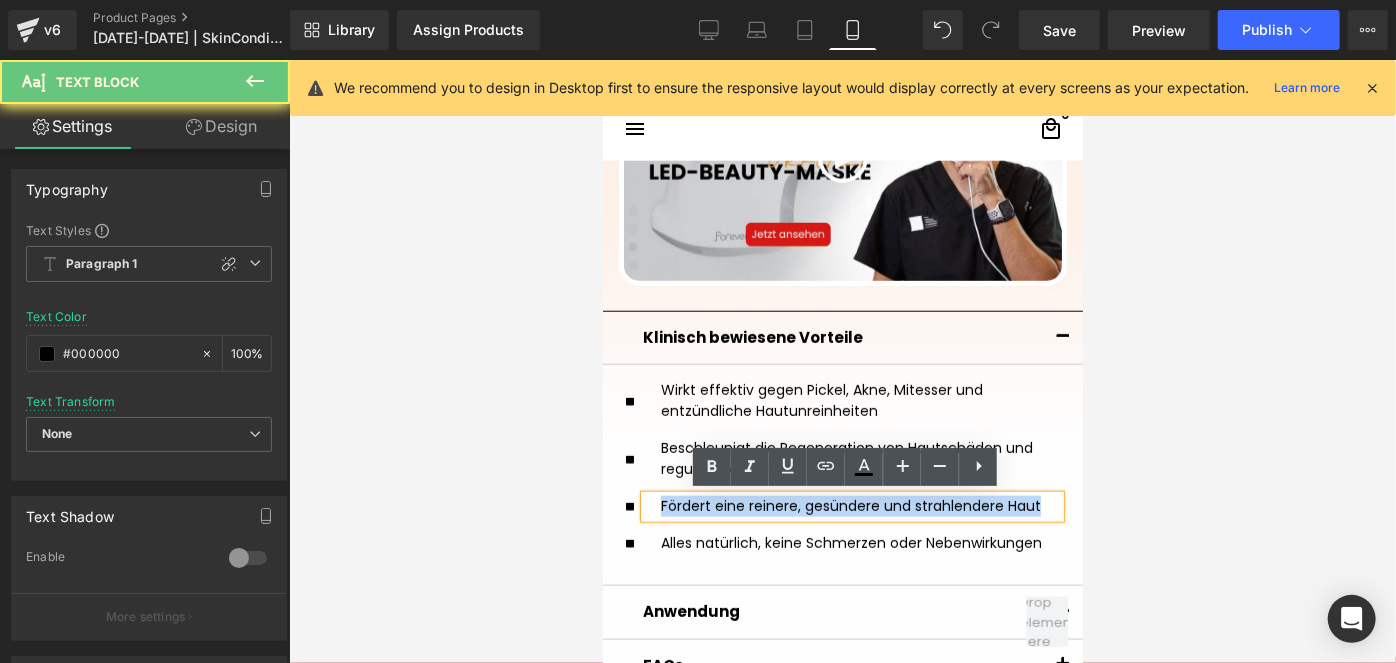 click on "Fördert eine reinere, gesündere und strahlendere Haut" at bounding box center [859, 505] 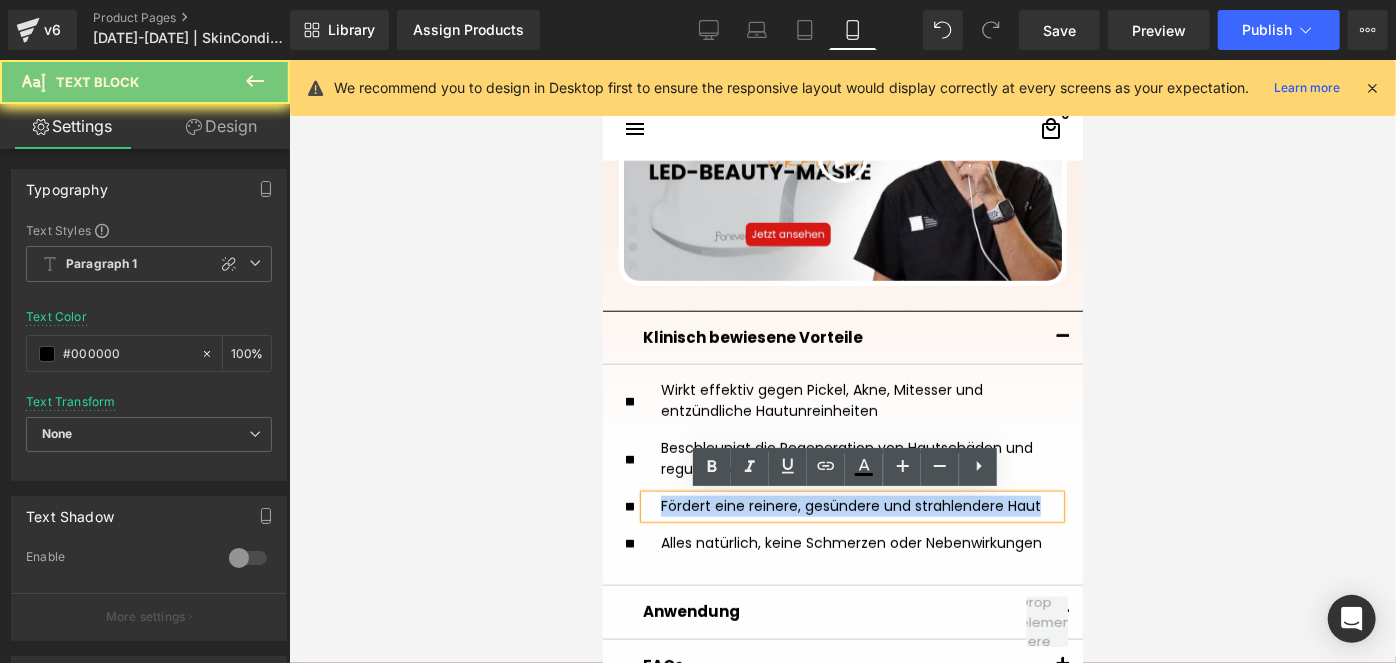 copy on "Fördert eine reinere, gesündere und strahlendere Haut" 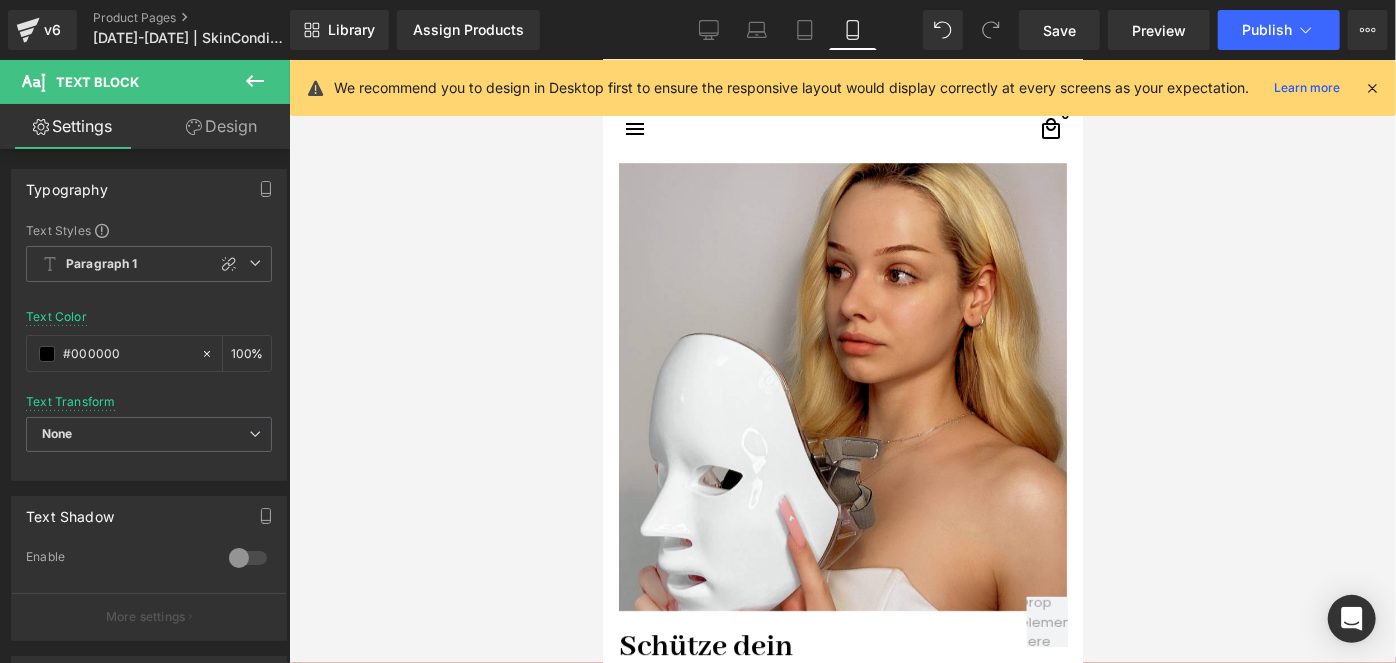 scroll, scrollTop: 3381, scrollLeft: 0, axis: vertical 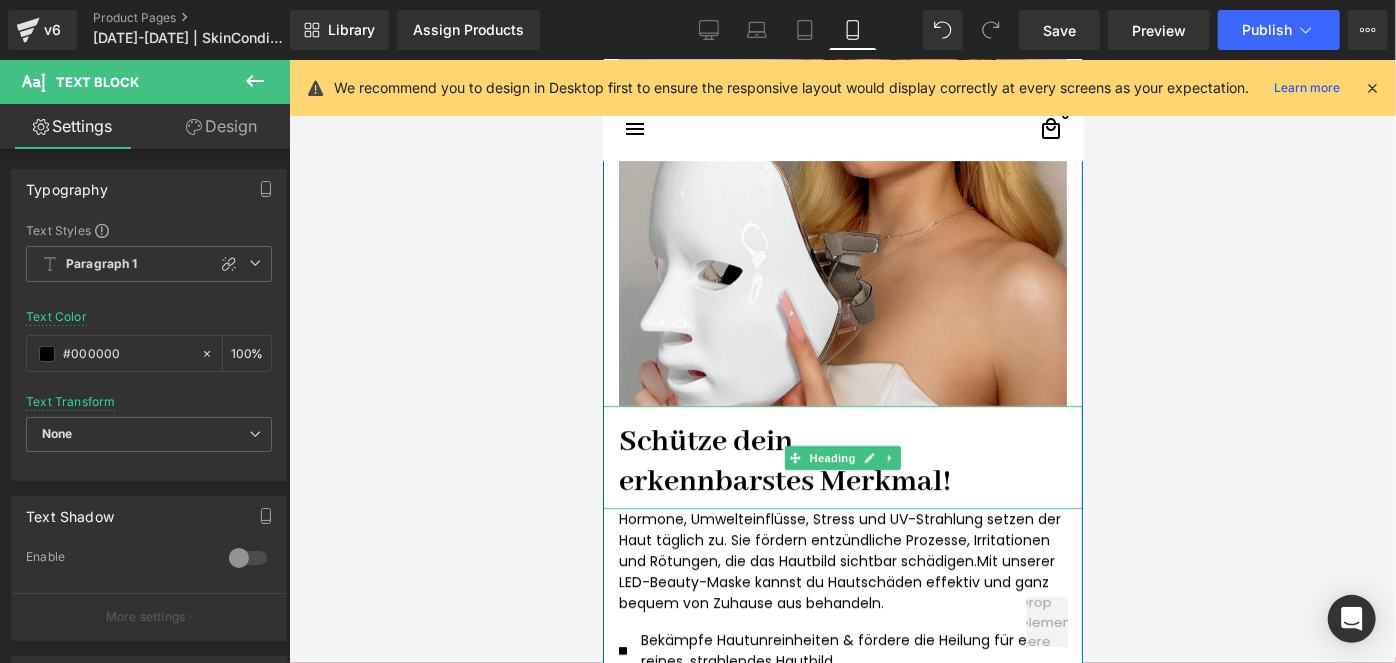 click on "Schütze dein" at bounding box center [842, 441] 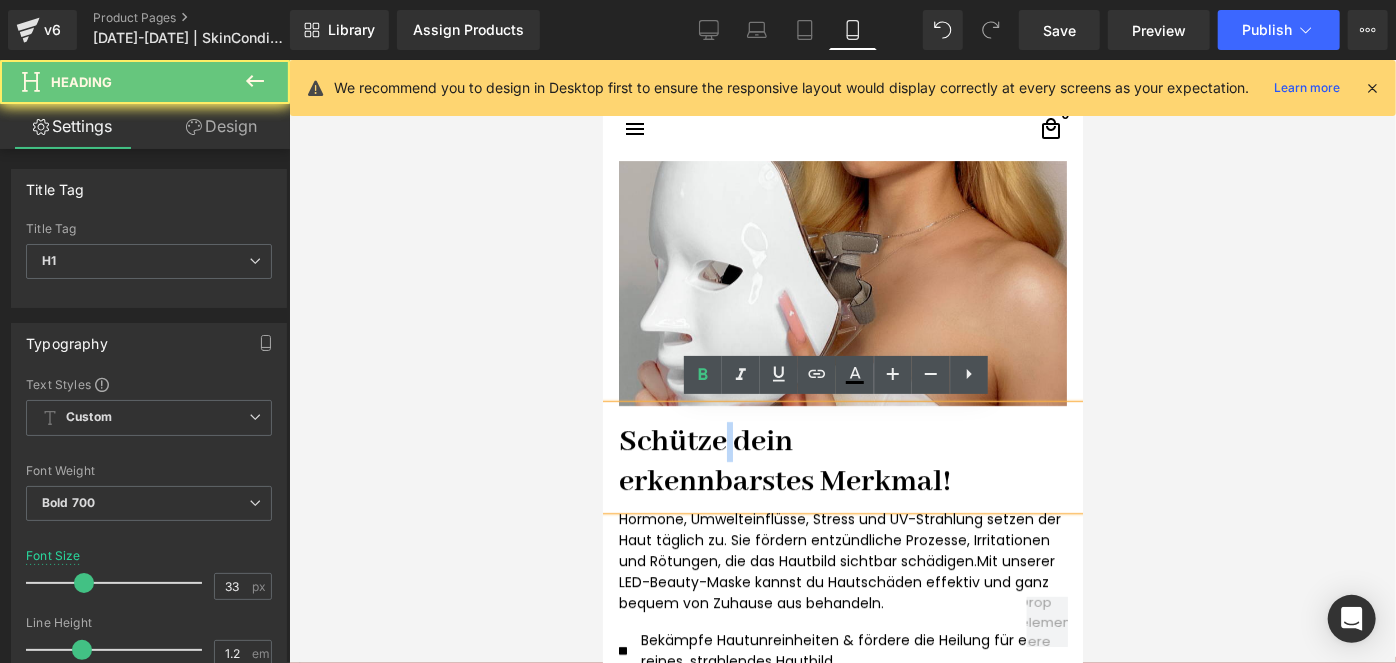 click on "Schütze dein" at bounding box center [842, 441] 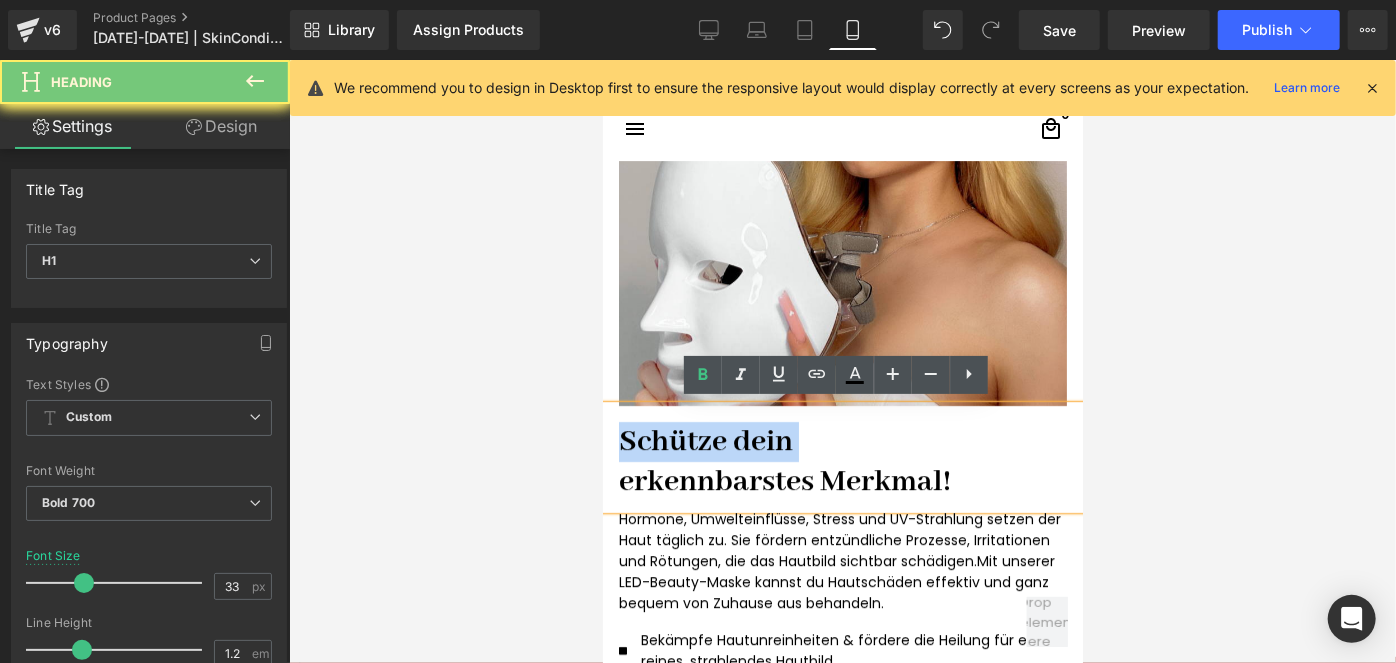 click on "Schütze dein" at bounding box center [842, 441] 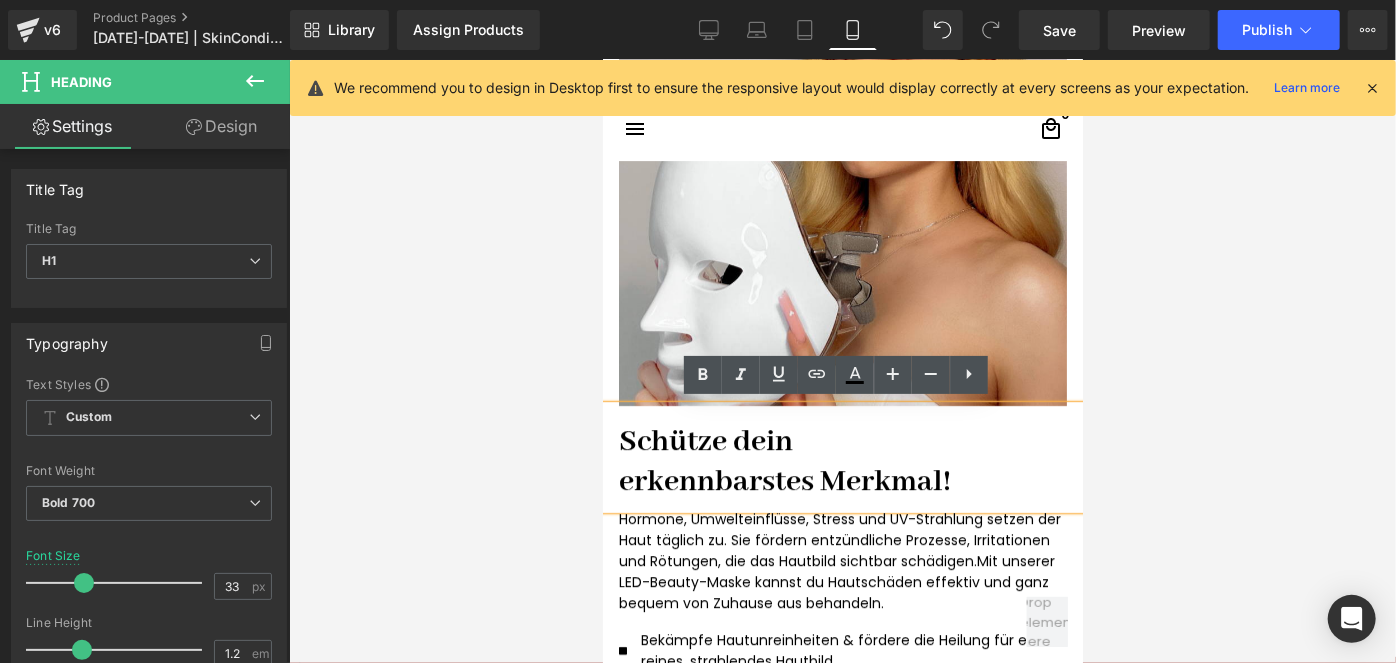 click on "erkennbarstes Merkmal!" at bounding box center [842, 481] 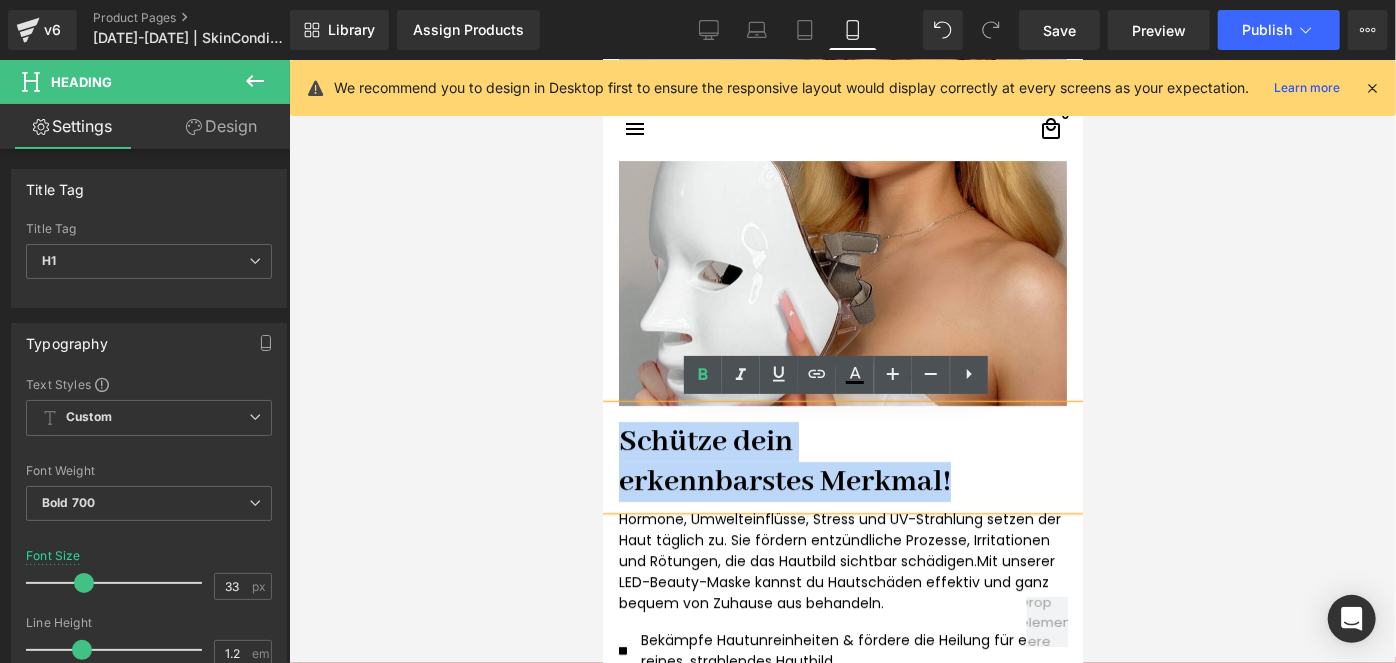 drag, startPoint x: 951, startPoint y: 466, endPoint x: 614, endPoint y: 421, distance: 339.99118 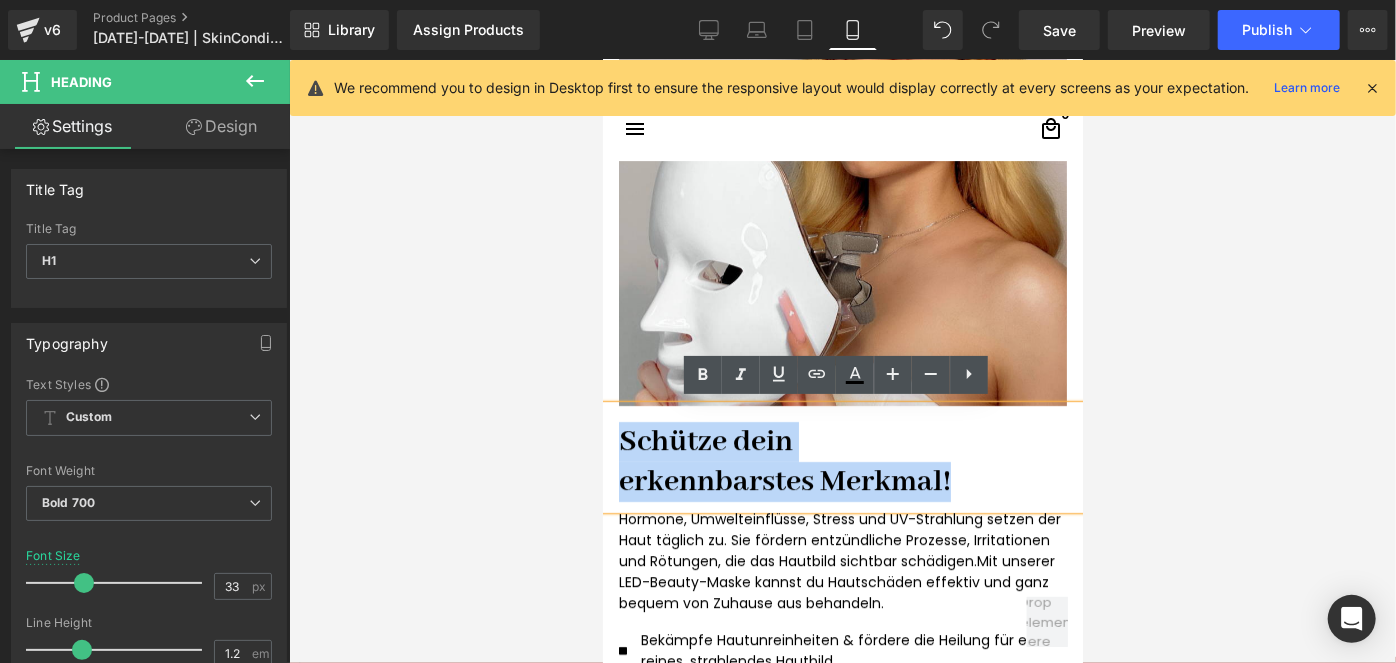 type 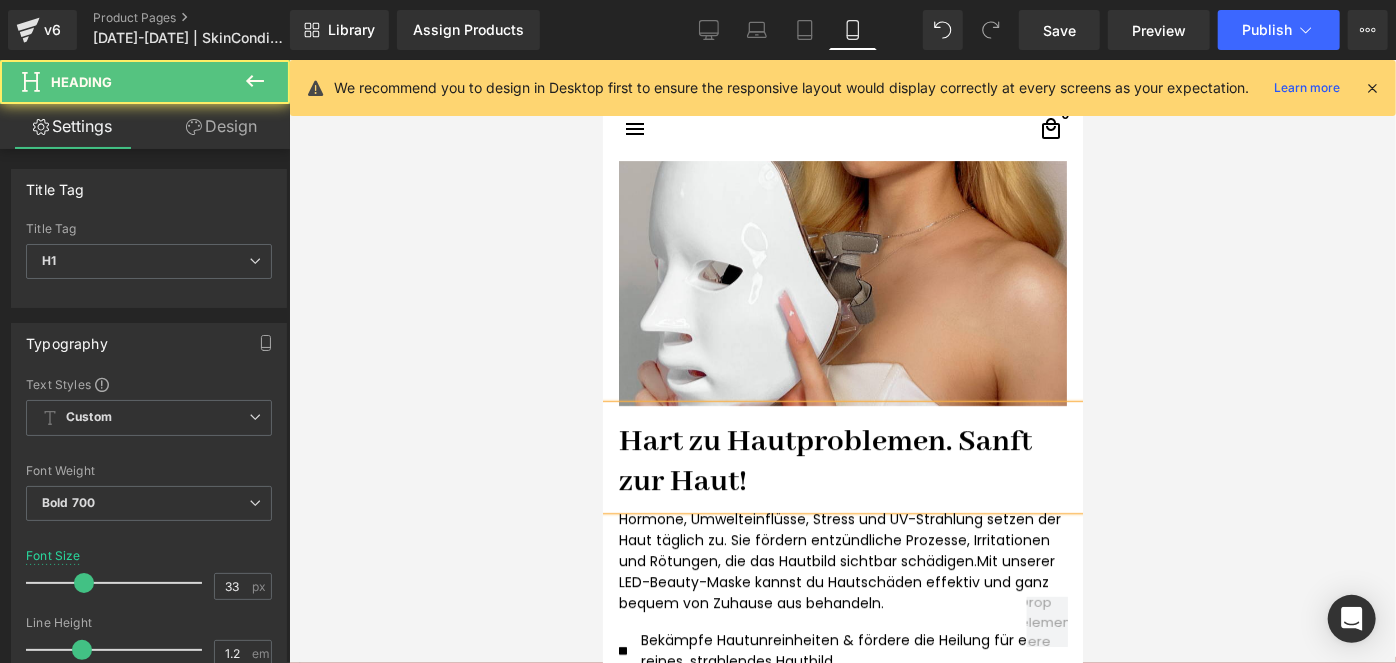 click on "Hart zu Hautproblemen. Sanft zur Haut!" at bounding box center [842, 460] 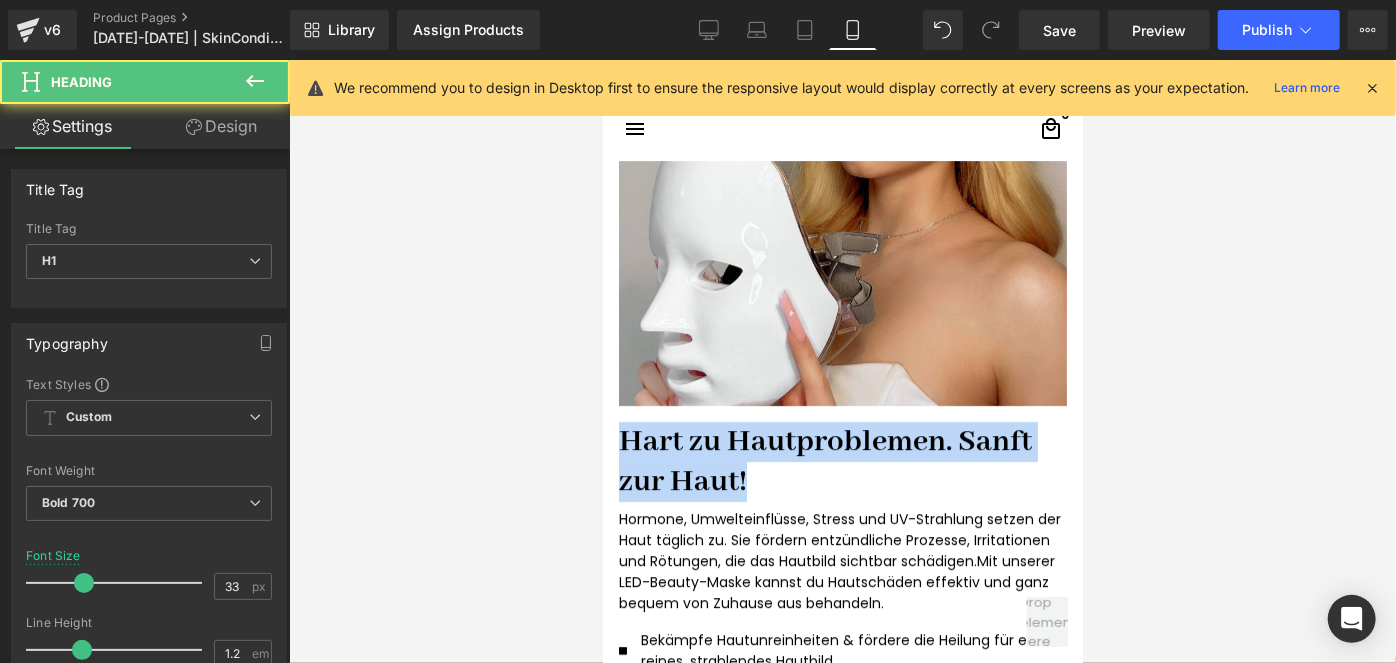 drag, startPoint x: 784, startPoint y: 477, endPoint x: 487, endPoint y: 450, distance: 298.22476 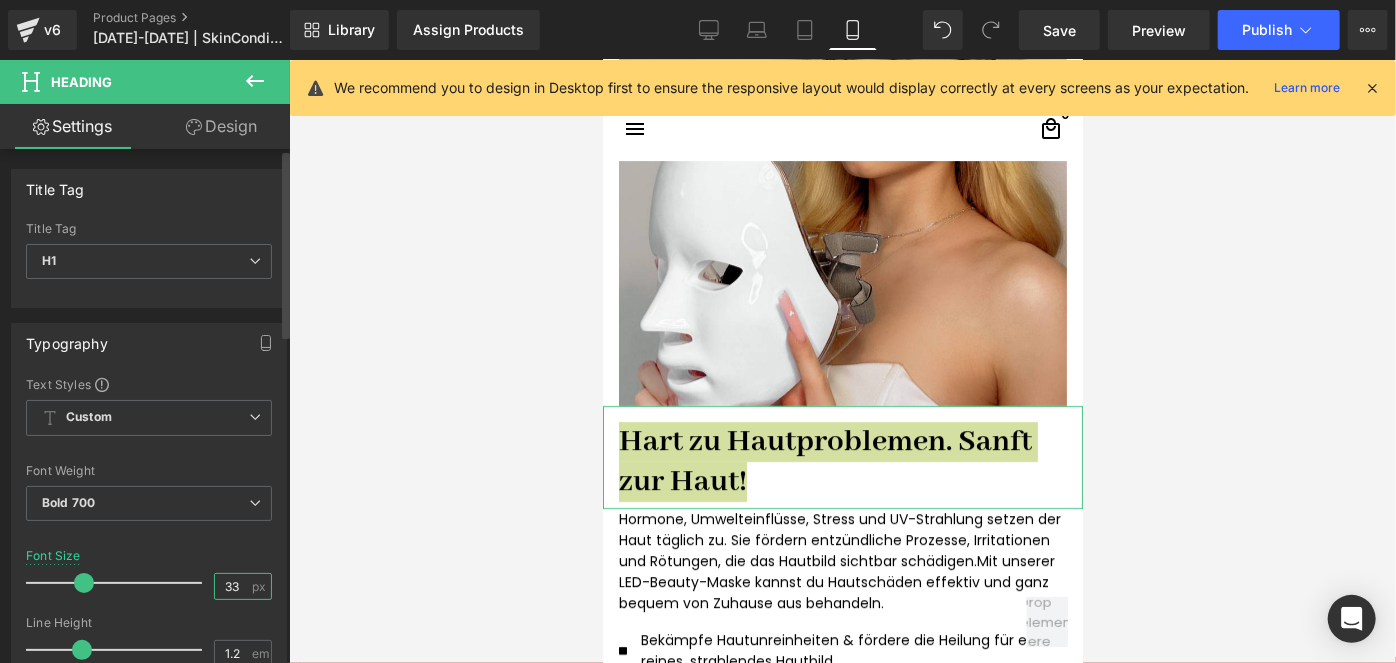 click on "33" at bounding box center (232, 586) 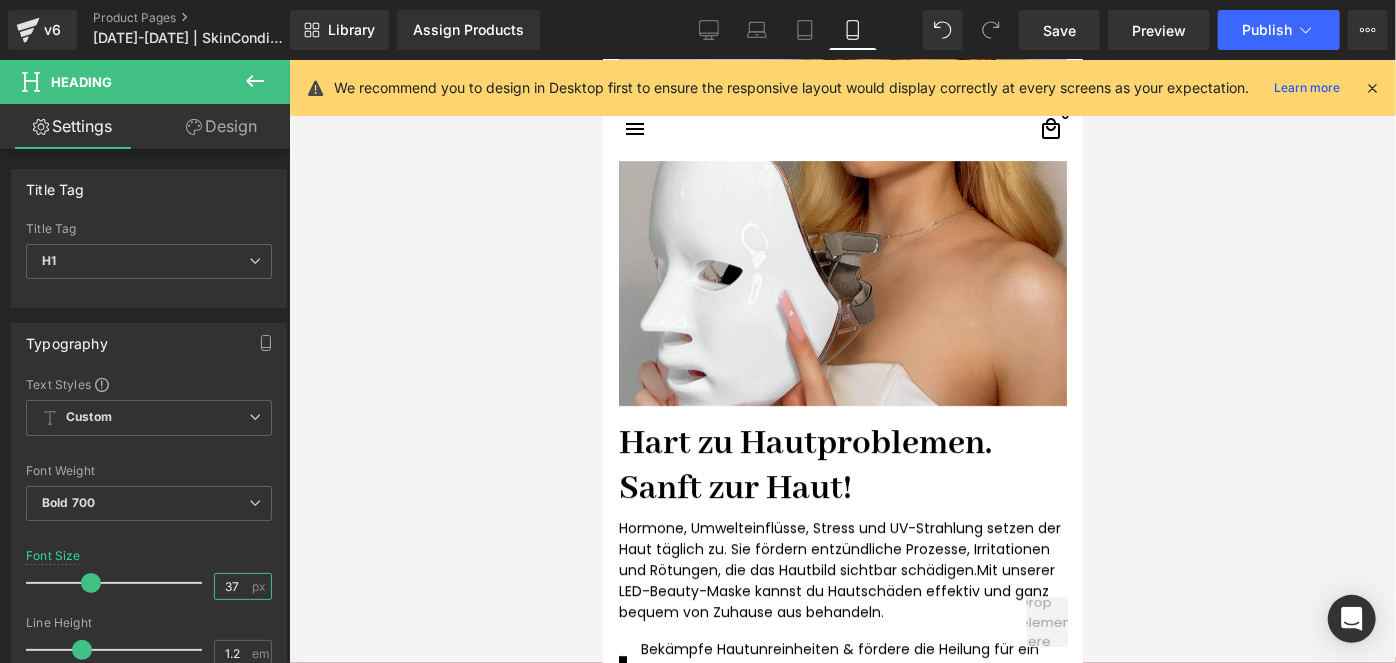 type on "37" 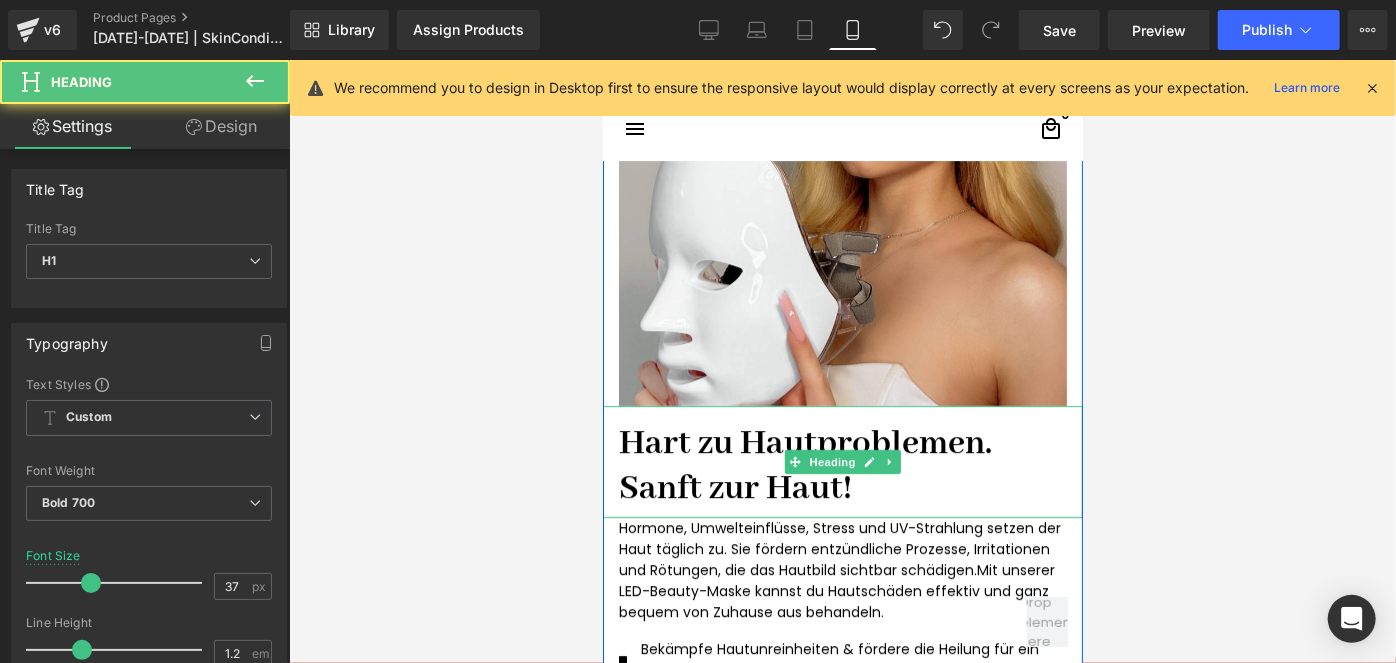 click on "Hart zu Hautproblemen. Sanft zur Haut!" at bounding box center (842, 465) 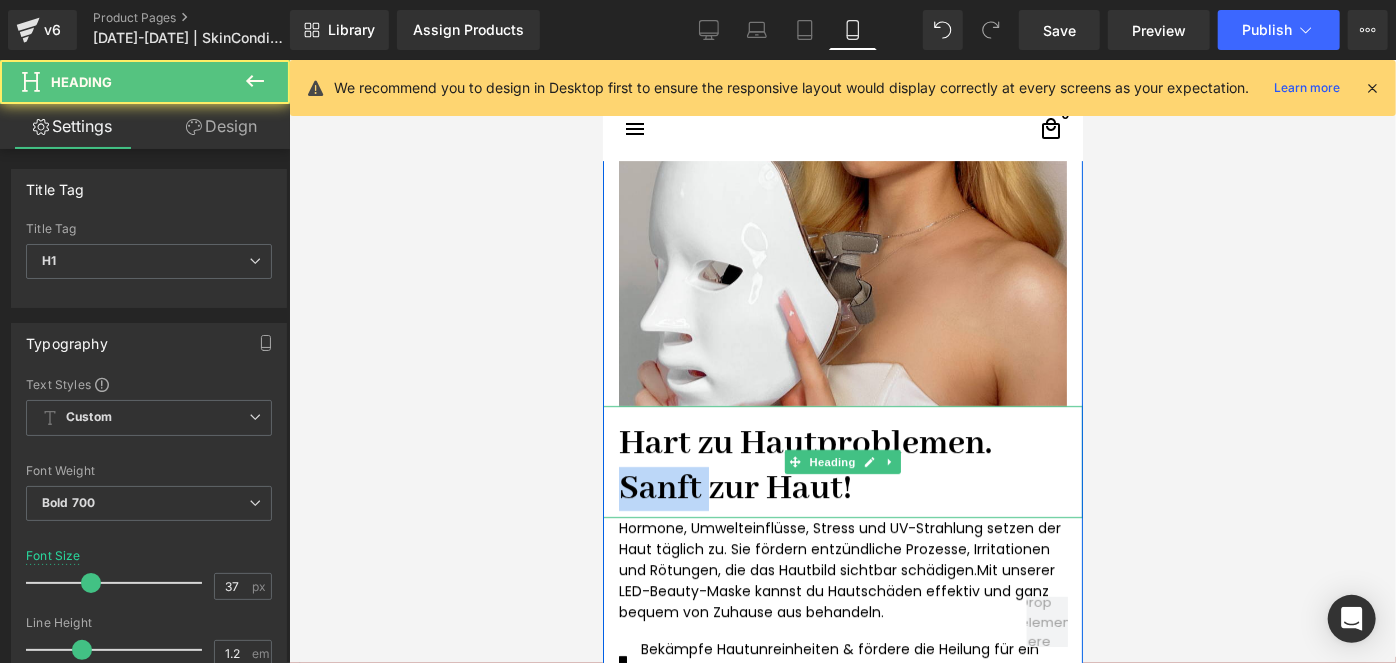 click on "Hart zu Hautproblemen. Sanft zur Haut!" at bounding box center (842, 465) 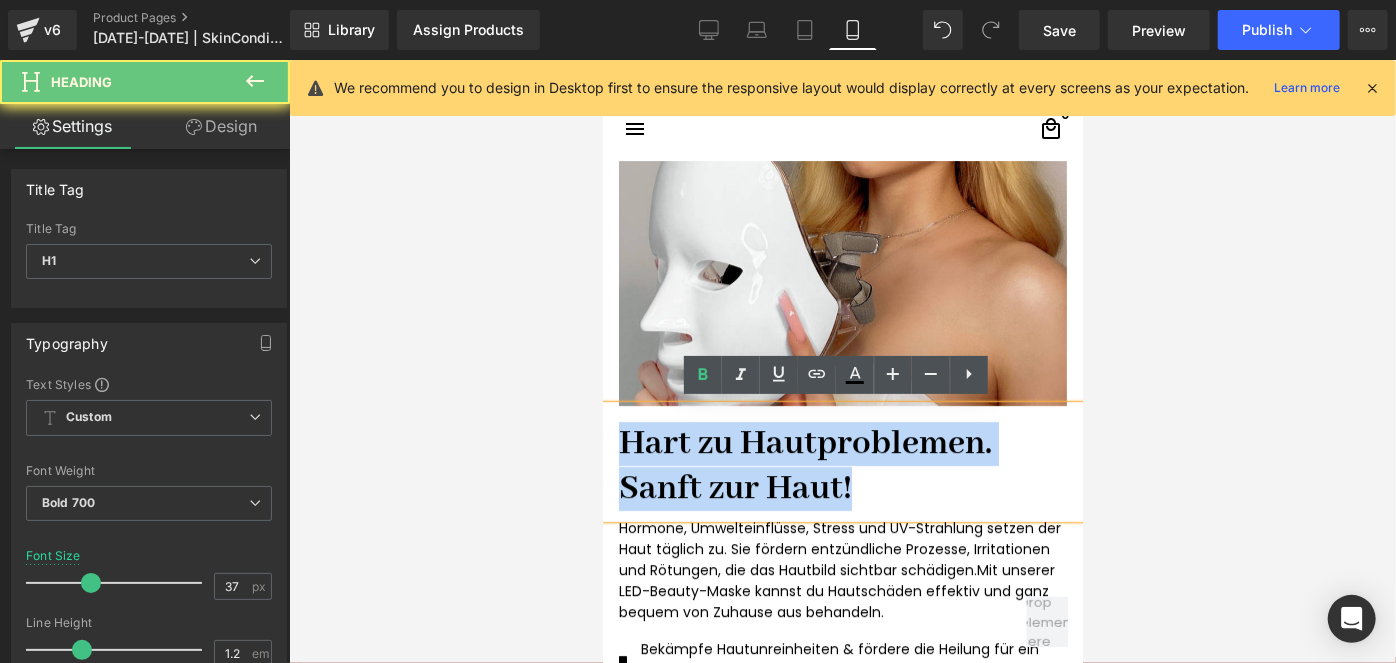 click on "Hart zu Hautproblemen. Sanft zur Haut!" at bounding box center [842, 465] 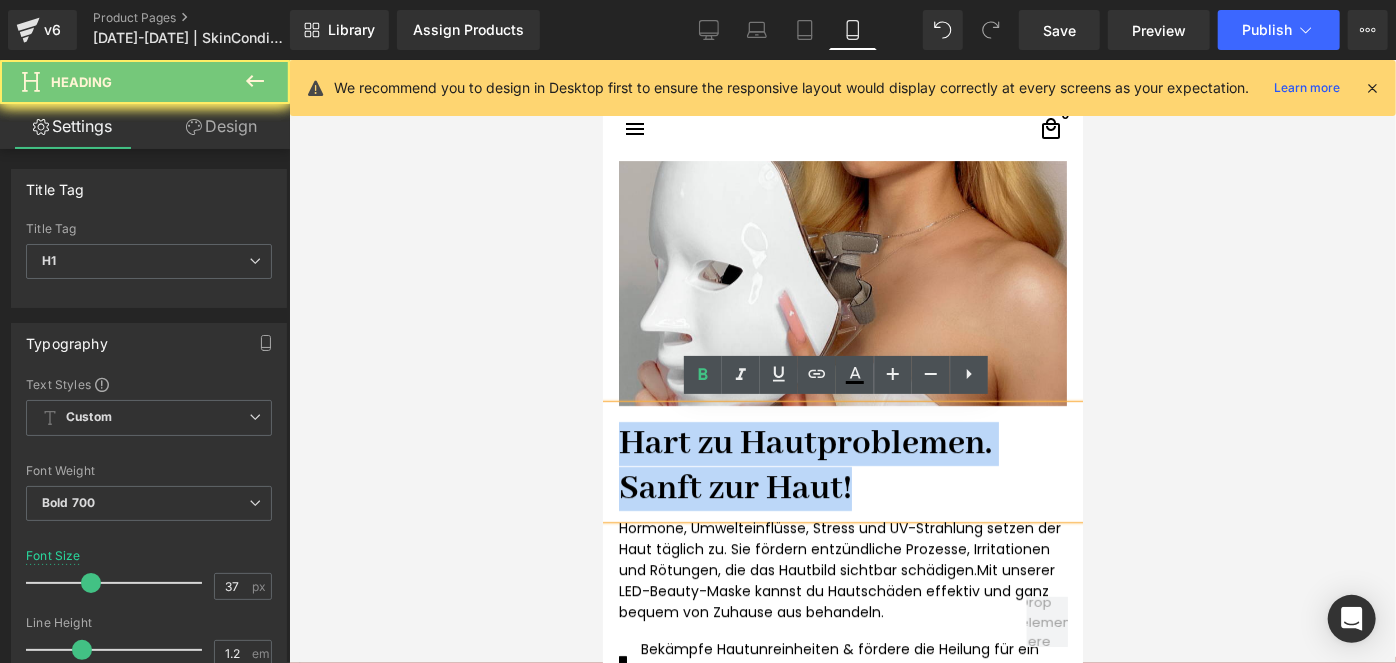 copy on "Hart zu Hautproblemen. Sanft zur Haut!" 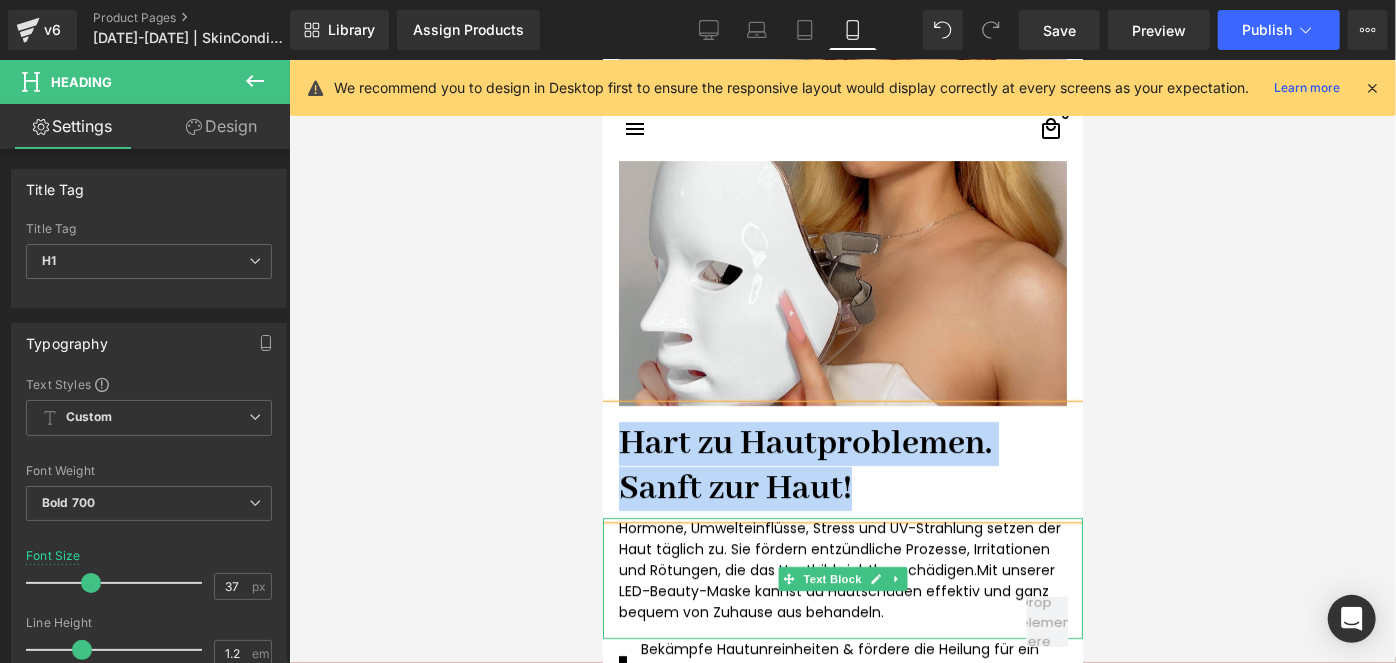 click on "Hormone, Umwelteinflüsse, Stress und UV-Strahlung setzen der Haut täglich zu. Sie fördern entzündliche Prozesse, Irritationen und Rötungen, die das Hautbild sichtbar schädigen.  Mit unserer LED-Beauty-Maske kannst du Hautschäden effektiv und ganz bequem von Zuhause aus behandeln." at bounding box center (842, 569) 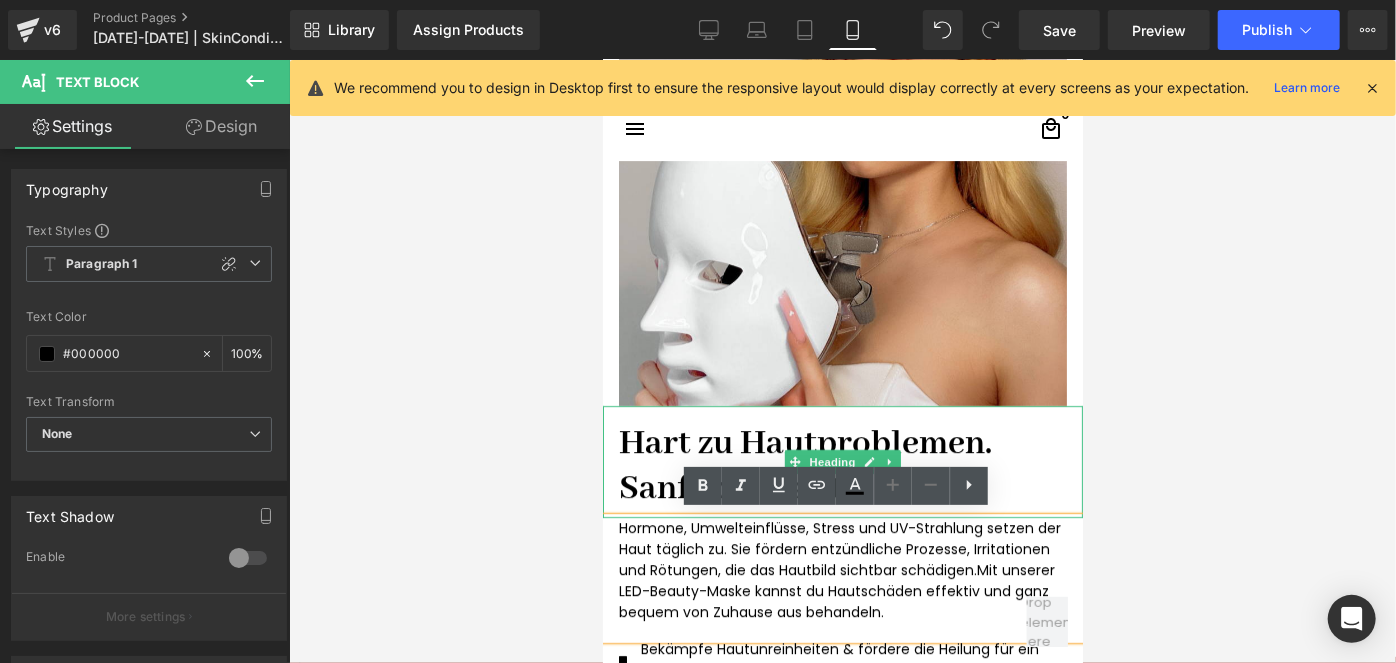 click on "Hart zu Hautproblemen. Sanft zur Haut!" at bounding box center (842, 465) 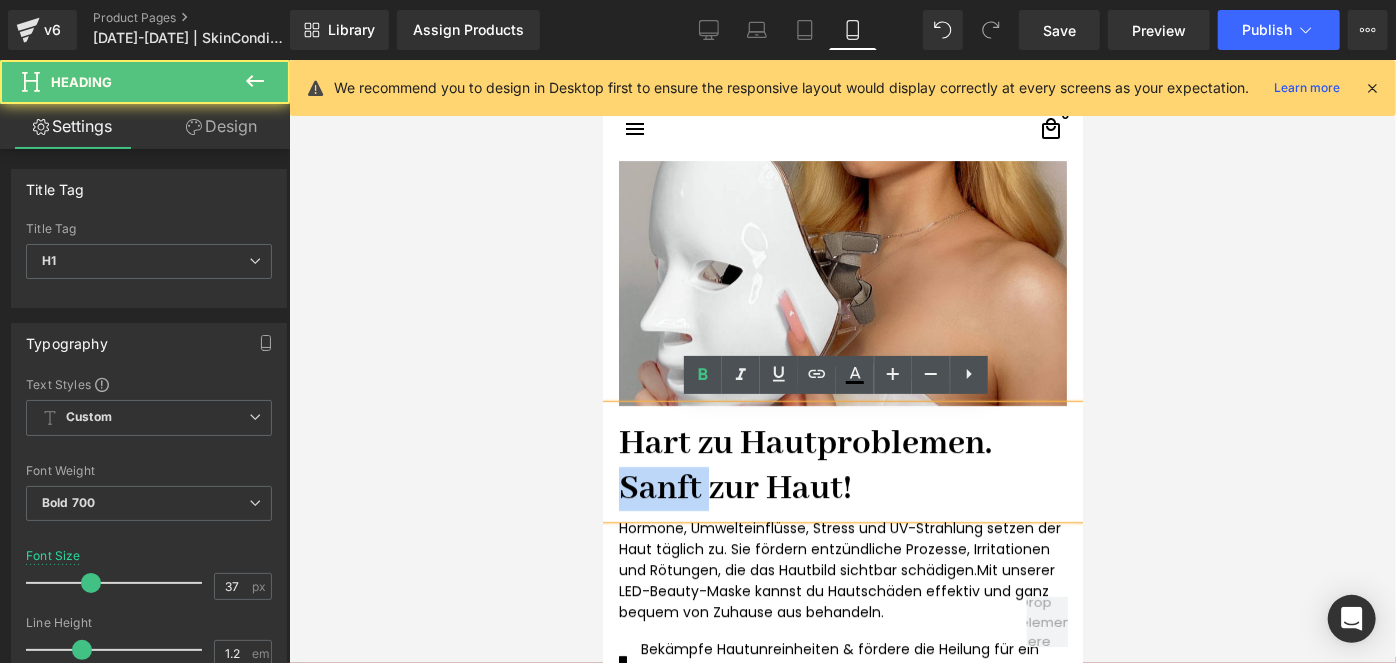 click on "Hart zu Hautproblemen. Sanft zur Haut!" at bounding box center (842, 465) 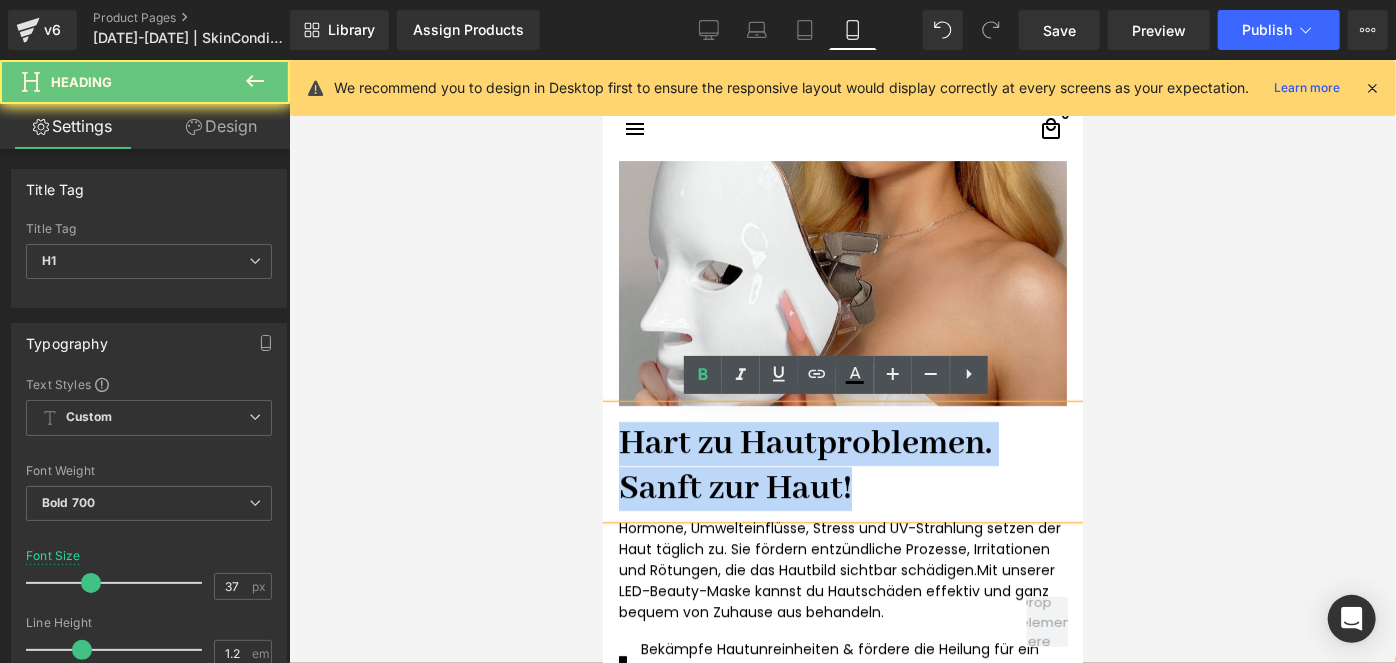 click on "Hart zu Hautproblemen. Sanft zur Haut!" at bounding box center (842, 465) 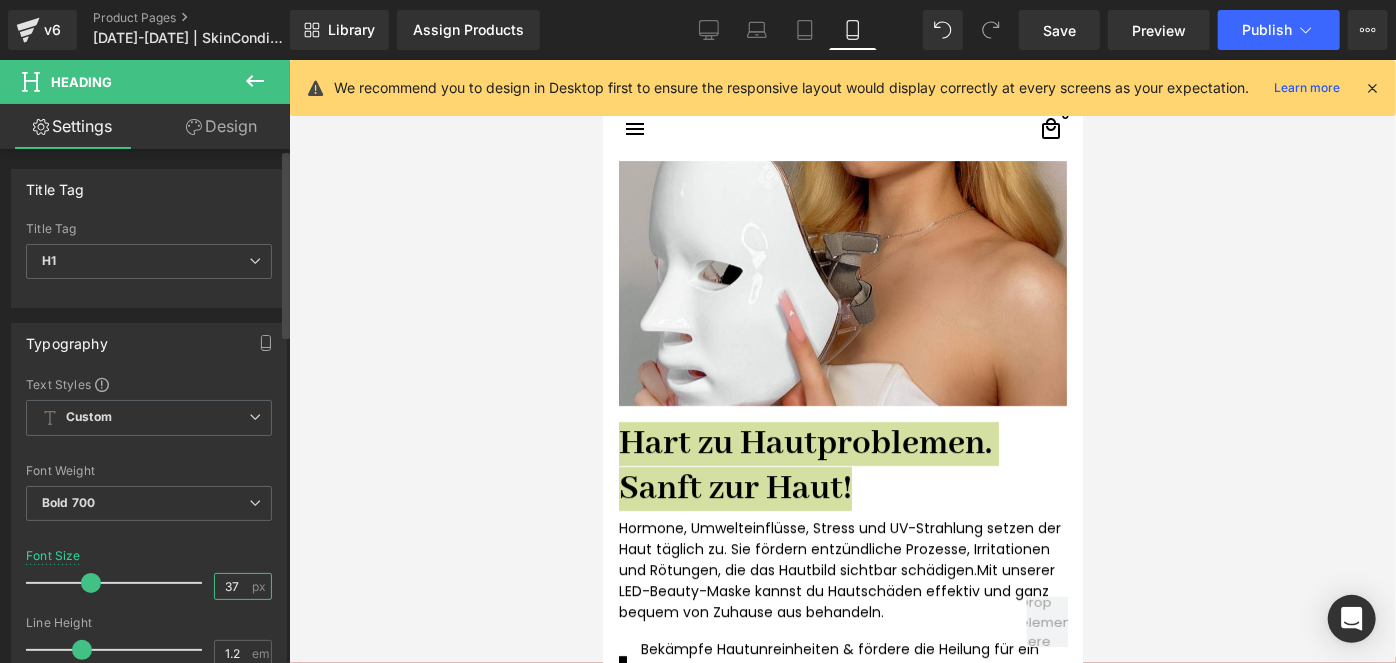 click on "37" at bounding box center (232, 586) 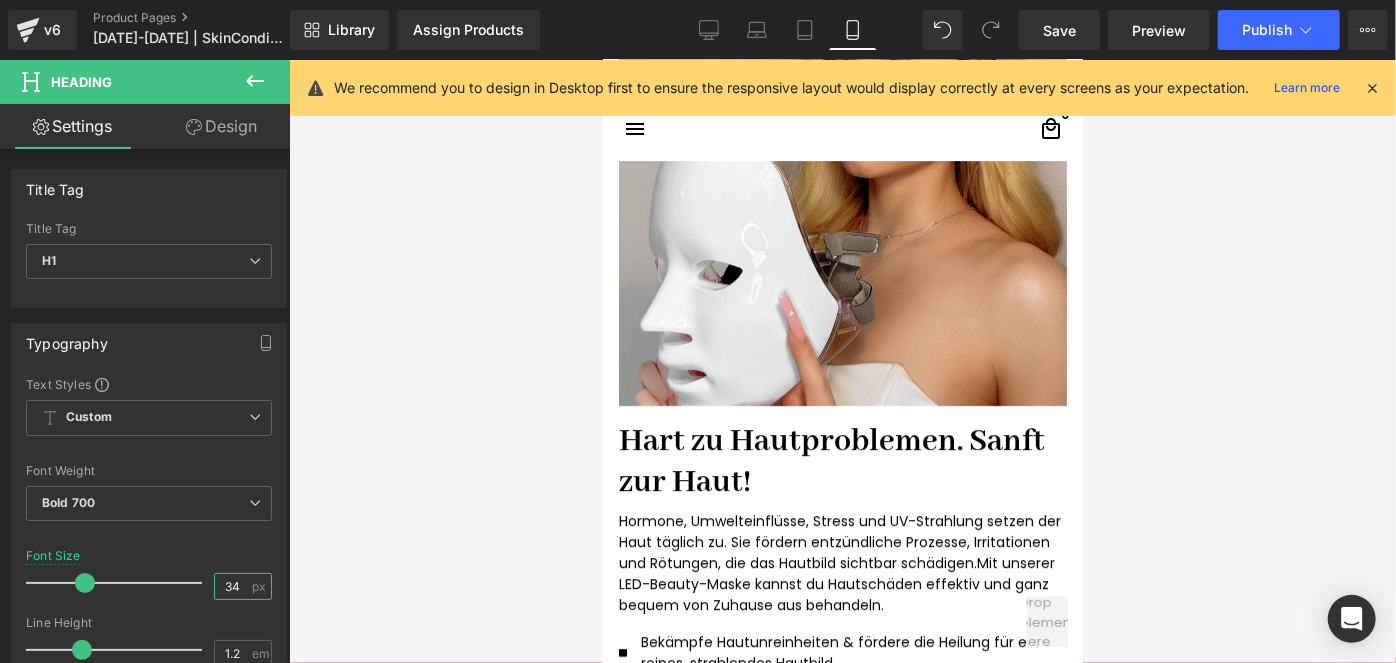 type on "34" 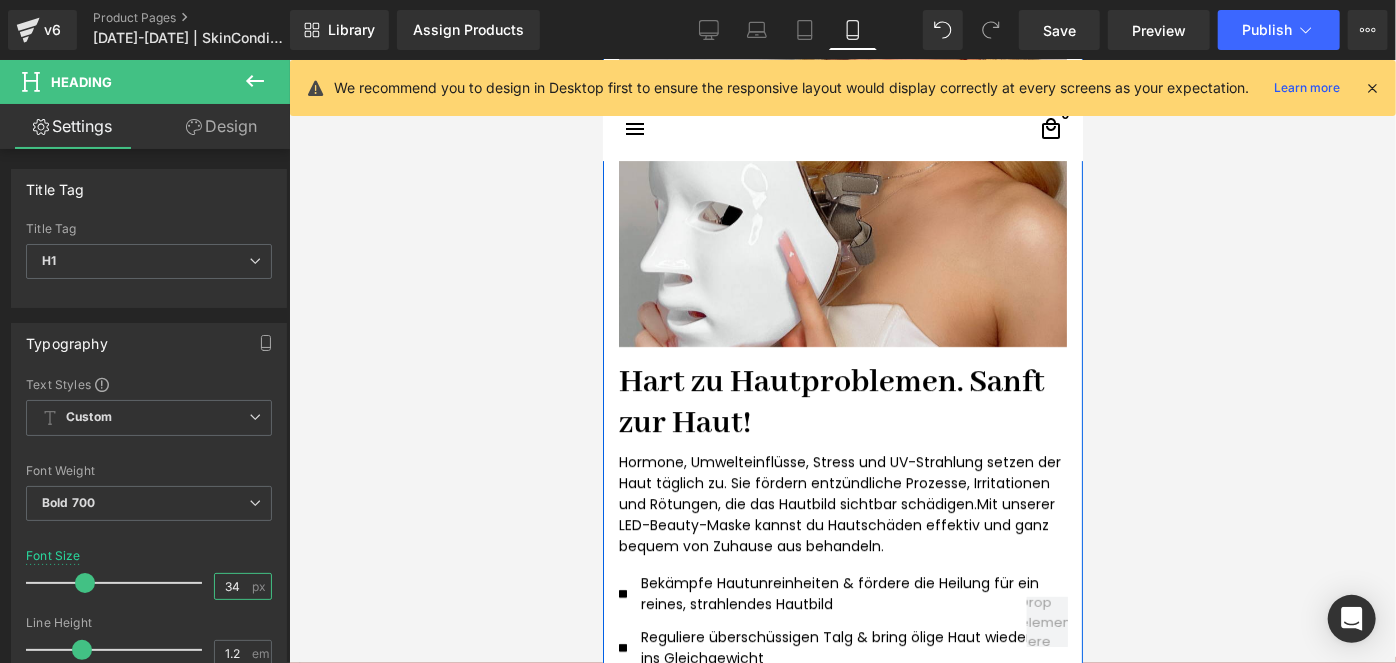 scroll, scrollTop: 3472, scrollLeft: 0, axis: vertical 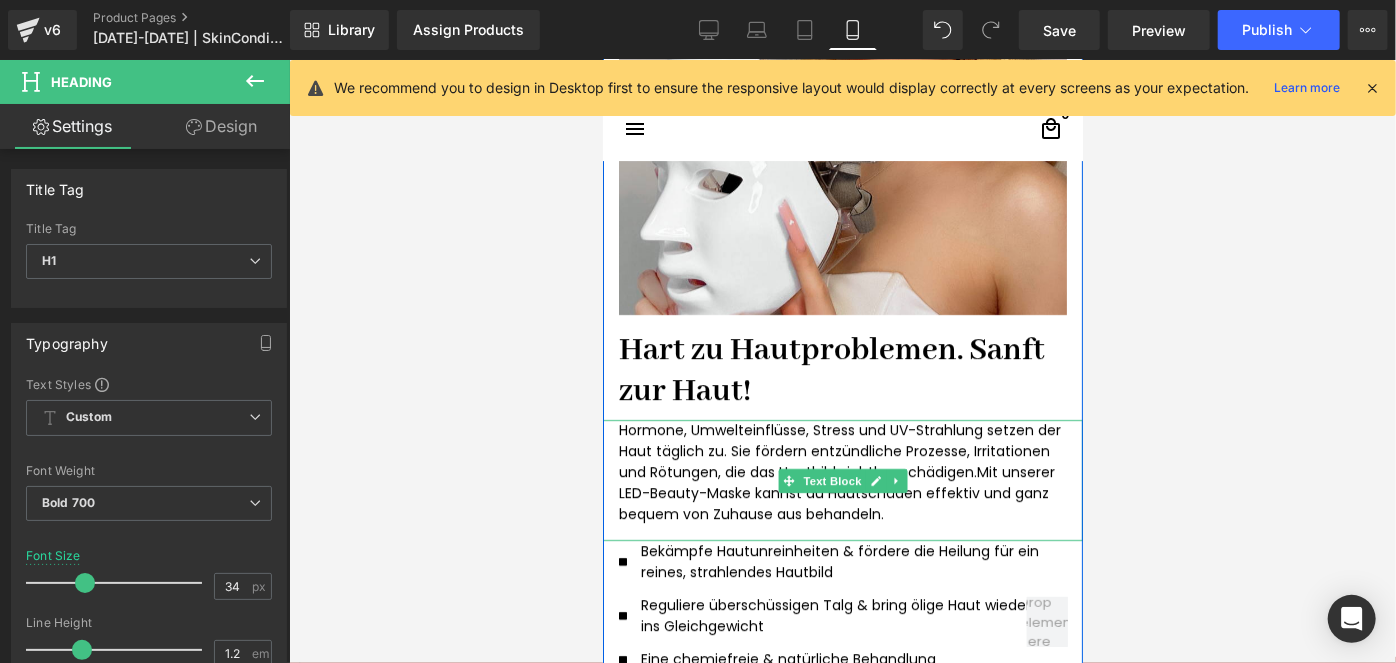 click on "Mit unserer LED-Beauty-Maske kannst du Hautschäden effektiv und ganz bequem von Zuhause aus behandeln." at bounding box center [836, 492] 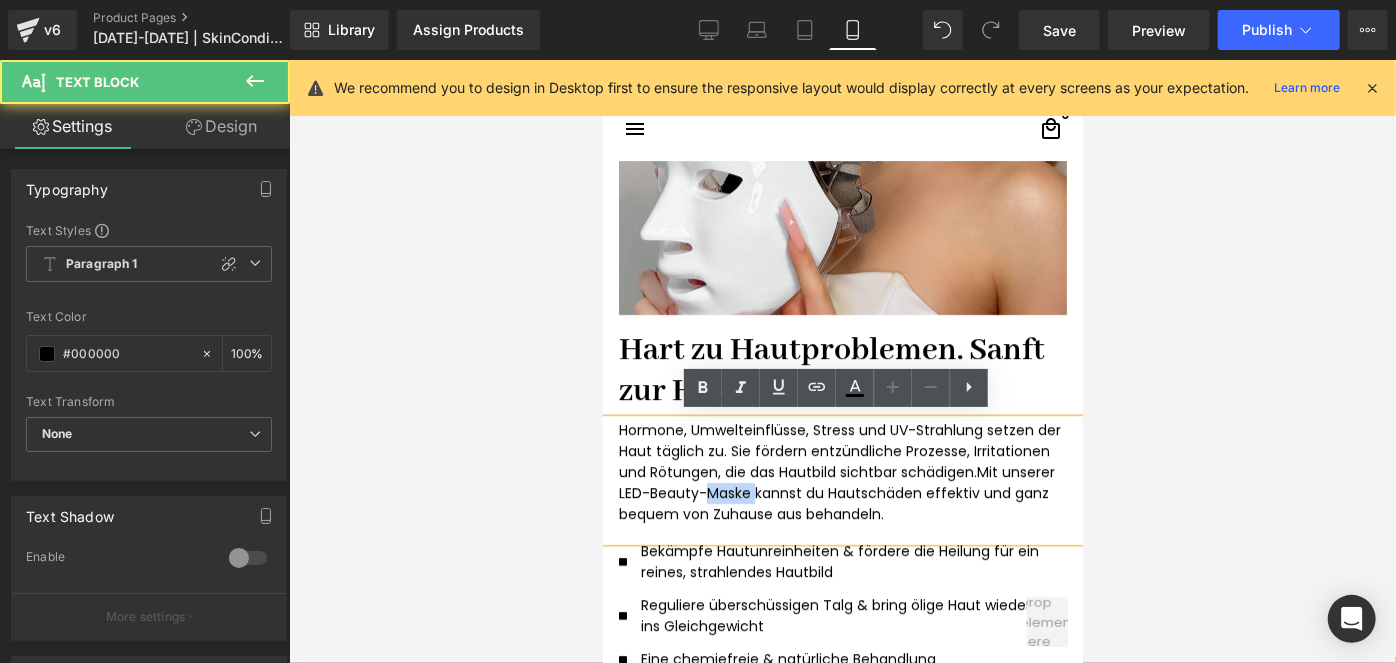 click on "Mit unserer LED-Beauty-Maske kannst du Hautschäden effektiv und ganz bequem von Zuhause aus behandeln." at bounding box center (836, 492) 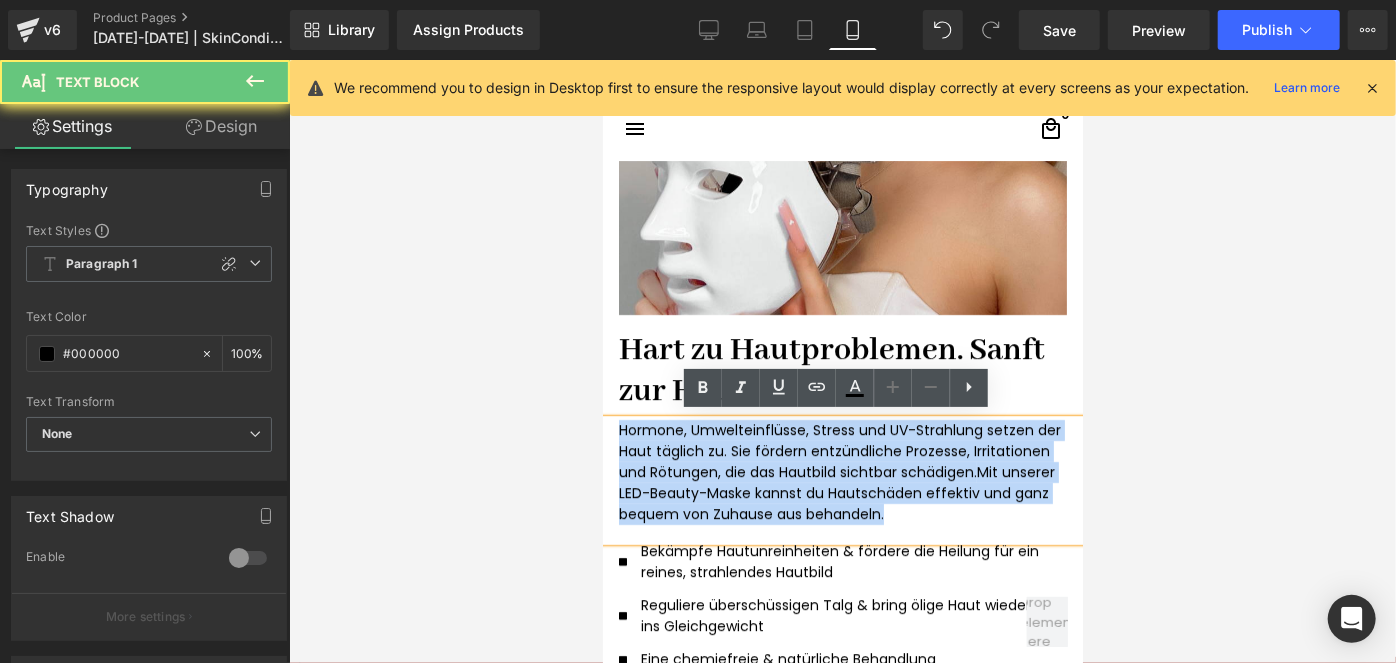 click on "Mit unserer LED-Beauty-Maske kannst du Hautschäden effektiv und ganz bequem von Zuhause aus behandeln." at bounding box center [836, 492] 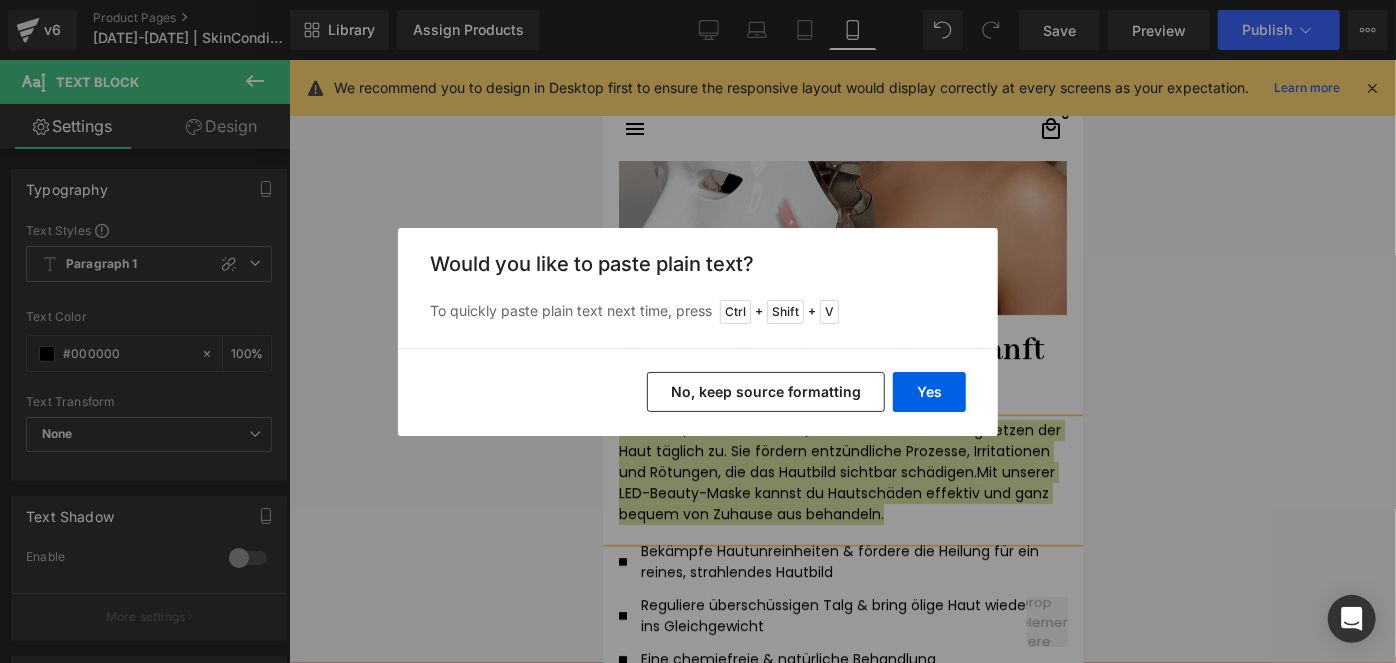 click on "No, keep source formatting" at bounding box center (766, 392) 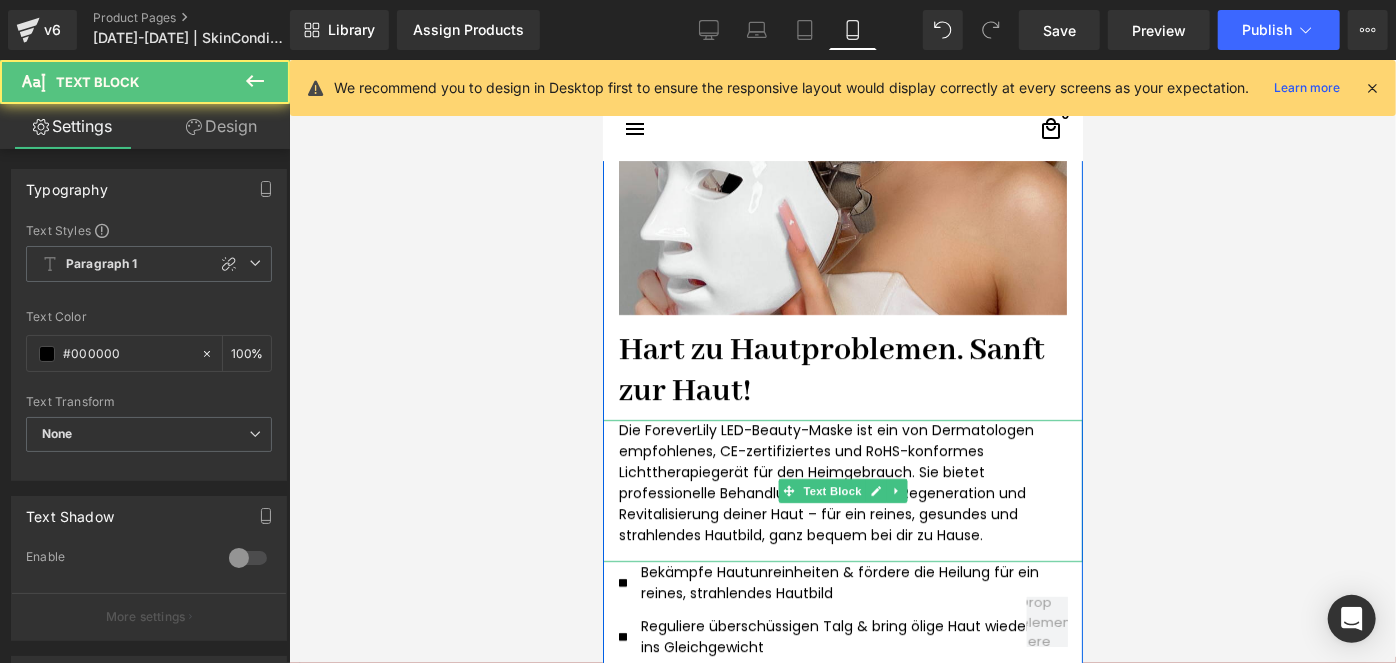 click on "Die ForeverLily LED-Beauty-Maske ist ein von Dermatologen empfohlenes, CE-zertifiziertes und RoHS-konformes Lichttherapiegerät für den Heimgebrauch. Sie bietet professionelle Behandlungen zur Pflege, Regeneration und Revitalisierung deiner Haut – für ein reines, gesundes und strahlendes Hautbild, ganz bequem bei dir zu Hause." at bounding box center [842, 482] 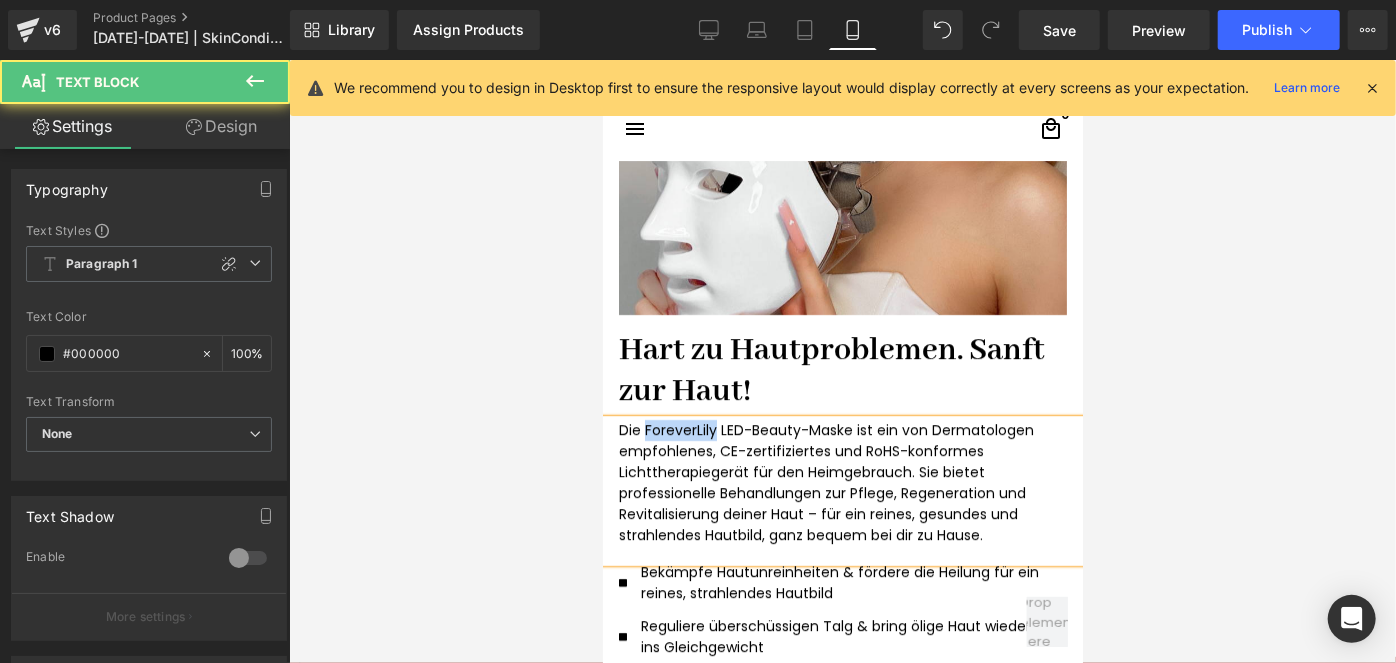 drag, startPoint x: 708, startPoint y: 429, endPoint x: 636, endPoint y: 426, distance: 72.06247 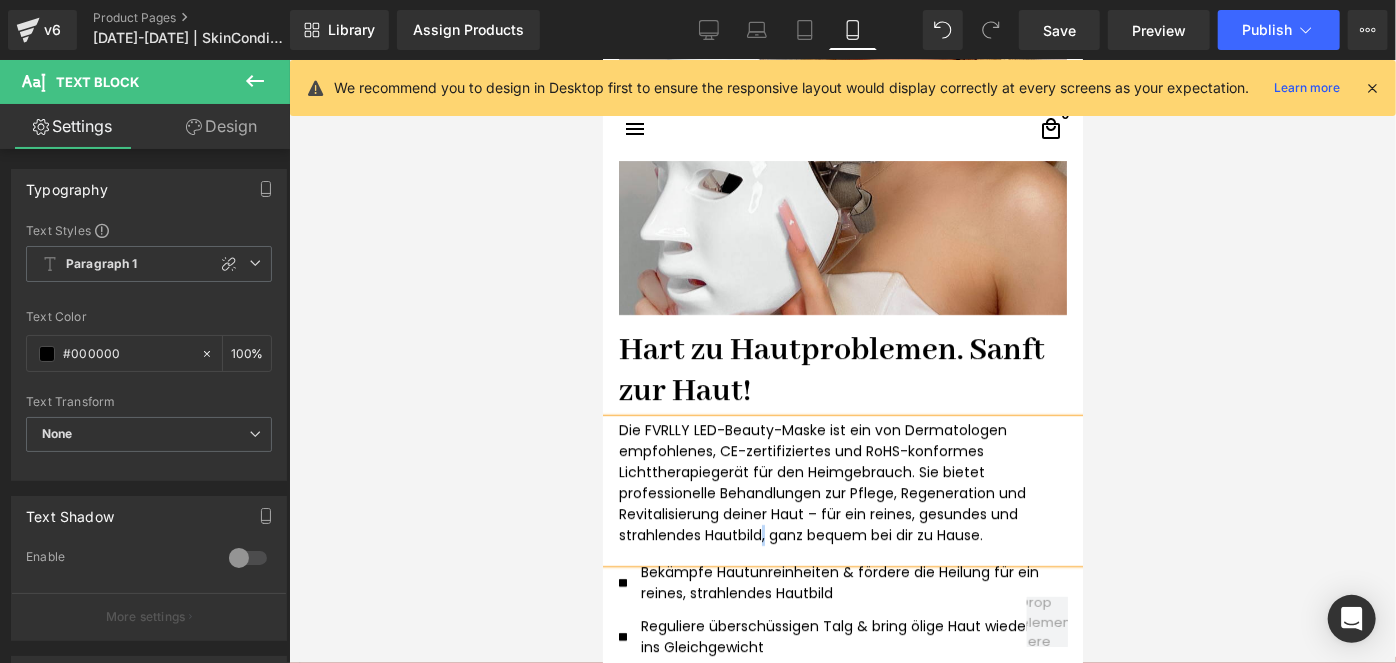 click on "Die FVRLLY LED-Beauty-Maske ist ein von Dermatologen empfohlenes, CE-zertifiziertes und RoHS-konformes Lichttherapiegerät für den Heimgebrauch. Sie bietet professionelle Behandlungen zur Pflege, Regeneration und Revitalisierung deiner Haut – für ein reines, gesundes und strahlendes Hautbild, ganz bequem bei dir zu Hause." at bounding box center [842, 482] 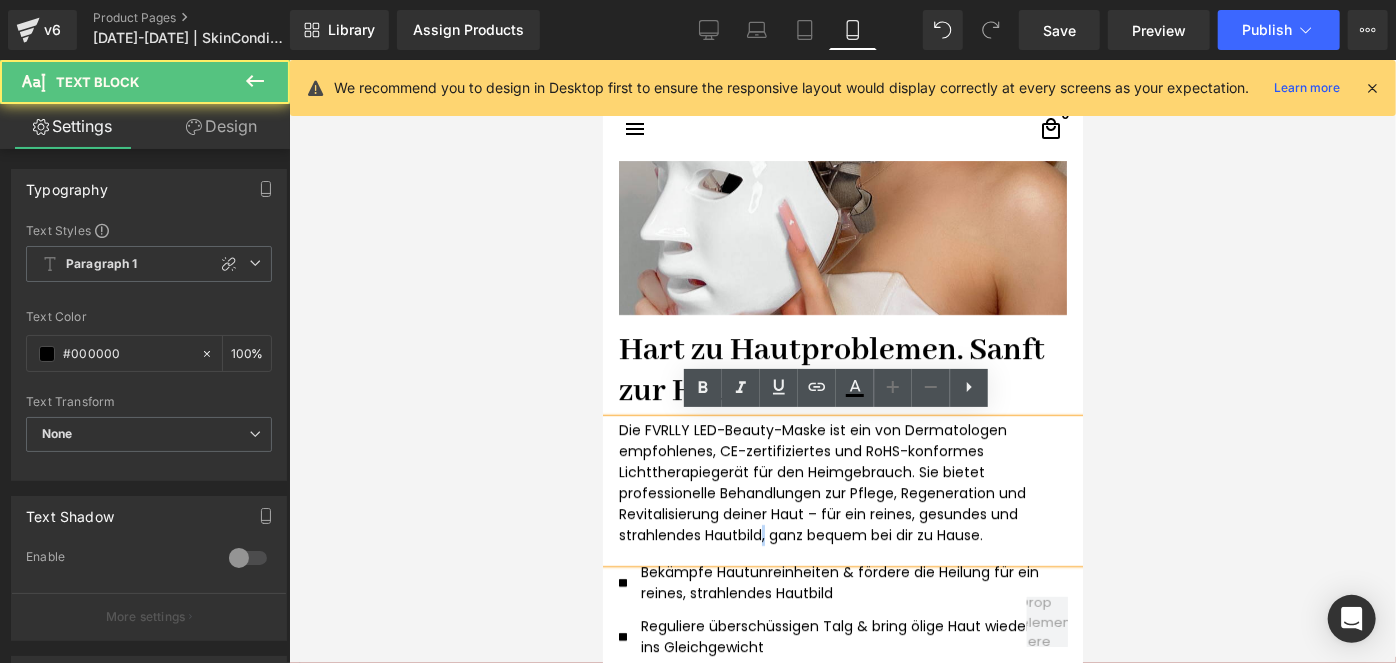 click on "Die FVRLLY LED-Beauty-Maske ist ein von Dermatologen empfohlenes, CE-zertifiziertes und RoHS-konformes Lichttherapiegerät für den Heimgebrauch. Sie bietet professionelle Behandlungen zur Pflege, Regeneration und Revitalisierung deiner Haut – für ein reines, gesundes und strahlendes Hautbild, ganz bequem bei dir zu Hause." at bounding box center [842, 482] 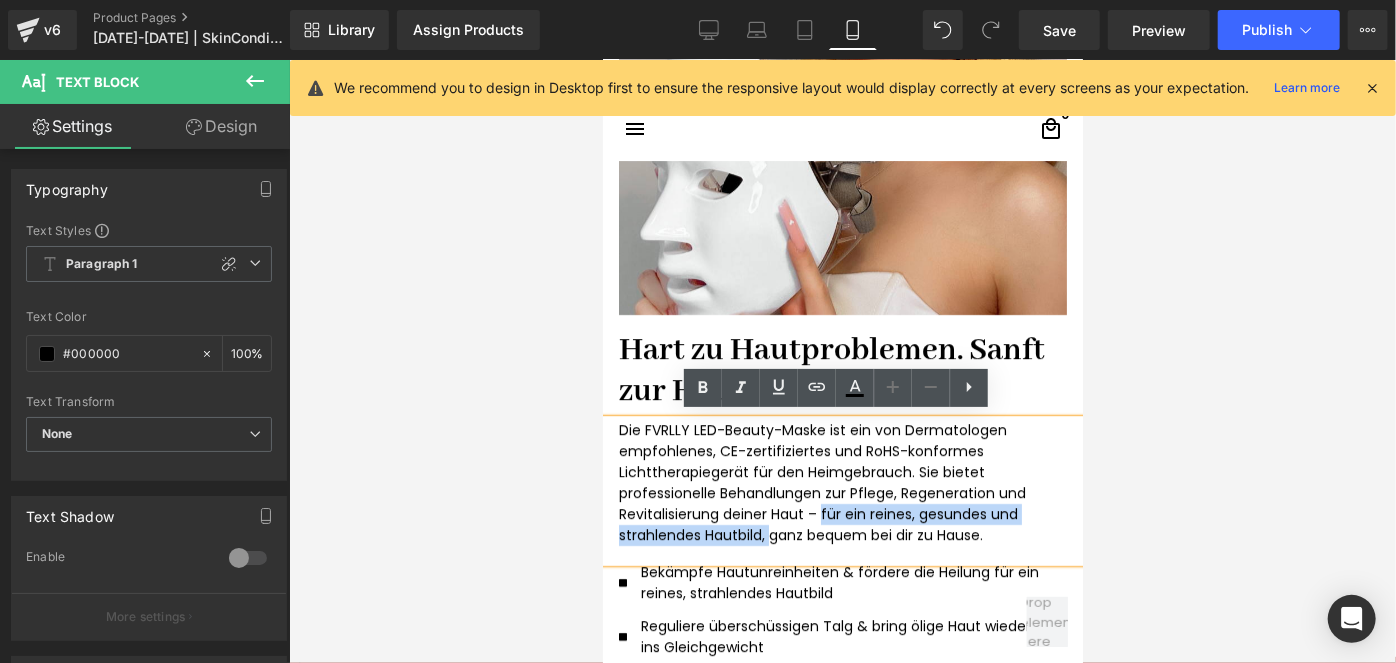 drag, startPoint x: 761, startPoint y: 526, endPoint x: 815, endPoint y: 503, distance: 58.694122 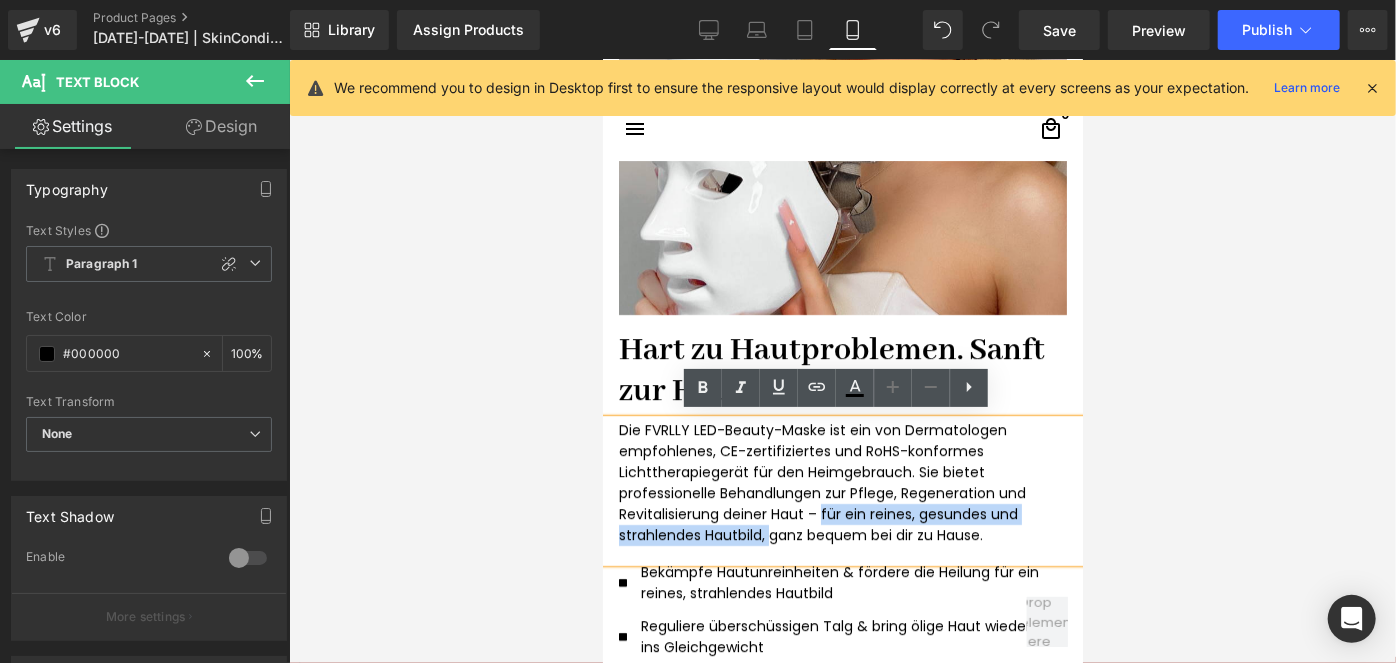 click on "Die FVRLLY LED-Beauty-Maske ist ein von Dermatologen empfohlenes, CE-zertifiziertes und RoHS-konformes Lichttherapiegerät für den Heimgebrauch. Sie bietet professionelle Behandlungen zur Pflege, Regeneration und Revitalisierung deiner Haut – für ein reines, gesundes und strahlendes Hautbild, ganz bequem bei dir zu Hause." at bounding box center [842, 482] 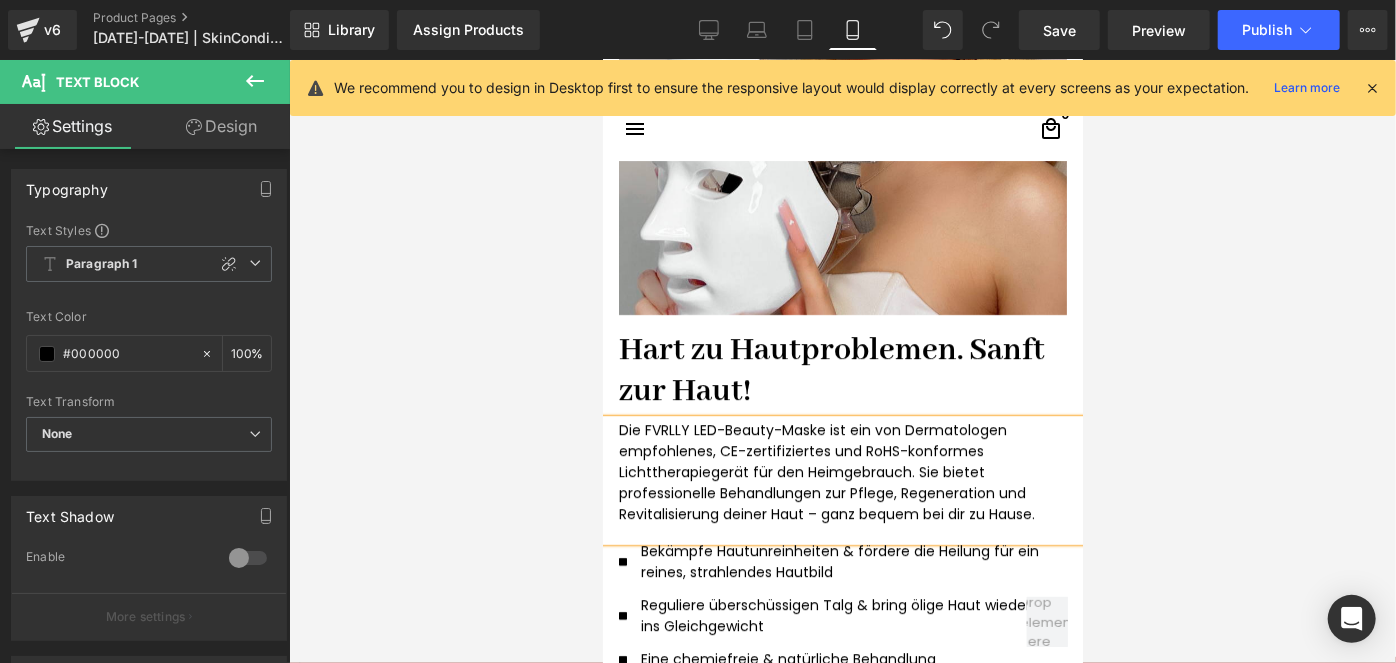 click at bounding box center (842, 361) 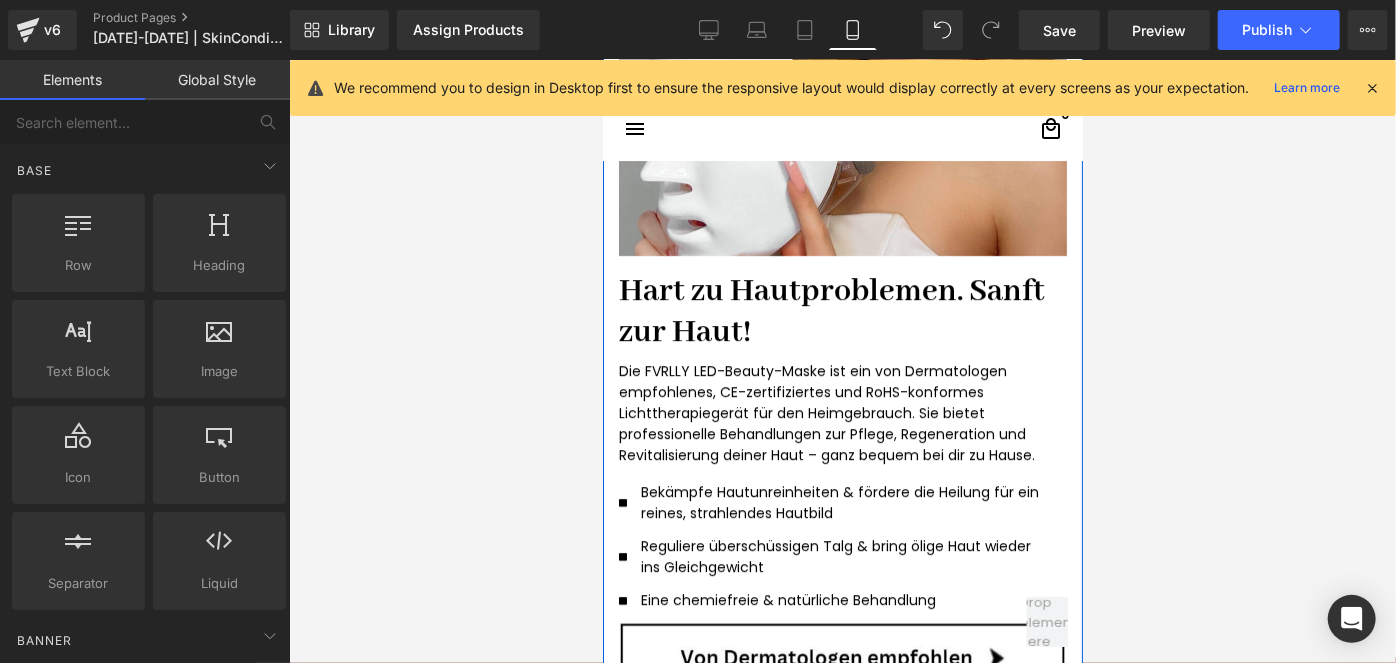 scroll, scrollTop: 3562, scrollLeft: 0, axis: vertical 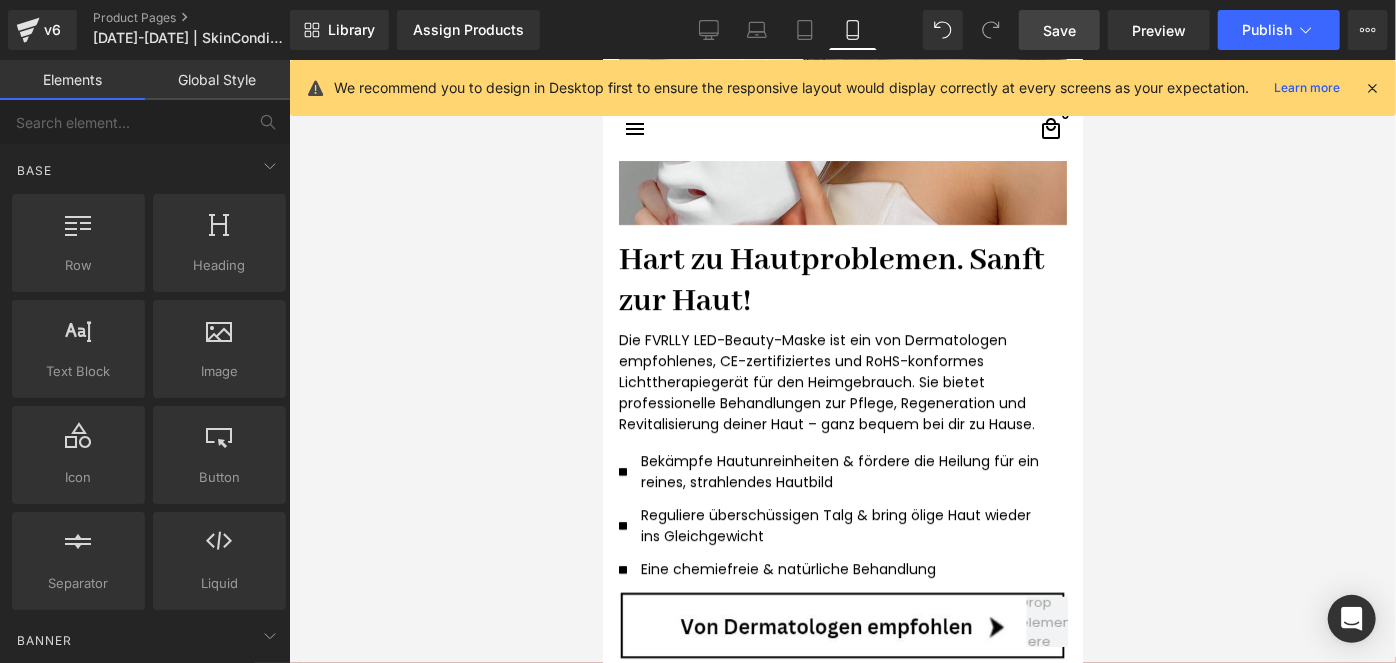 drag, startPoint x: 1077, startPoint y: 27, endPoint x: 240, endPoint y: 361, distance: 901.1798 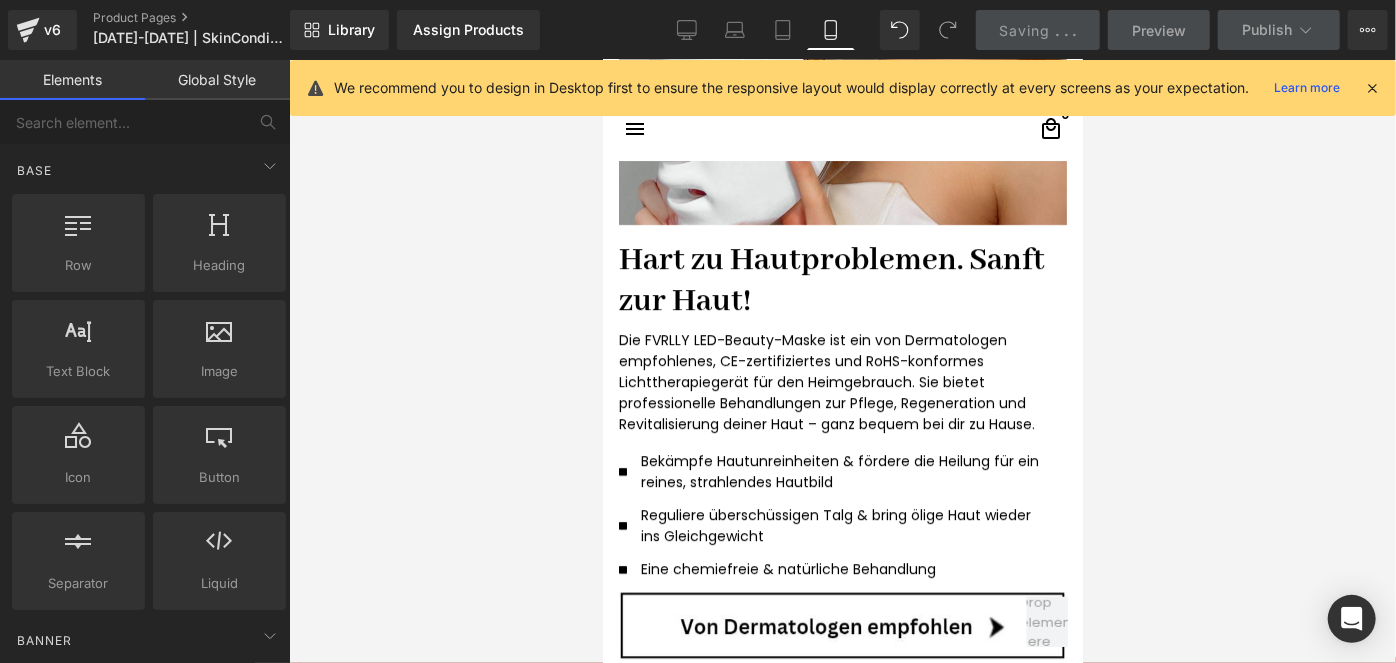 scroll, scrollTop: 4562, scrollLeft: 0, axis: vertical 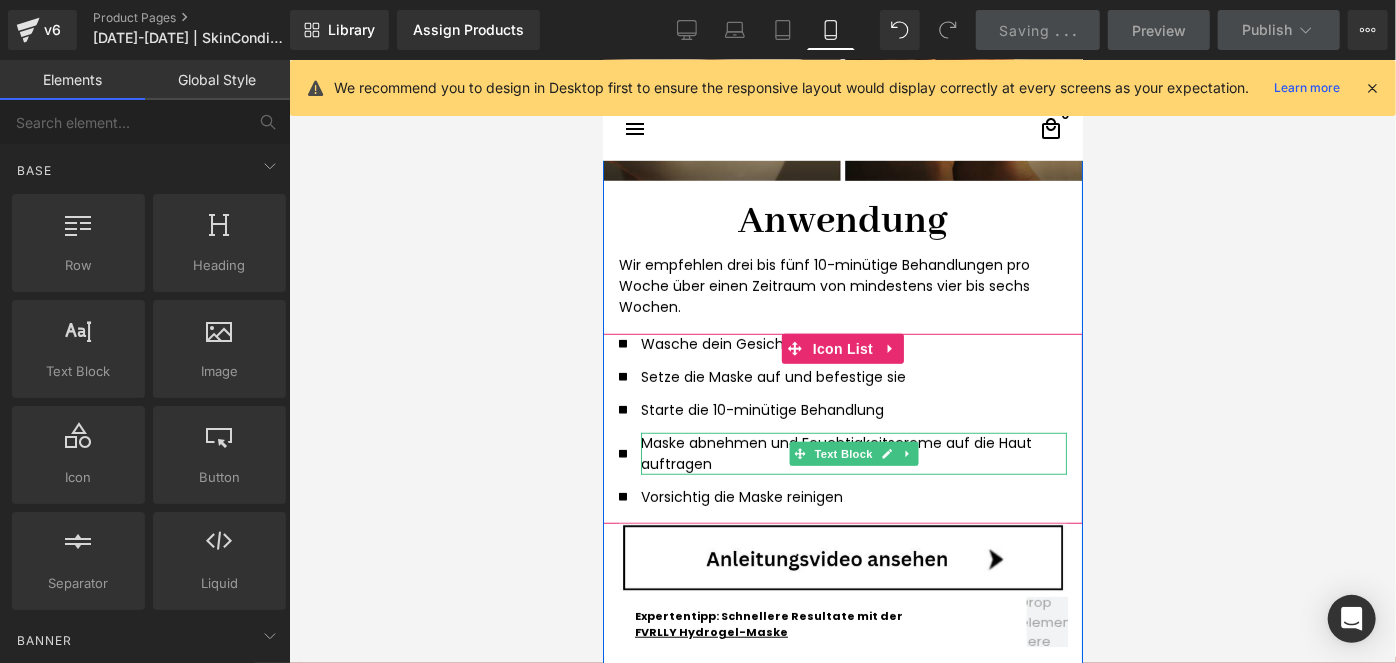 click on "Maske abnehmen und Feuchtigkeitscreme auf die Haut auftragen" at bounding box center [845, 453] 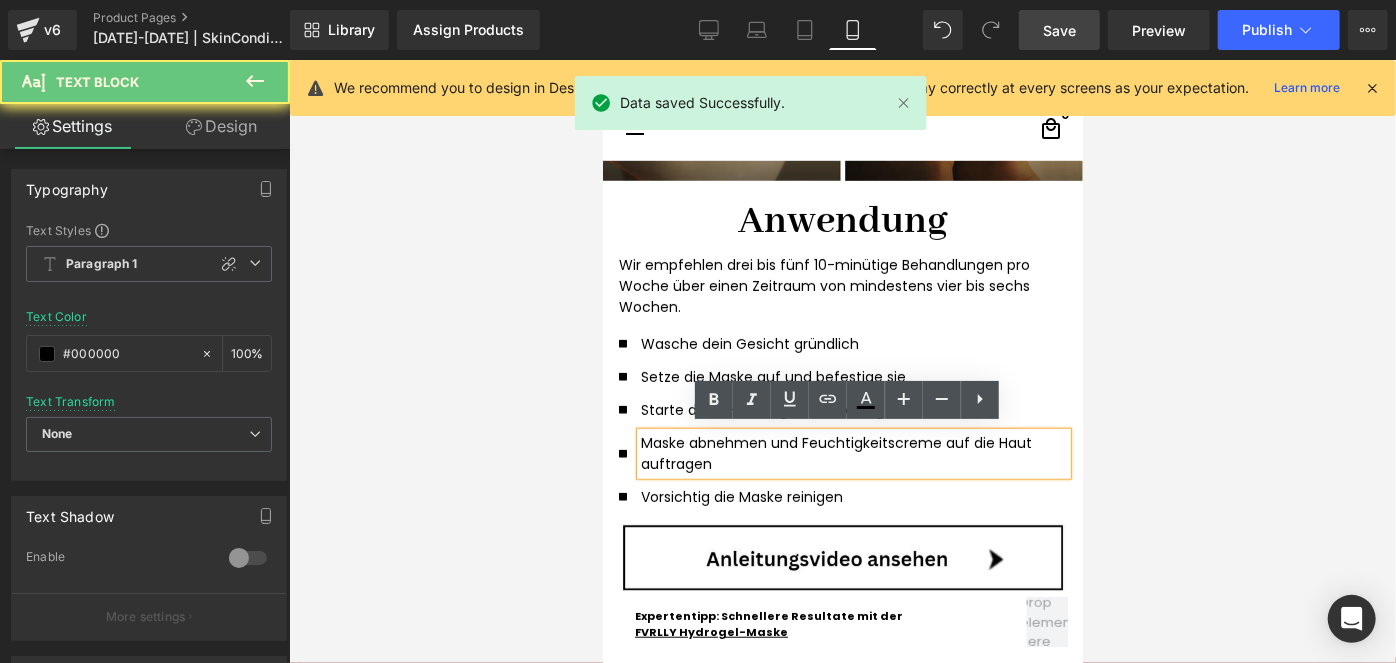 click on "Maske abnehmen und Feuchtigkeitscreme auf die Haut auftragen" at bounding box center (845, 453) 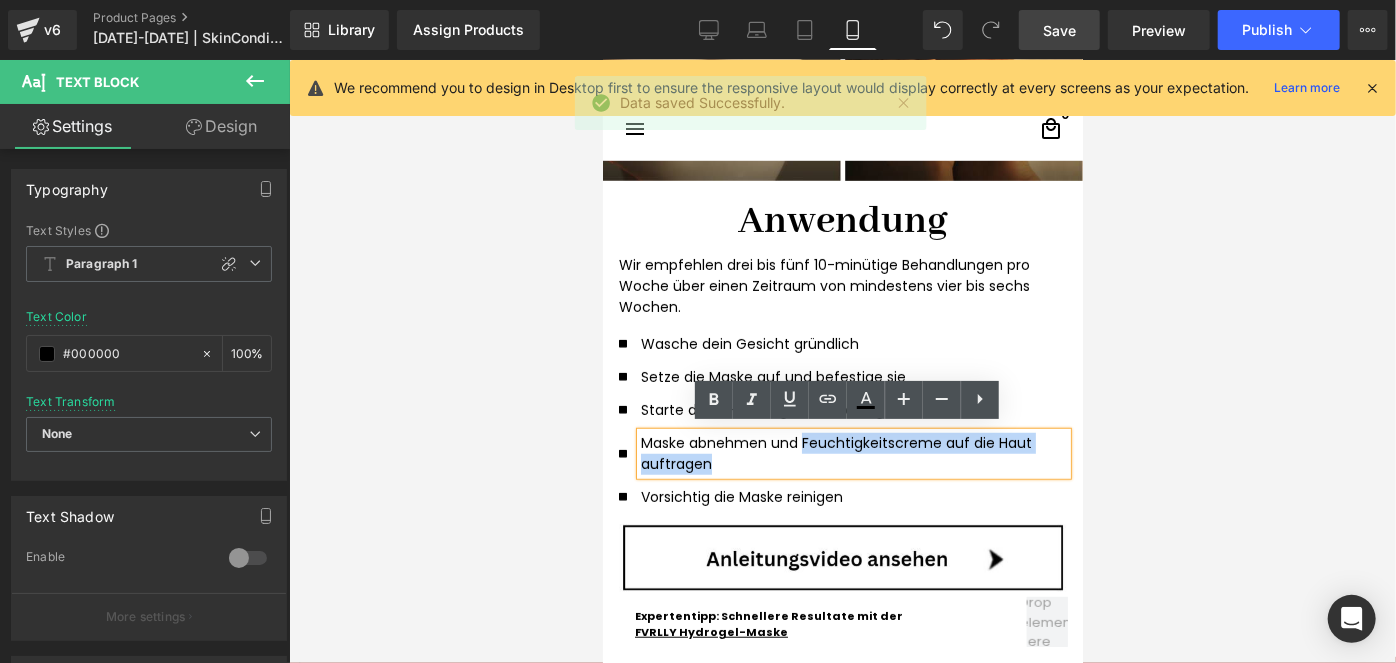 drag, startPoint x: 743, startPoint y: 455, endPoint x: 793, endPoint y: 441, distance: 51.92302 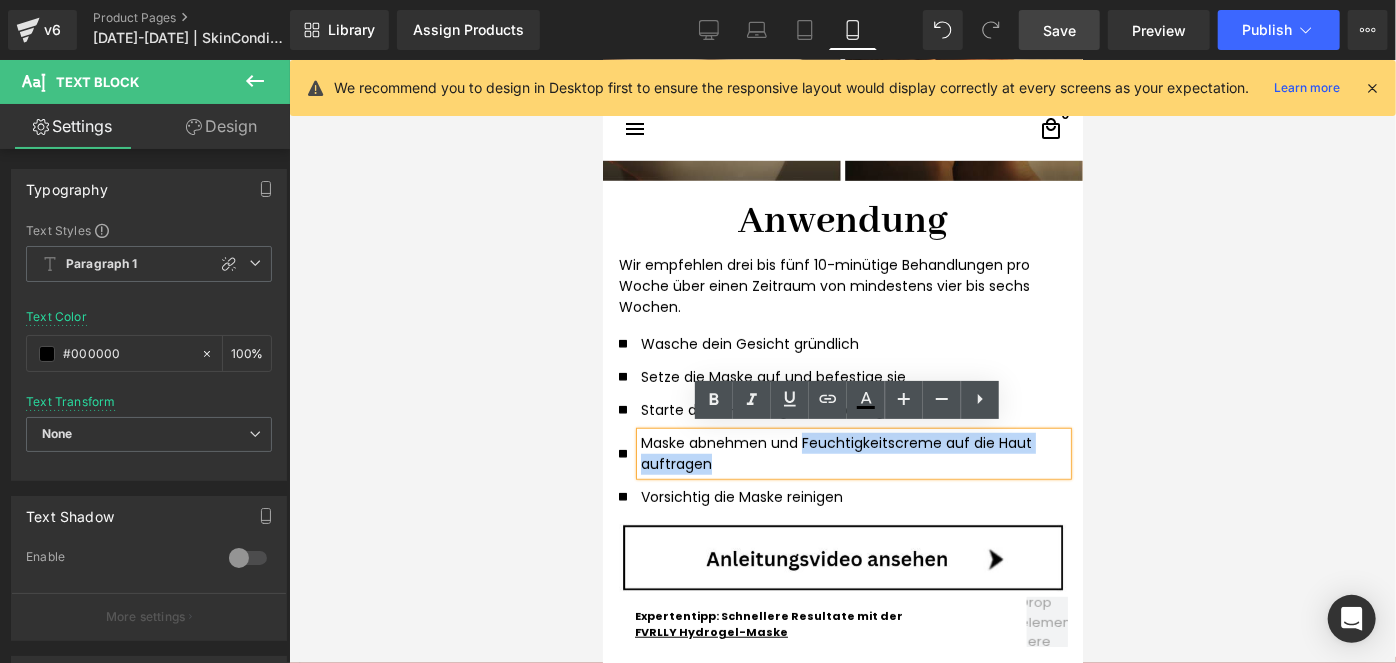 type 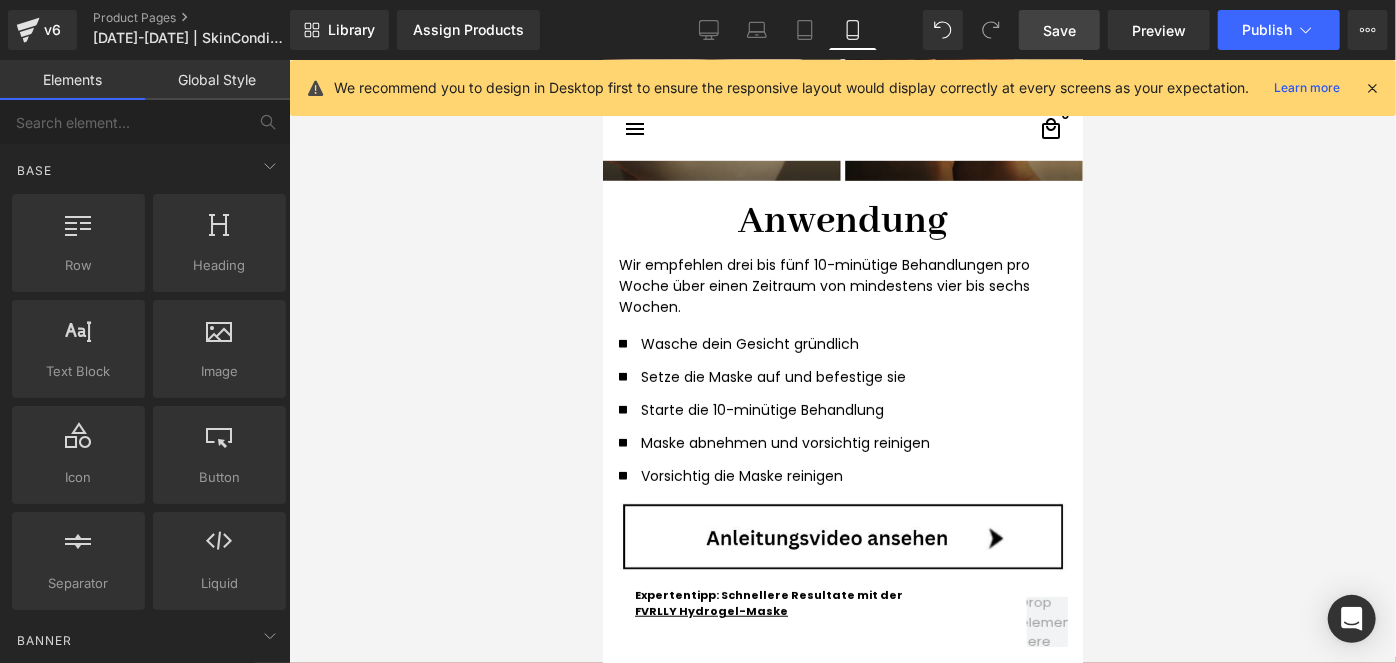 click at bounding box center (842, 361) 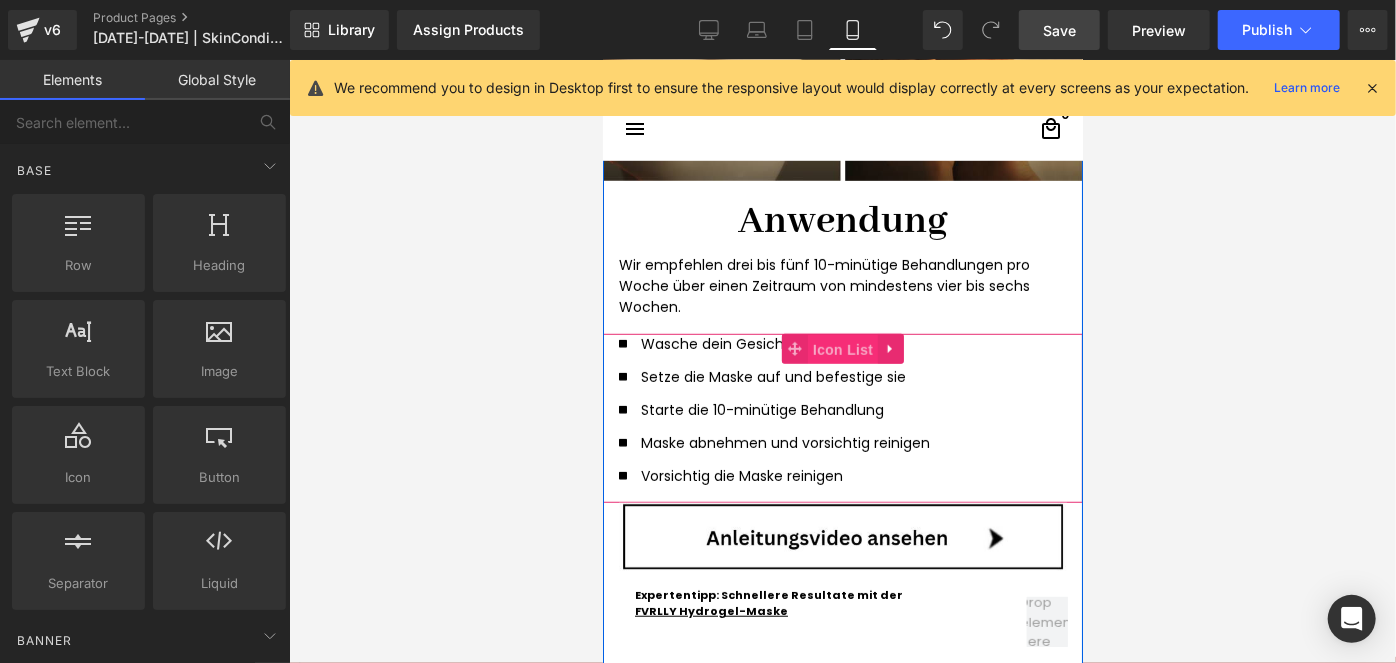 click on "Icon List" at bounding box center (842, 349) 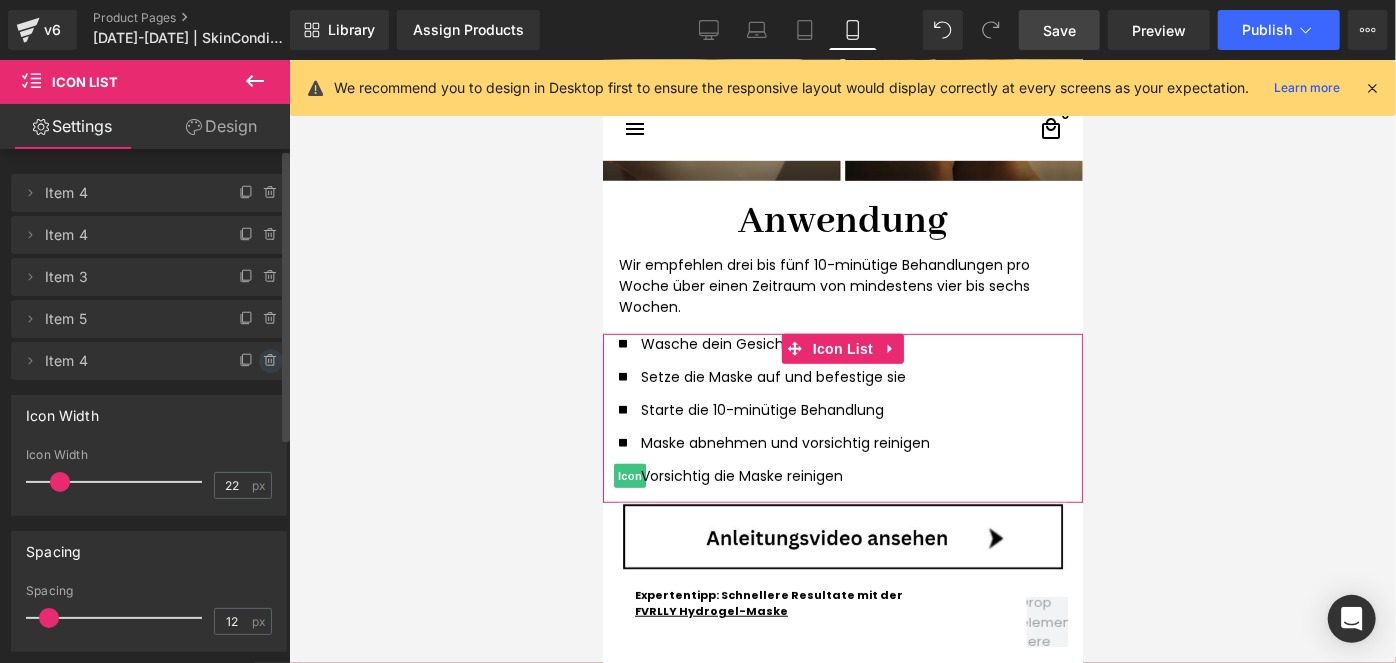 click 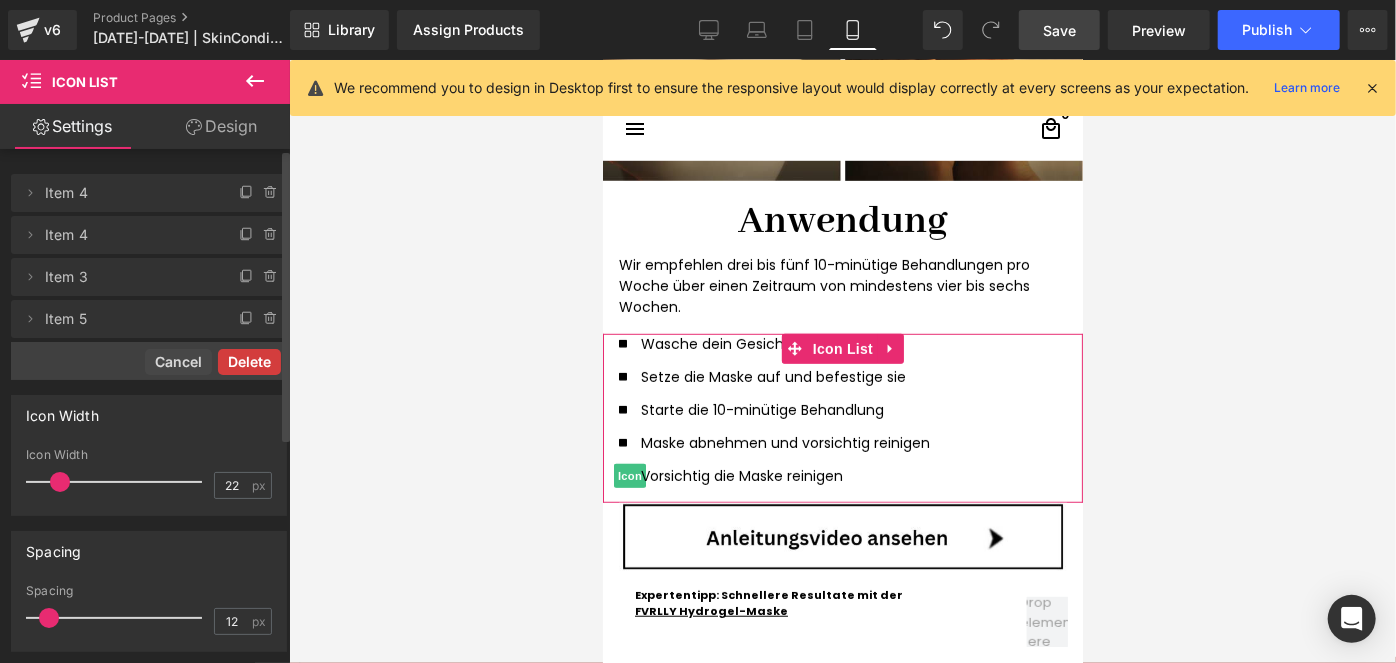 click on "Delete" at bounding box center (249, 362) 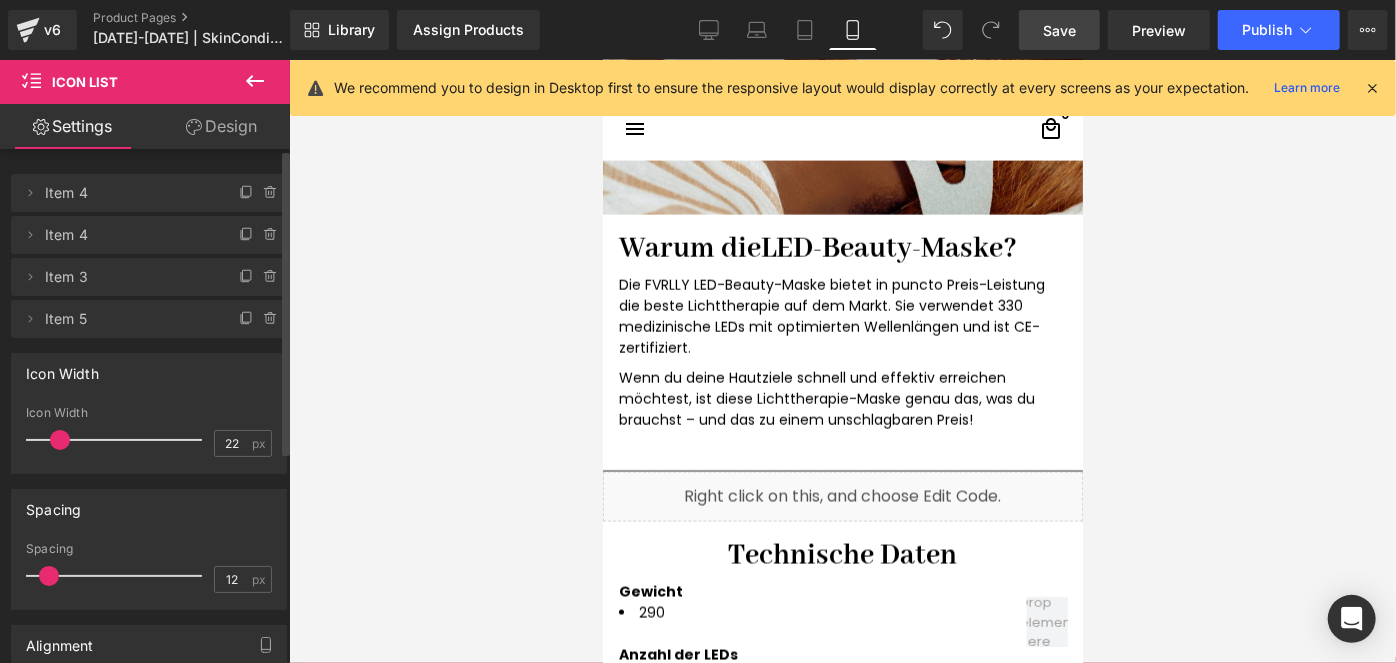 scroll, scrollTop: 5381, scrollLeft: 0, axis: vertical 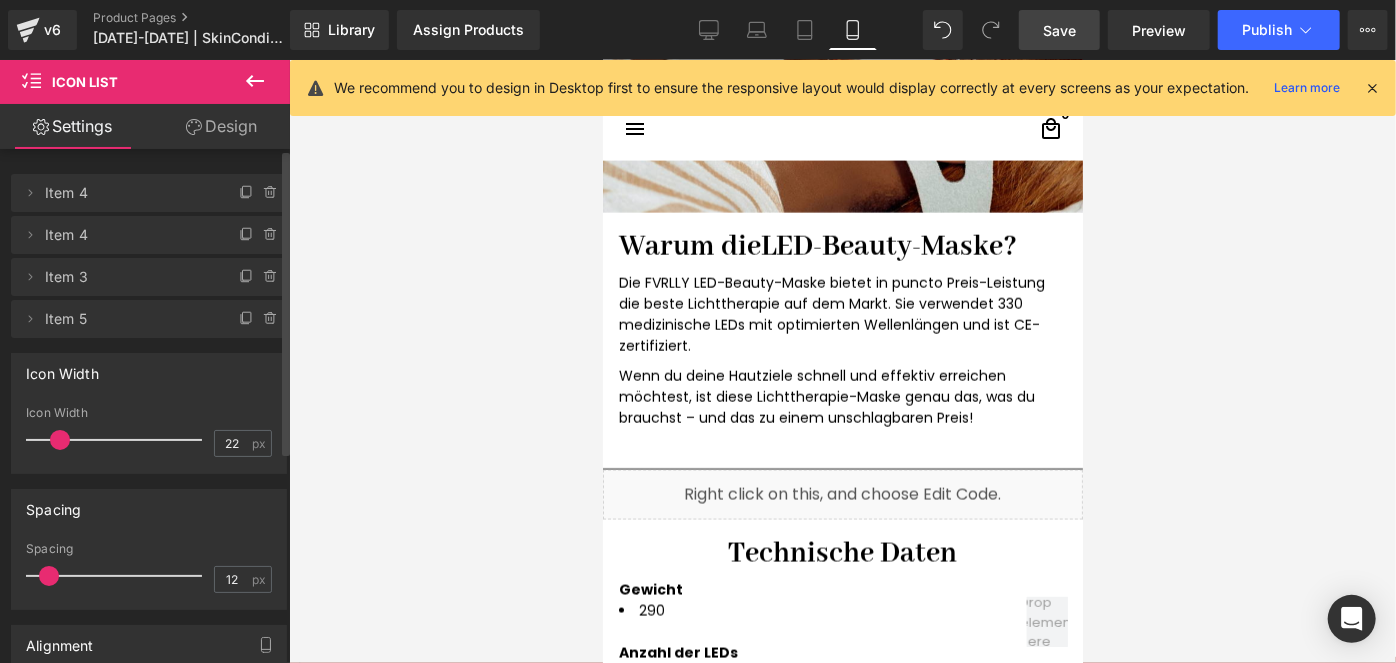 click on "Save" at bounding box center [1059, 30] 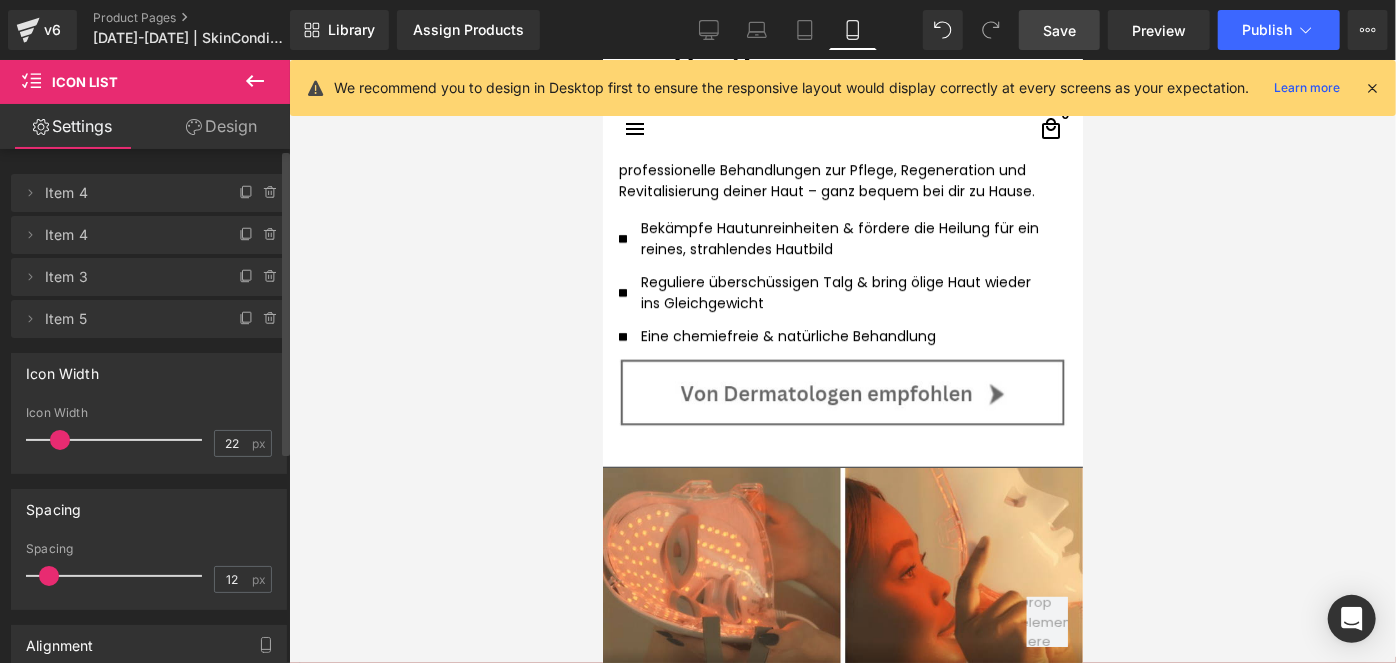 scroll, scrollTop: 3653, scrollLeft: 0, axis: vertical 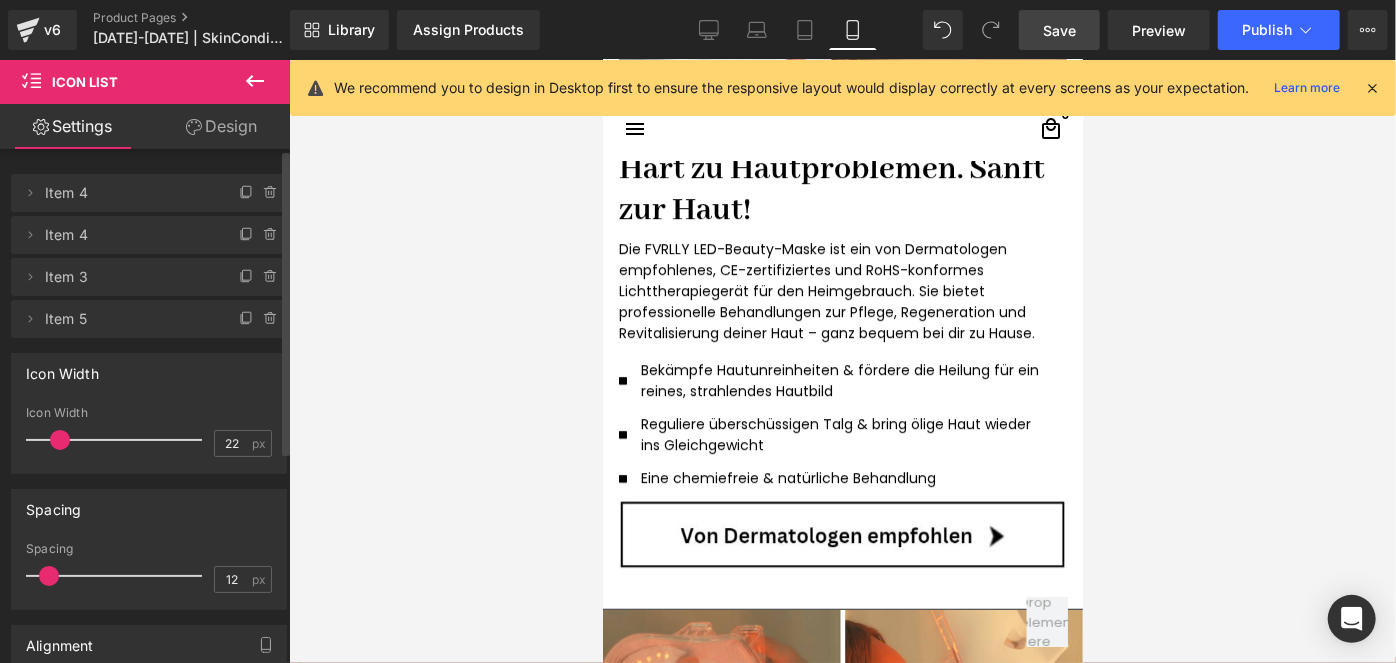 click on "Die FVRLLY LED-Beauty-Maske ist ein von Dermatologen empfohlenes, CE-zertifiziertes und RoHS-konformes Lichttherapiegerät für den Heimgebrauch. Sie bietet professionelle Behandlungen zur Pflege, Regeneration und Revitalisierung deiner Haut – ganz bequem bei dir zu Hause." at bounding box center [842, 290] 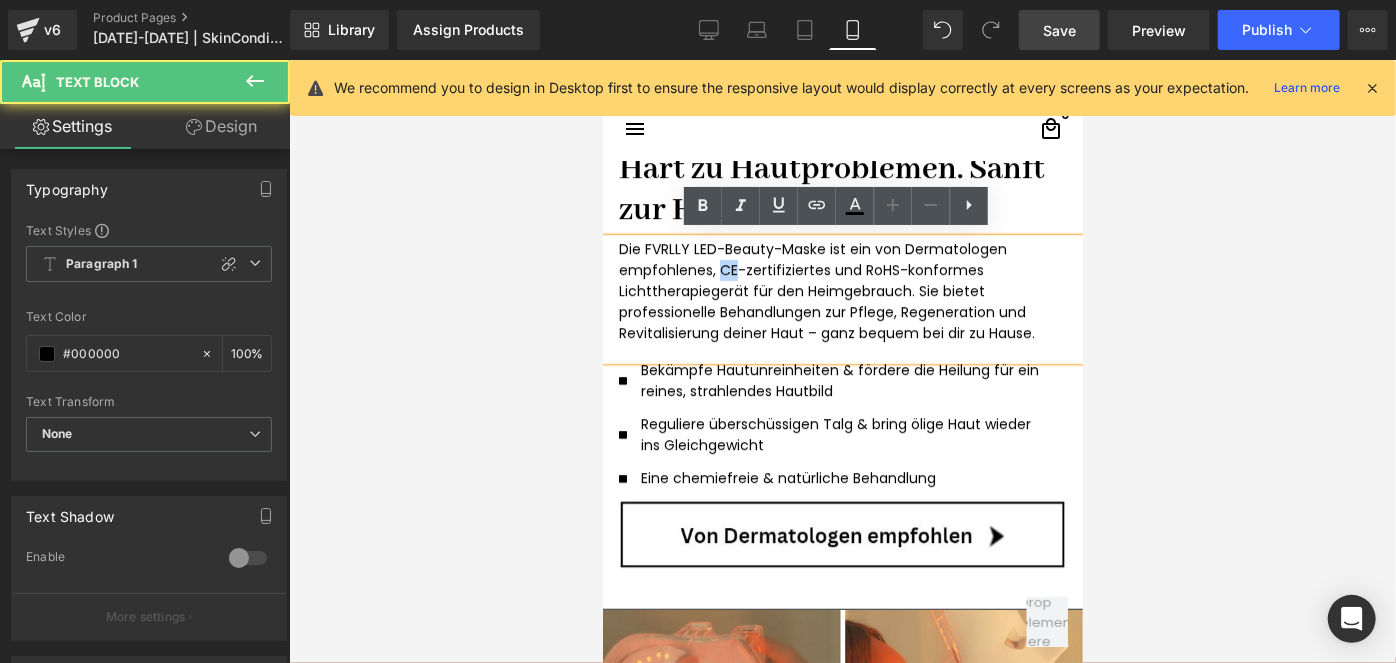 click on "Die FVRLLY LED-Beauty-Maske ist ein von Dermatologen empfohlenes, CE-zertifiziertes und RoHS-konformes Lichttherapiegerät für den Heimgebrauch. Sie bietet professionelle Behandlungen zur Pflege, Regeneration und Revitalisierung deiner Haut – ganz bequem bei dir zu Hause." at bounding box center [842, 290] 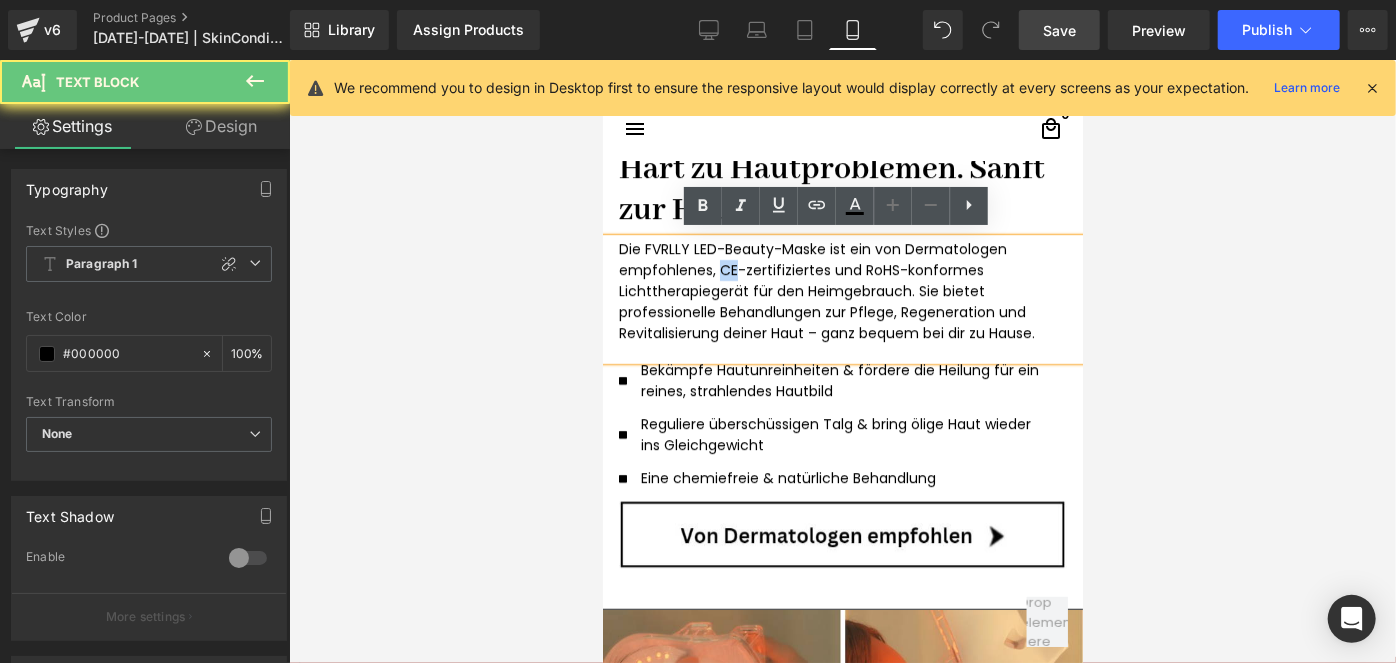 click on "Die FVRLLY LED-Beauty-Maske ist ein von Dermatologen empfohlenes, CE-zertifiziertes und RoHS-konformes Lichttherapiegerät für den Heimgebrauch. Sie bietet professionelle Behandlungen zur Pflege, Regeneration und Revitalisierung deiner Haut – ganz bequem bei dir zu Hause." at bounding box center [842, 290] 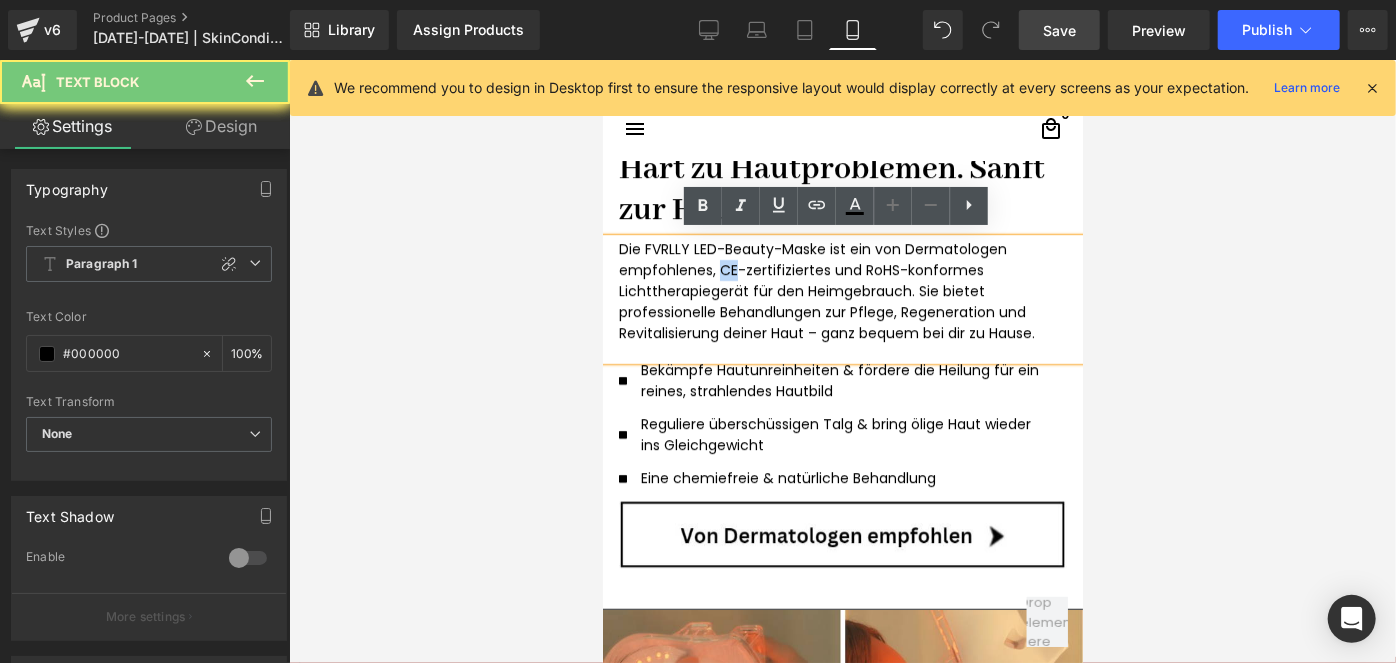 copy on "Die FVRLLY LED-Beauty-Maske ist ein von Dermatologen empfohlenes, CE-zertifiziertes und RoHS-konformes Lichttherapiegerät für den Heimgebrauch. Sie bietet professionelle Behandlungen zur Pflege, Regeneration und Revitalisierung deiner Haut – ganz bequem bei dir zu Hause." 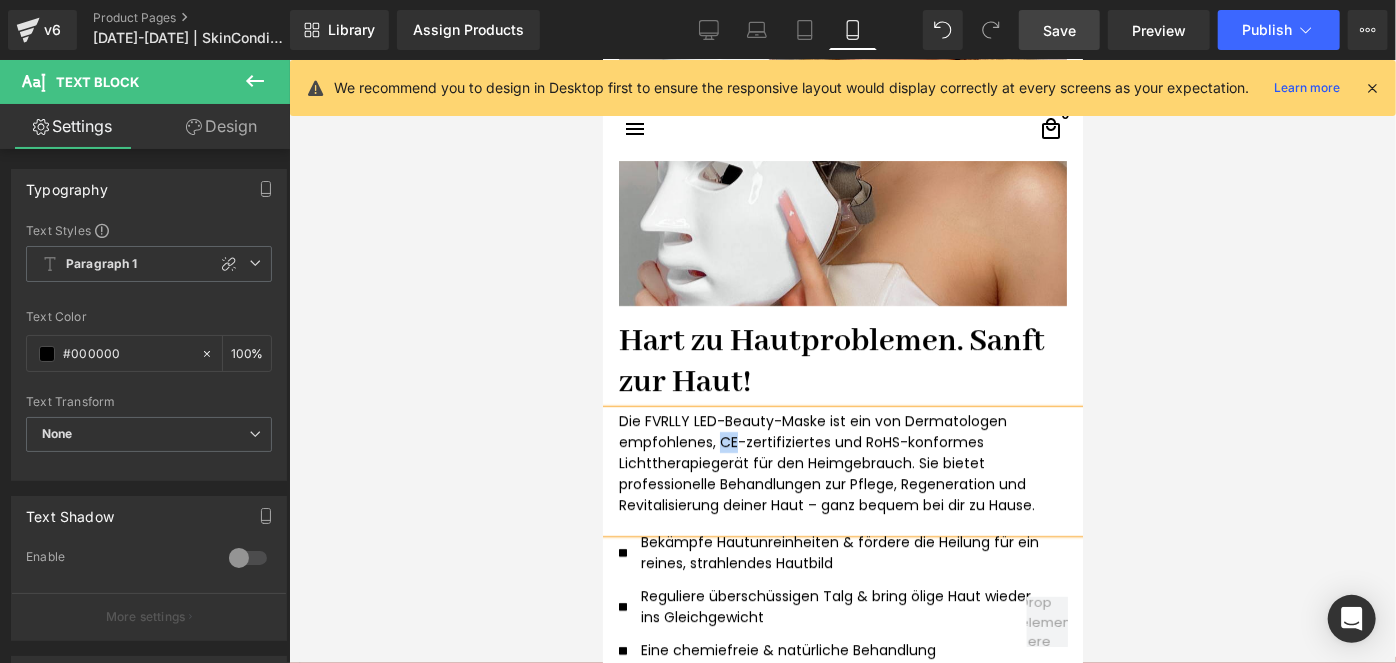 scroll, scrollTop: 3472, scrollLeft: 0, axis: vertical 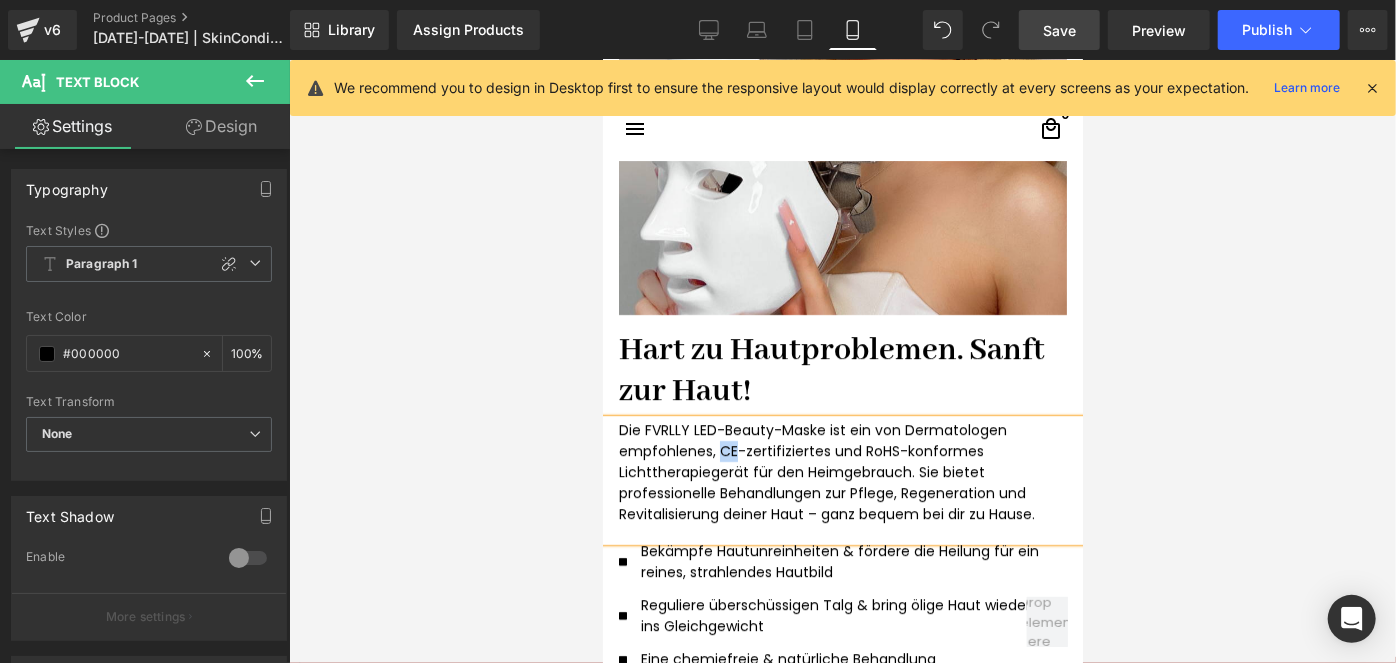 click on "Hart zu Hautproblemen. Sanft zur Haut!" at bounding box center (842, 371) 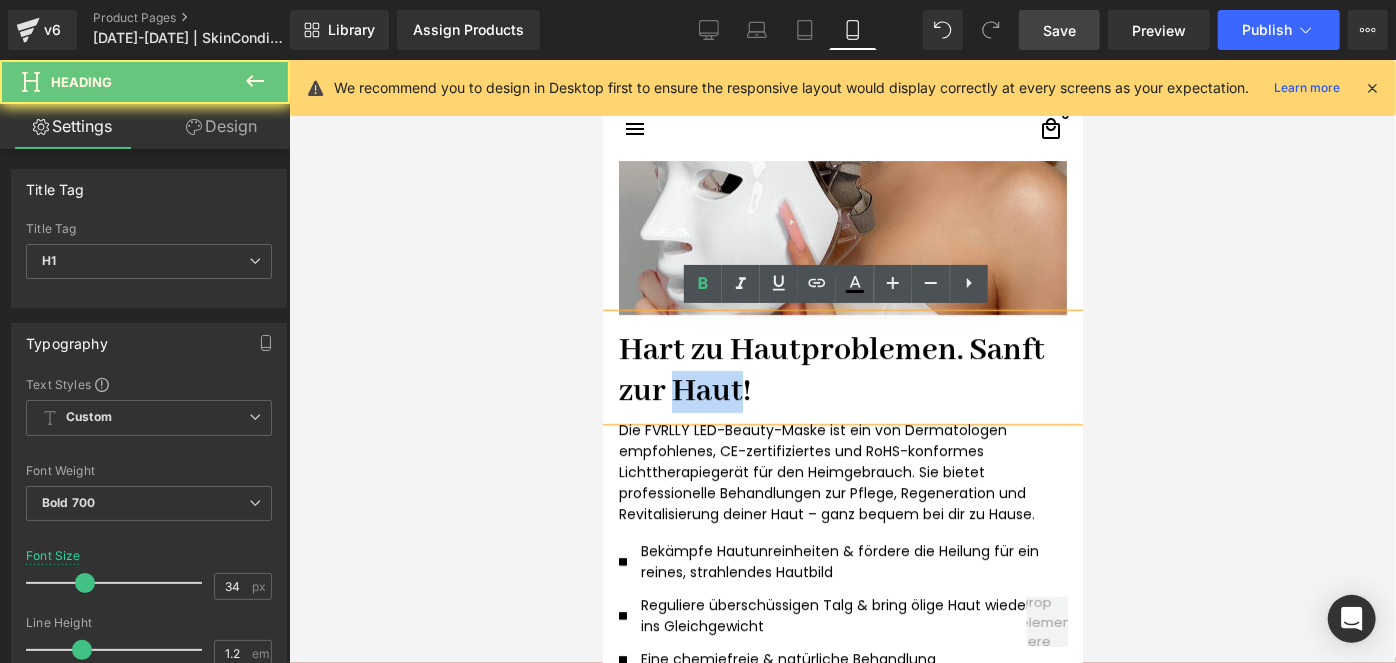click on "Hart zu Hautproblemen. Sanft zur Haut!" at bounding box center (842, 371) 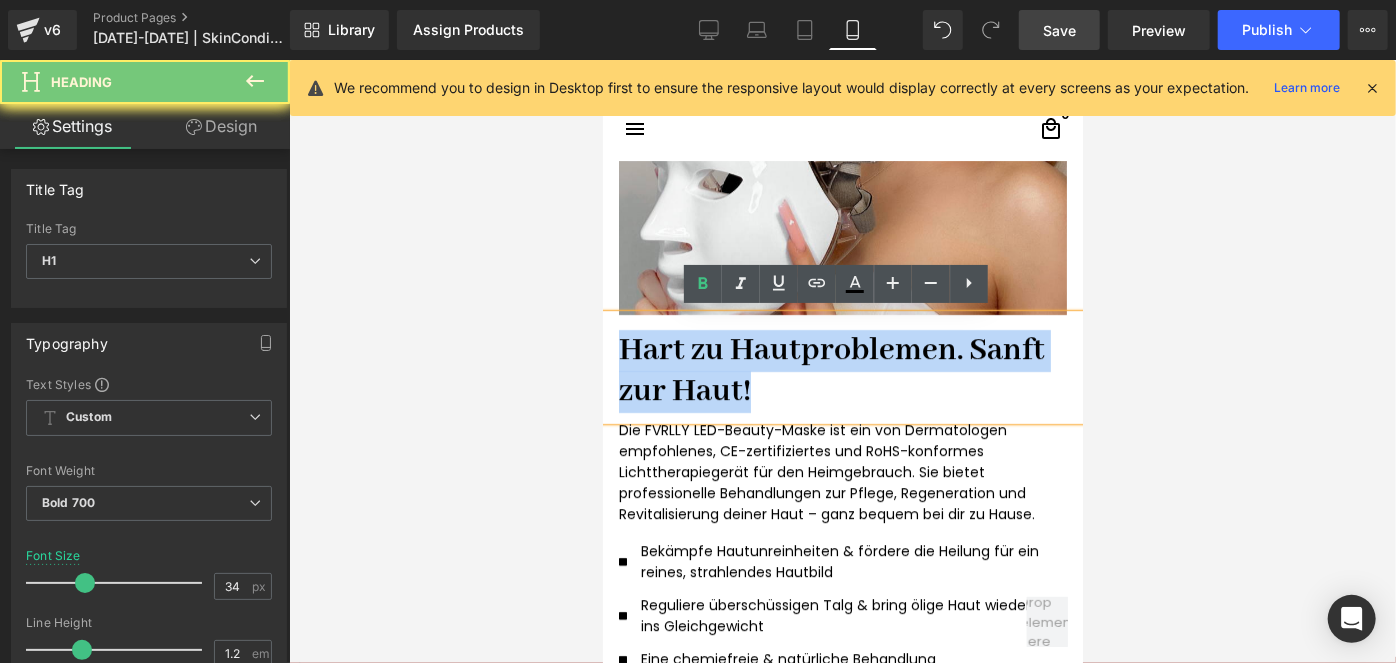 click on "Hart zu Hautproblemen. Sanft zur Haut!" at bounding box center [842, 371] 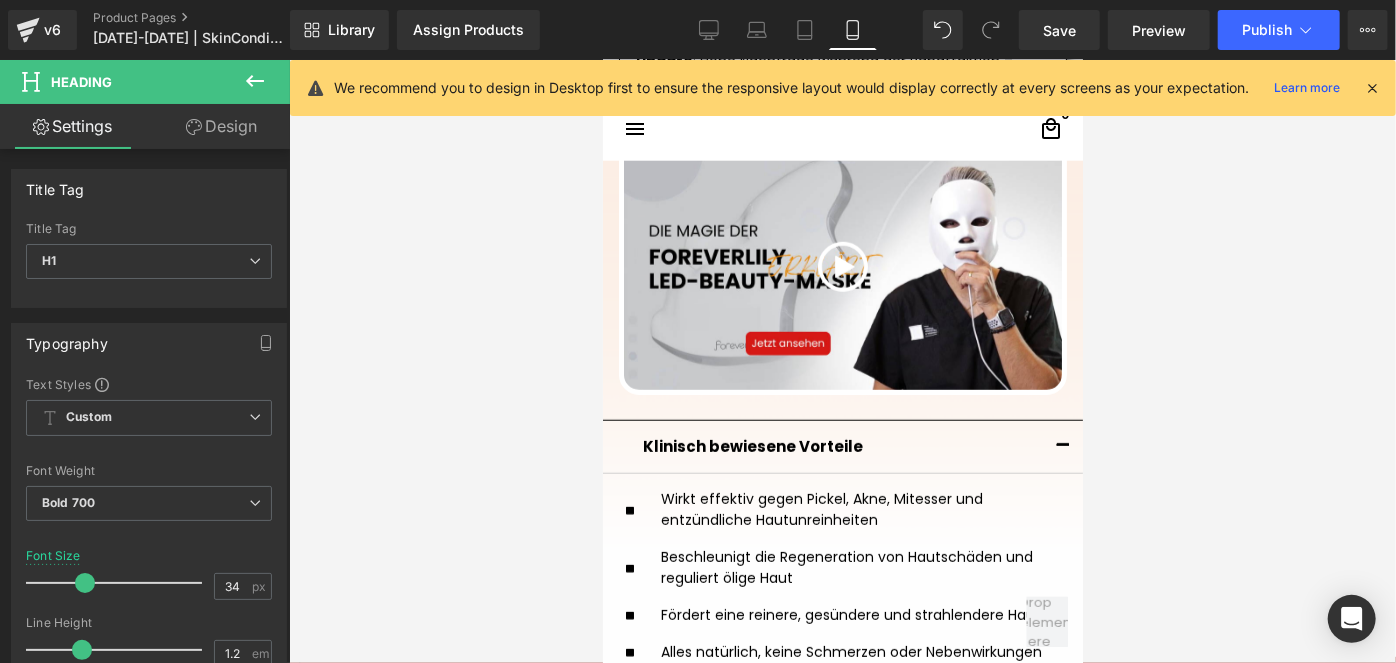 scroll, scrollTop: 1199, scrollLeft: 0, axis: vertical 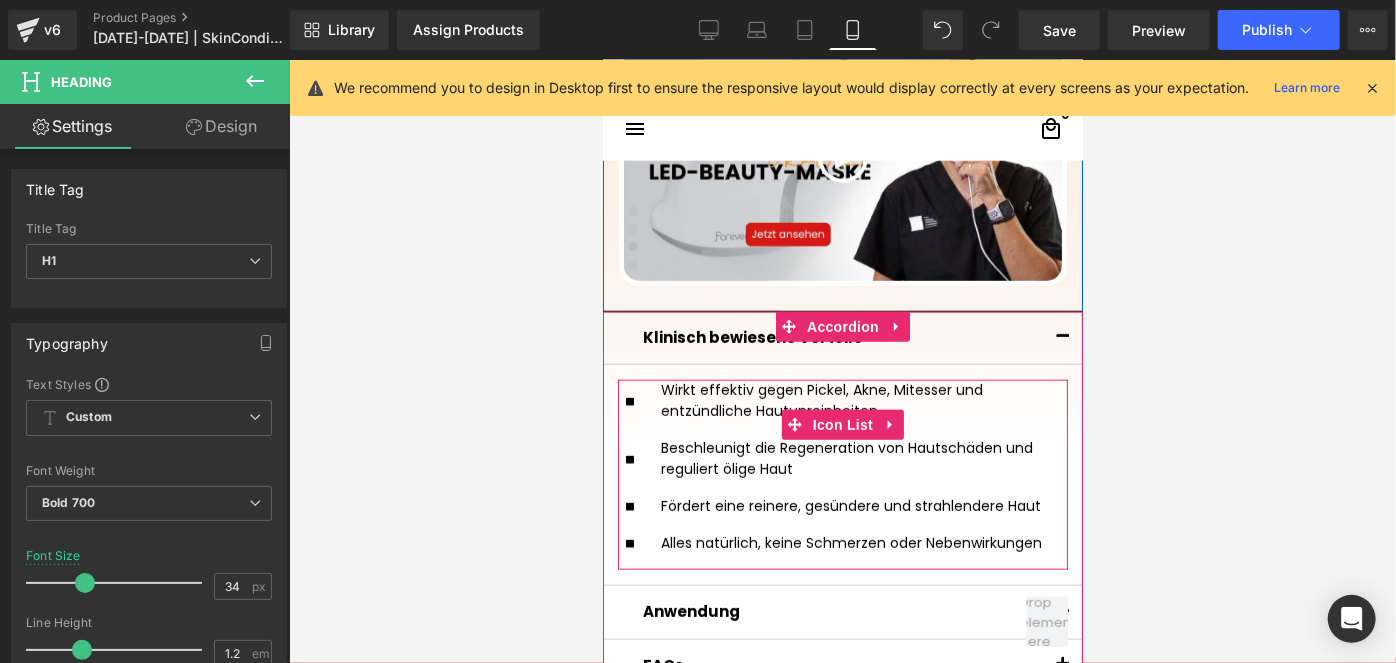 click on "Wirkt effektiv gegen Pickel, Akne, Mitesser und entzündliche Hautunreinheiten" at bounding box center [851, 400] 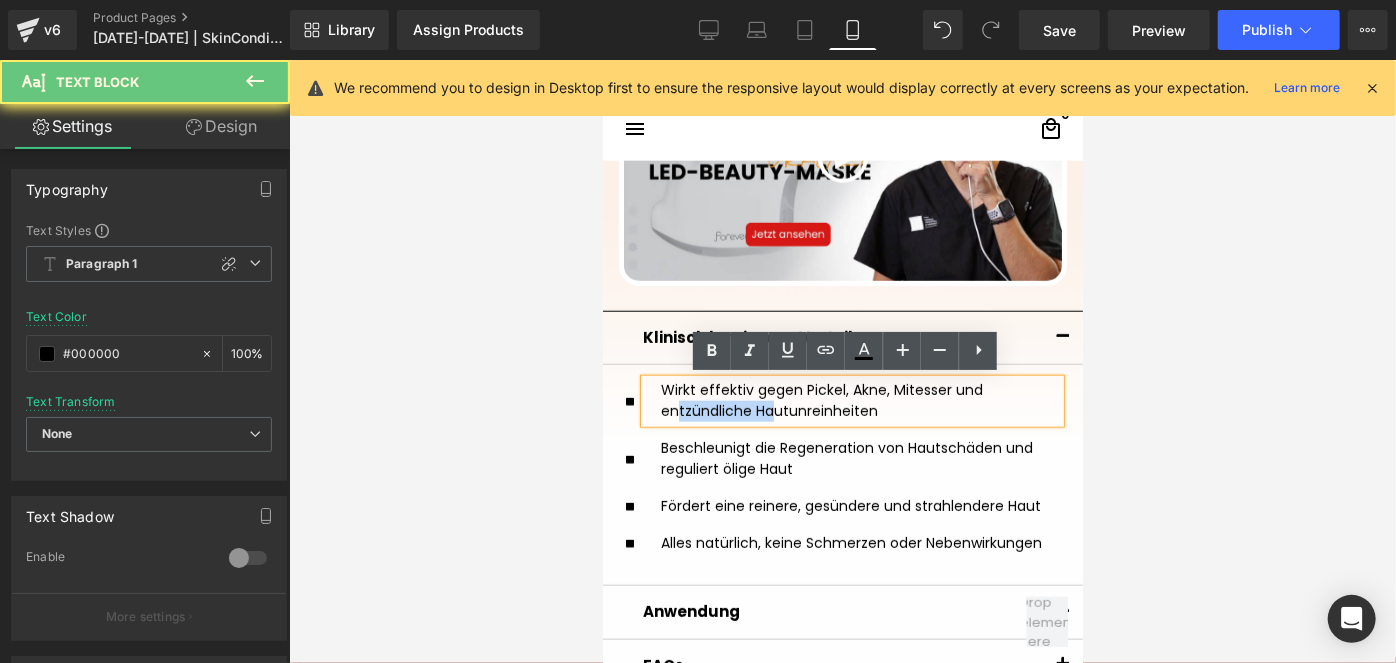 click on "Wirkt effektiv gegen Pickel, Akne, Mitesser und entzündliche Hautunreinheiten" at bounding box center (851, 400) 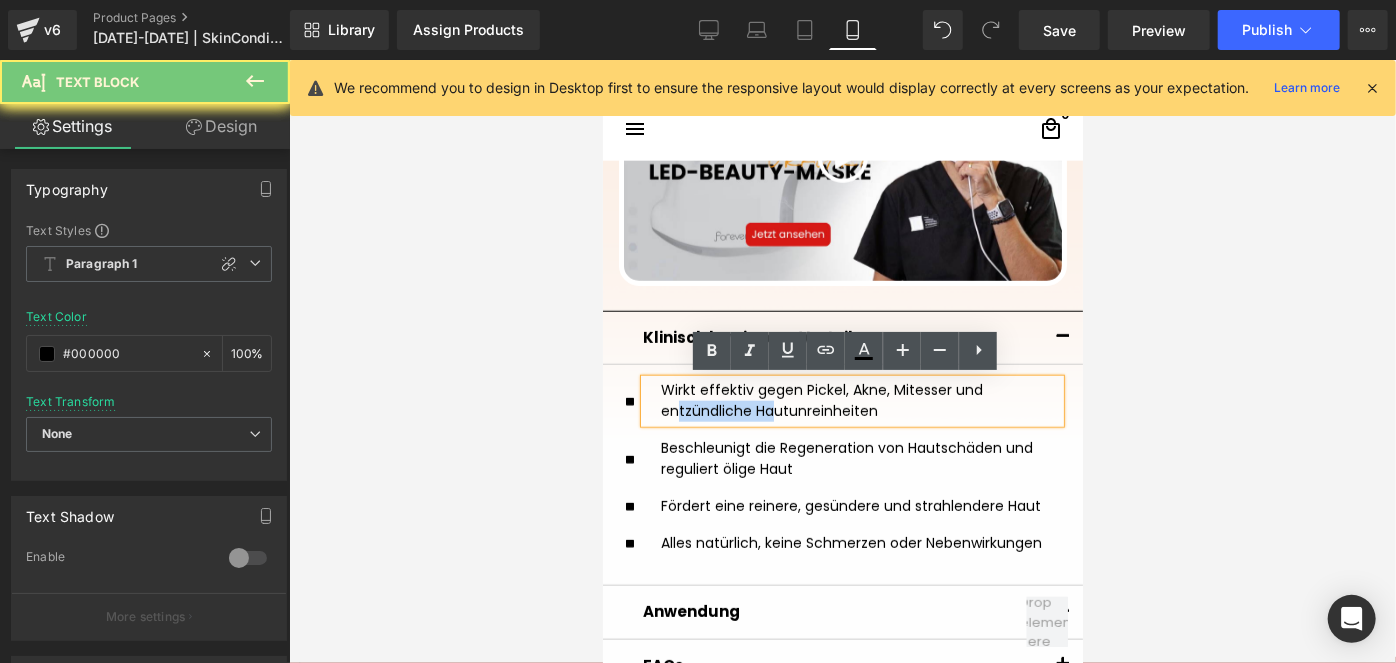 copy on "Wirkt effektiv gegen Pickel, Akne, Mitesser und entzündliche Hautunreinheiten" 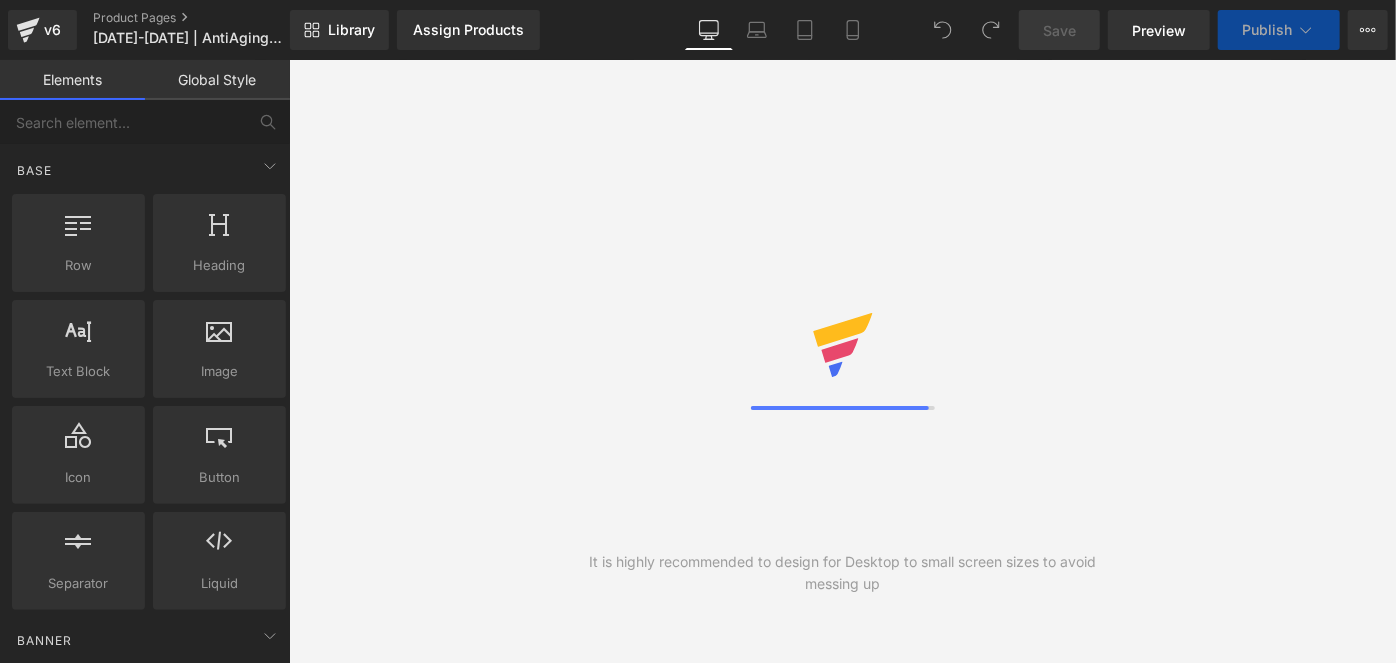 scroll, scrollTop: 0, scrollLeft: 0, axis: both 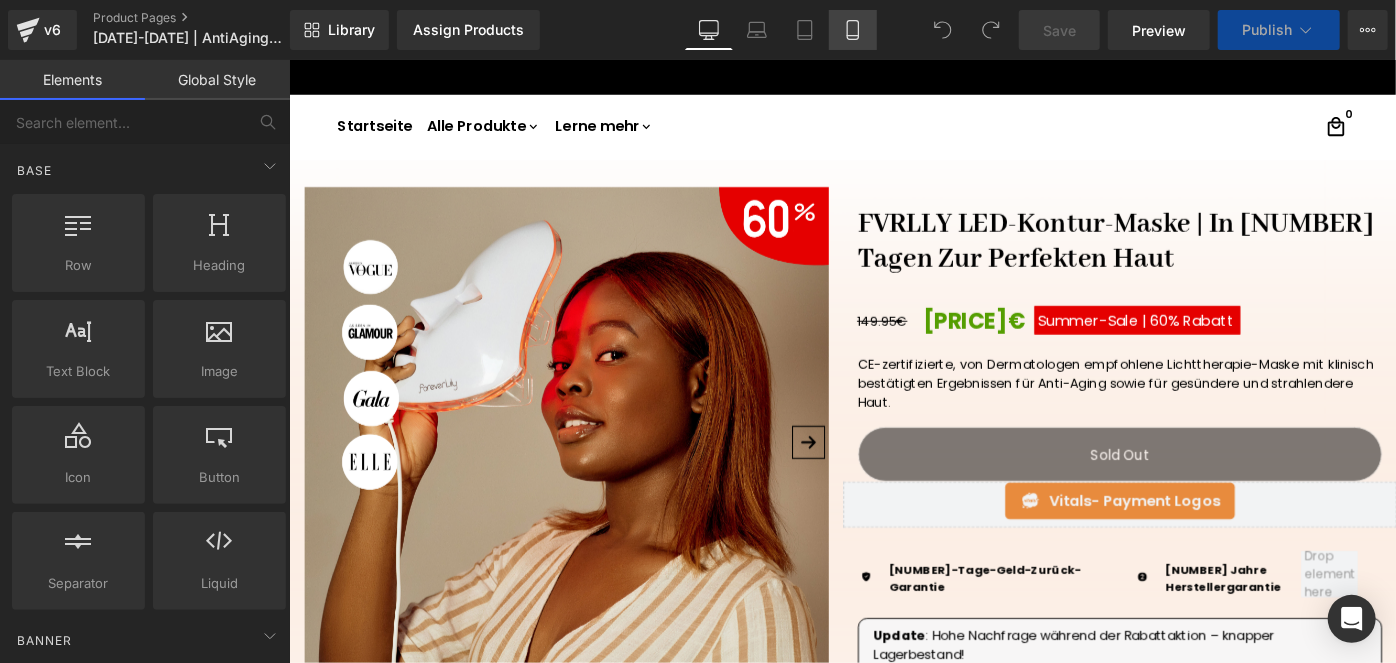 drag, startPoint x: 860, startPoint y: 38, endPoint x: 288, endPoint y: 219, distance: 599.95416 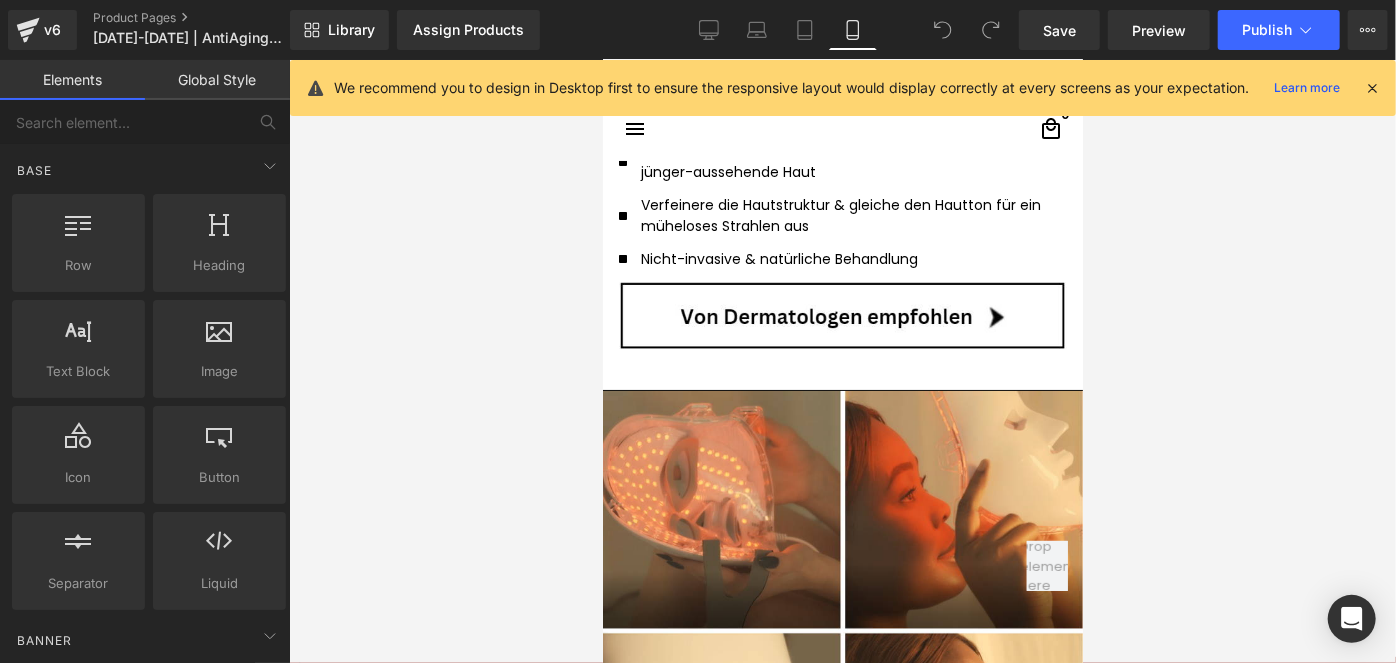 scroll, scrollTop: 3835, scrollLeft: 0, axis: vertical 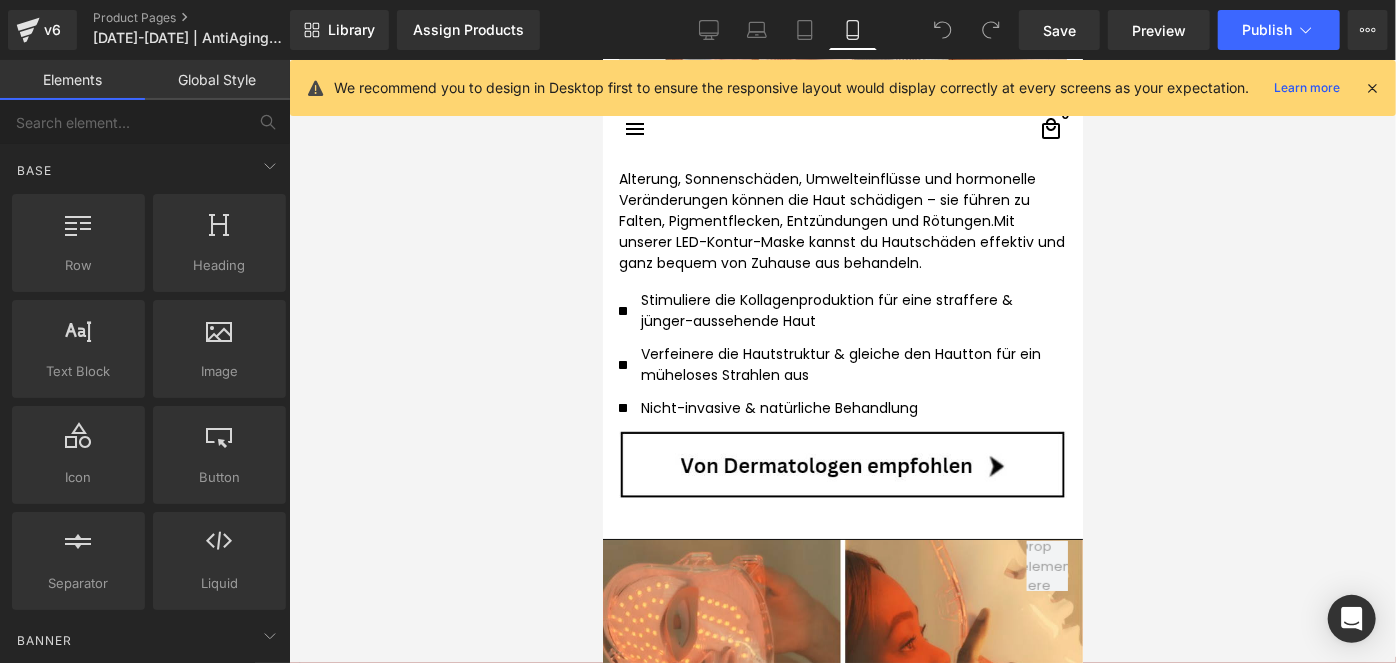 click on "Verfeinere die Hautstruktur & gleiche den Hautton für ein müheloses Strahlen aus" at bounding box center [845, 364] 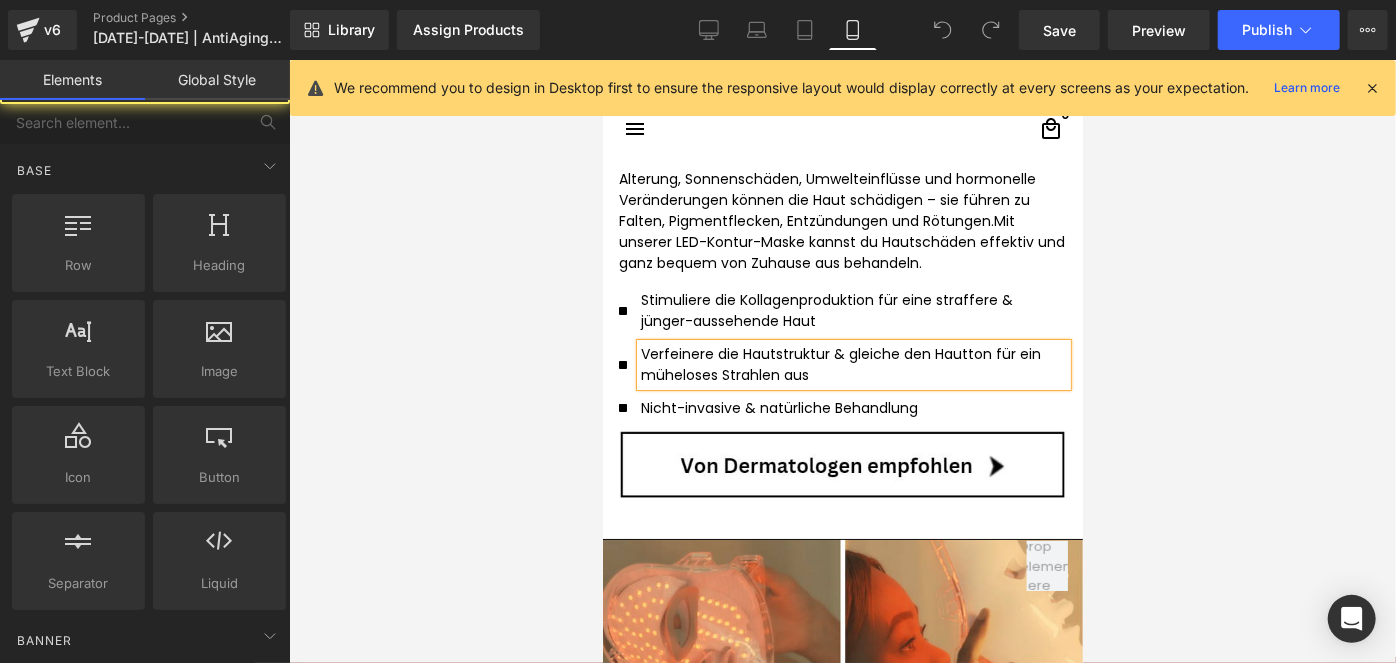 click at bounding box center (842, 361) 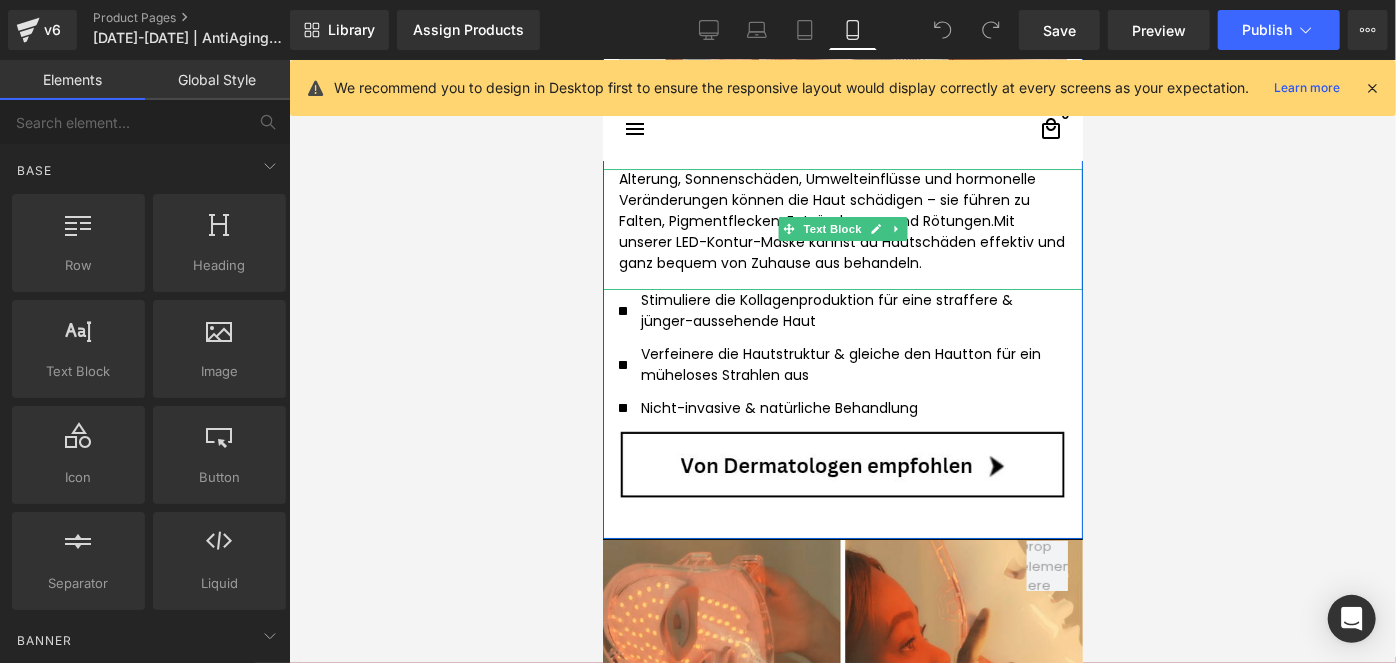 click on "Mit unserer LED-Kontur-Maske kannst du Hautschäden effektiv und ganz bequem von Zuhause aus behandeln." at bounding box center (841, 241) 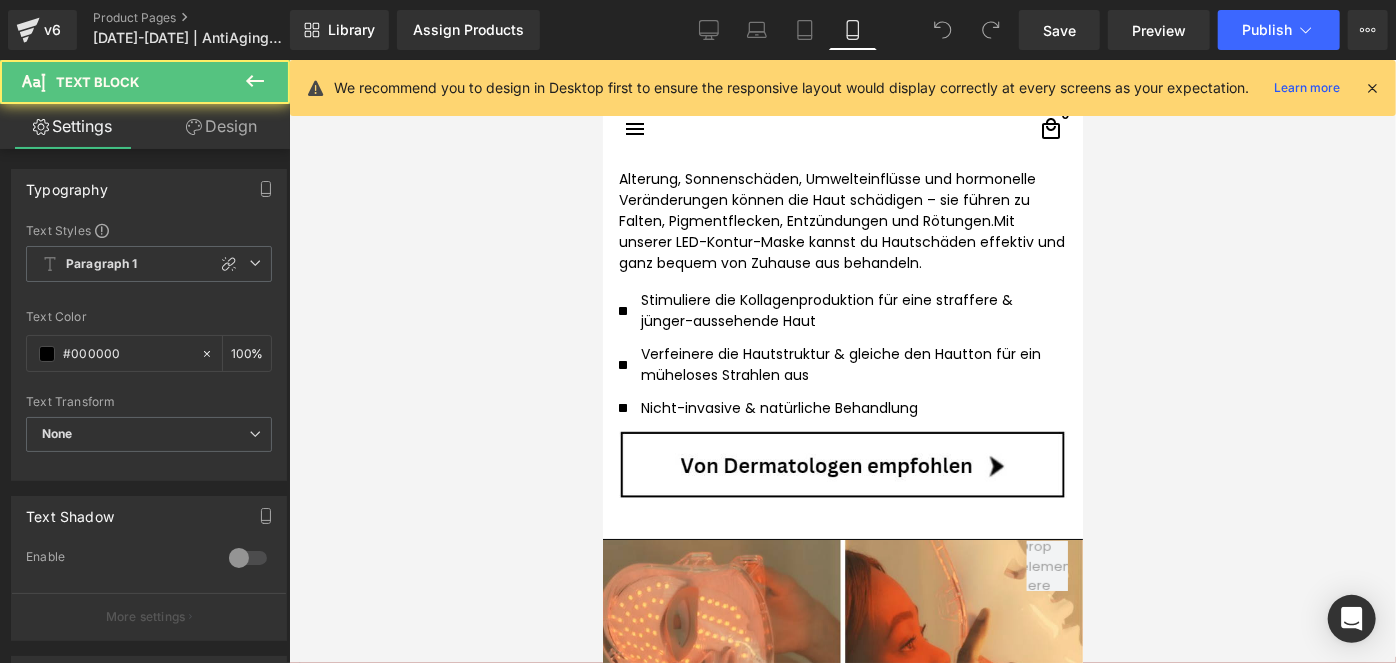 click on "Design" at bounding box center (221, 126) 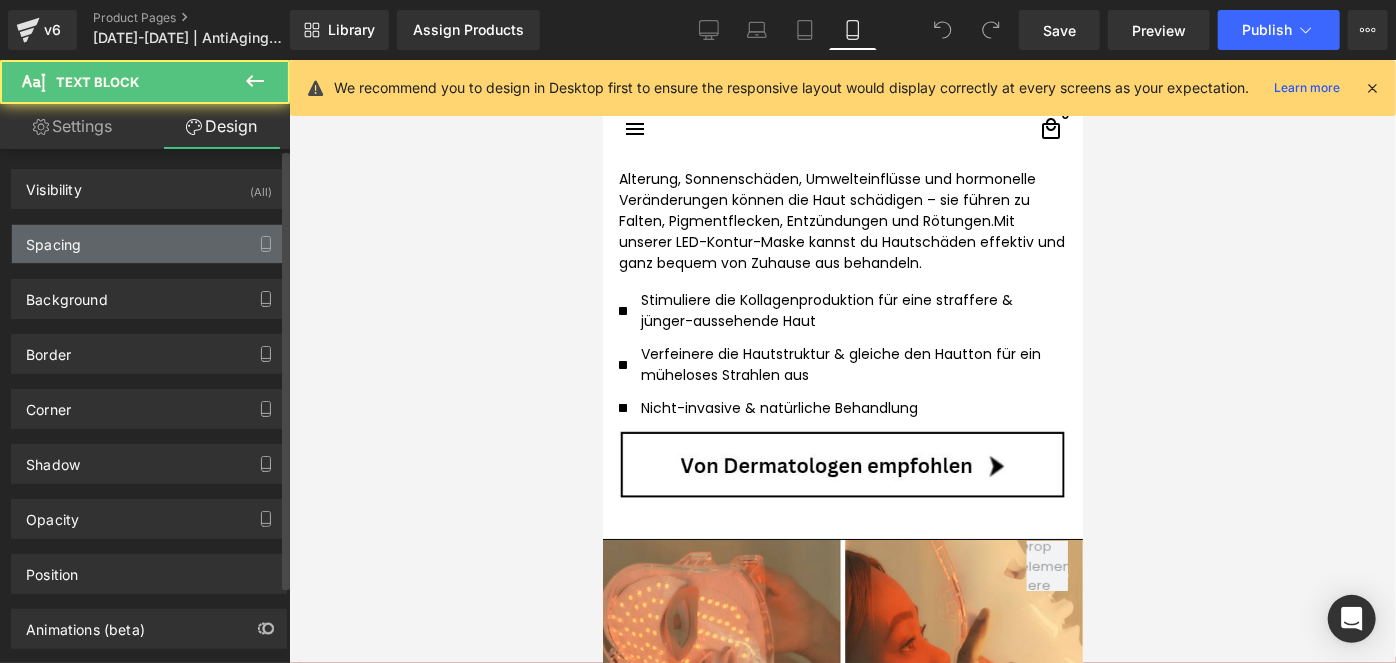click on "Spacing" at bounding box center (149, 244) 